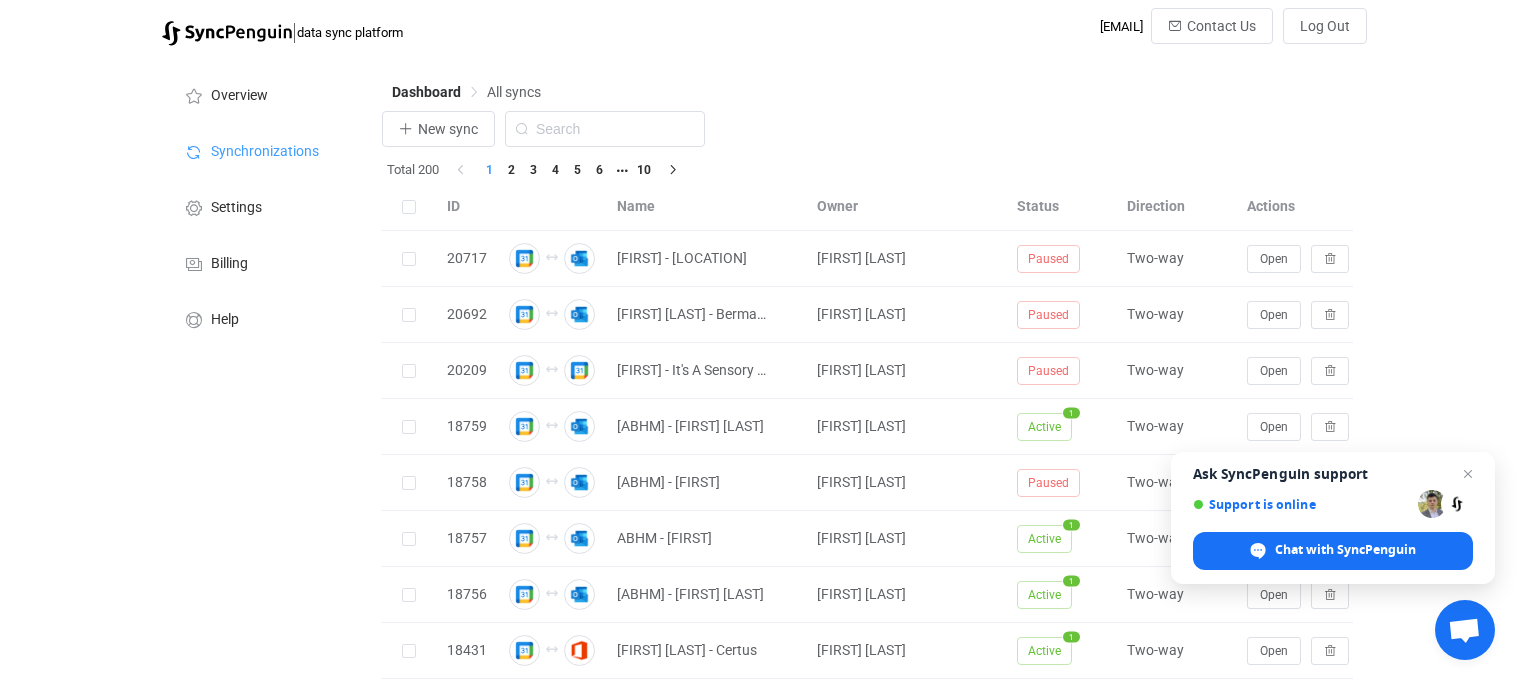 scroll, scrollTop: 0, scrollLeft: 0, axis: both 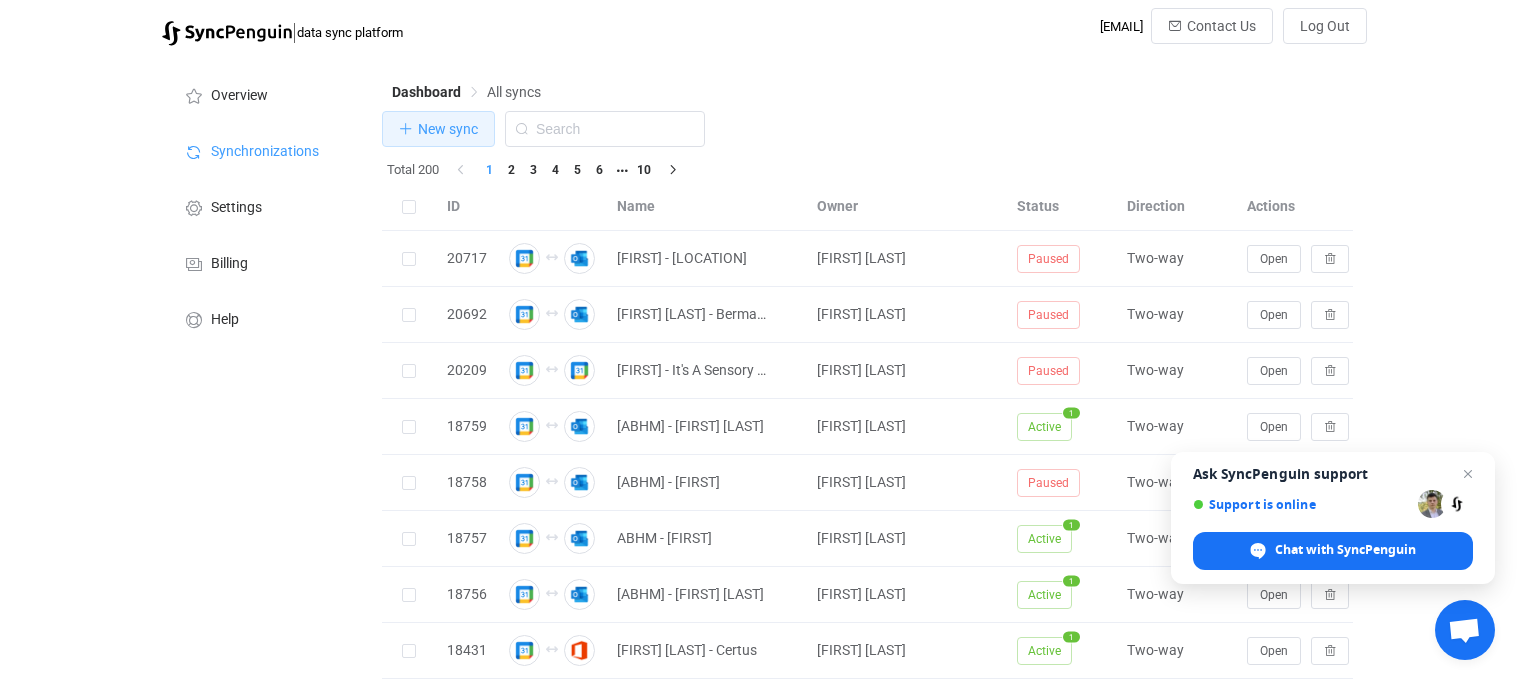 click on "New sync" at bounding box center [448, 129] 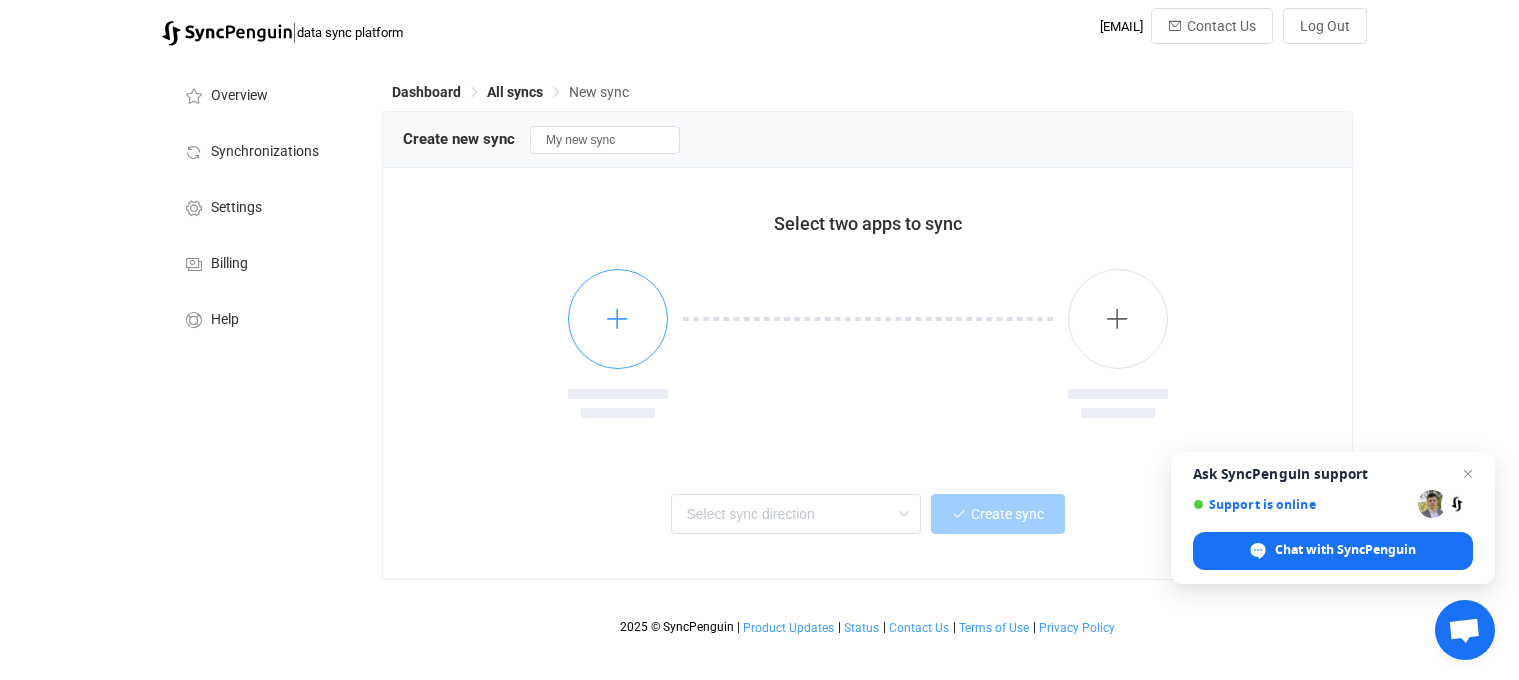 click at bounding box center (617, 318) 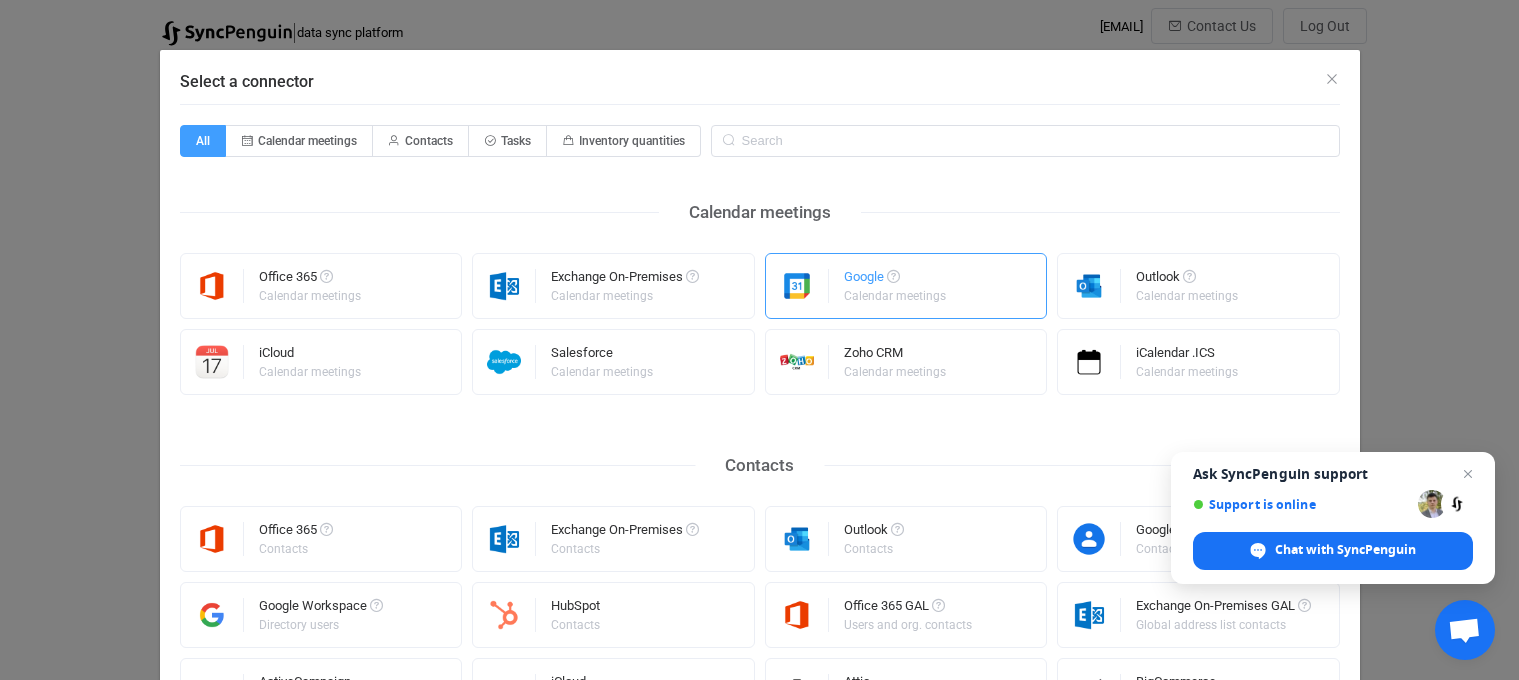 click on "Calendar meetings" at bounding box center (895, 296) 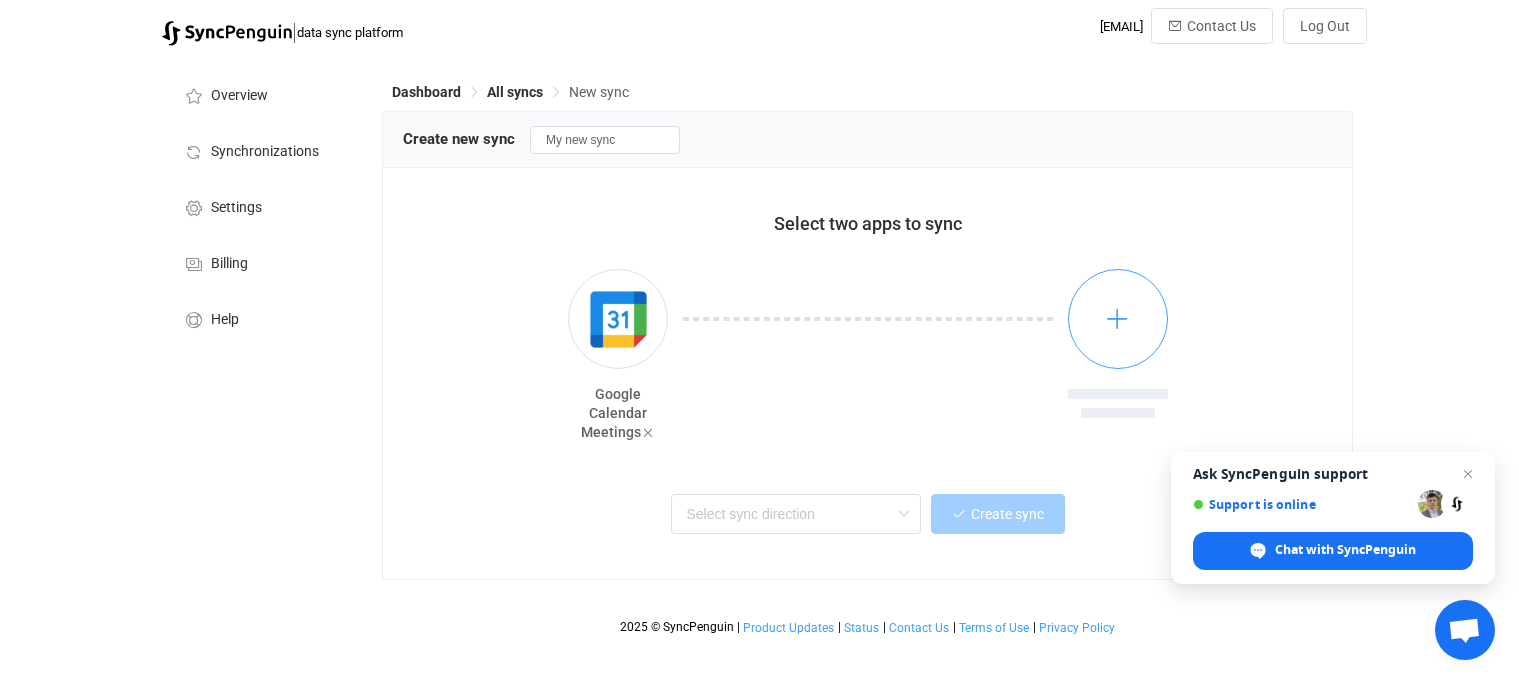 click at bounding box center (1118, 319) 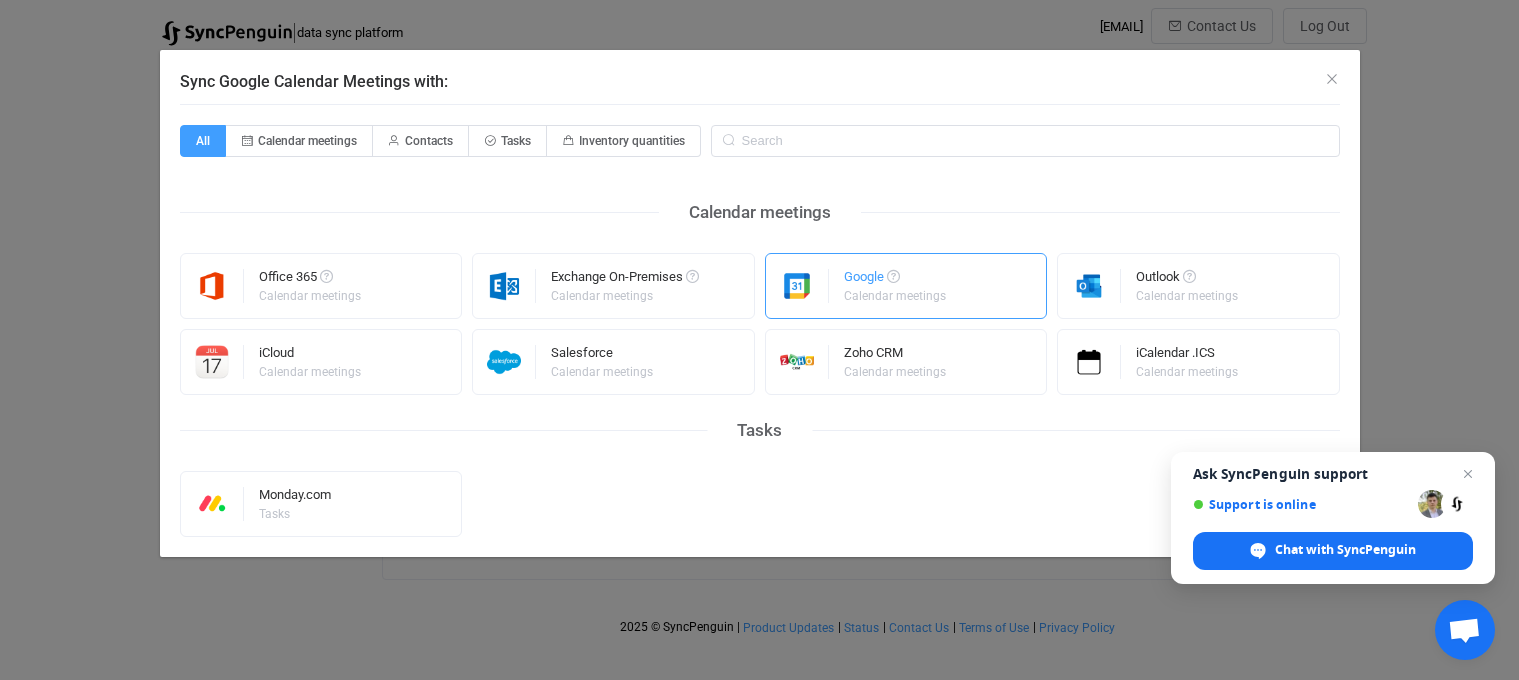 click on "Calendar meetings" at bounding box center [895, 296] 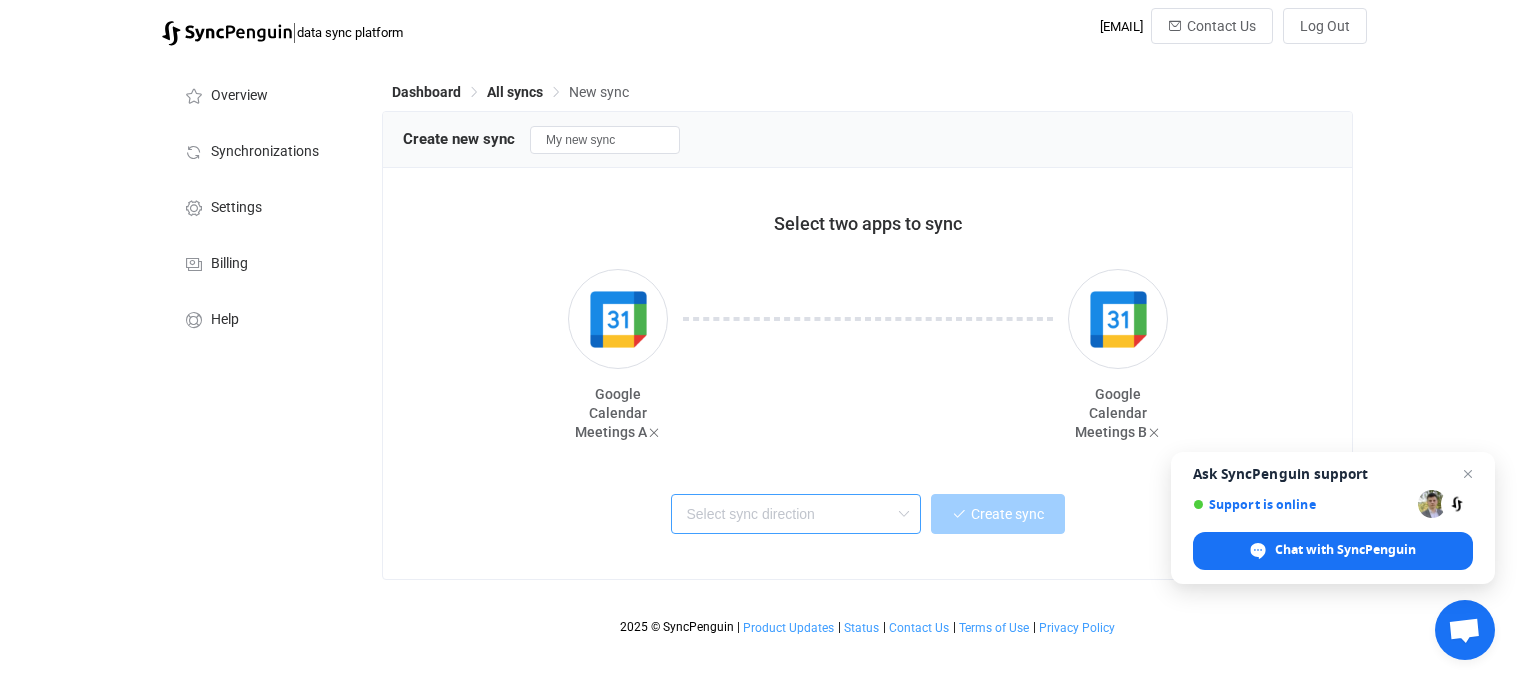 click at bounding box center (796, 514) 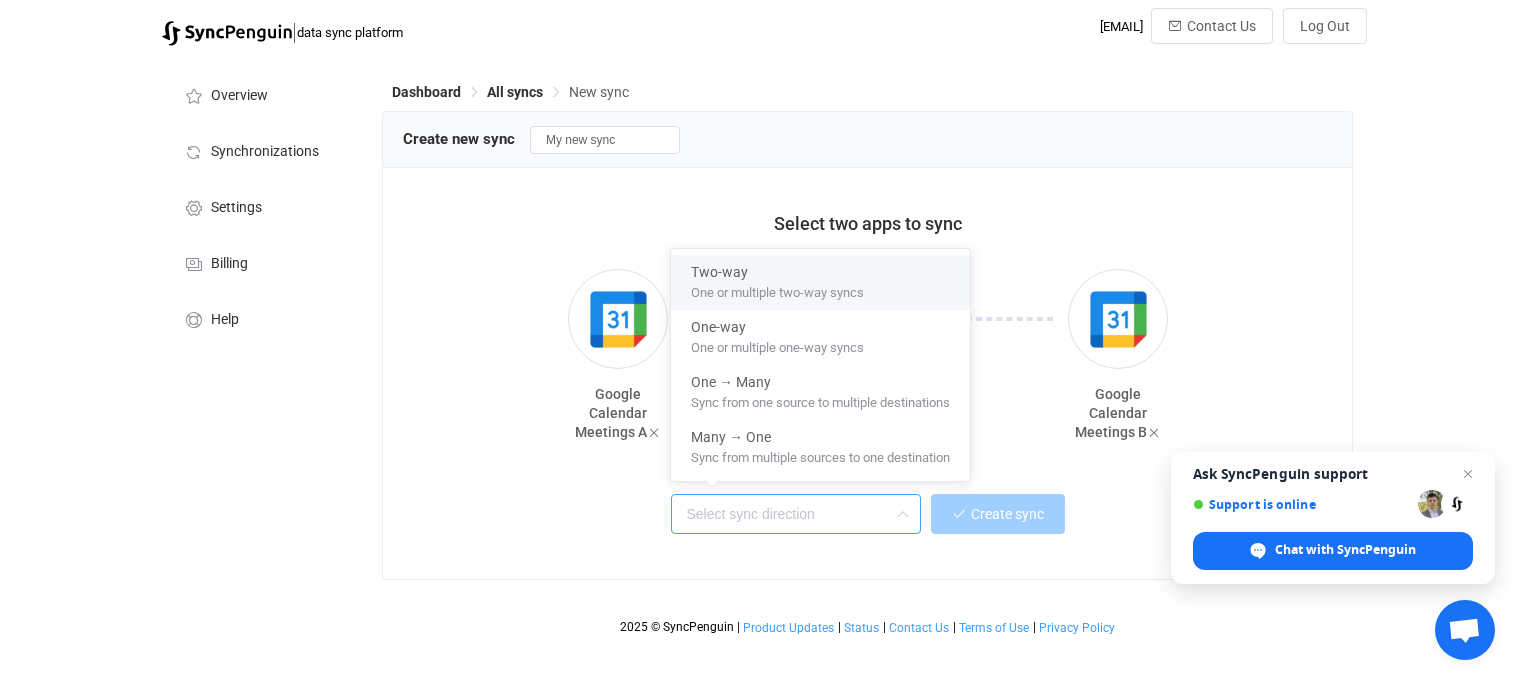 click on "One or multiple two-way syncs" at bounding box center (777, 289) 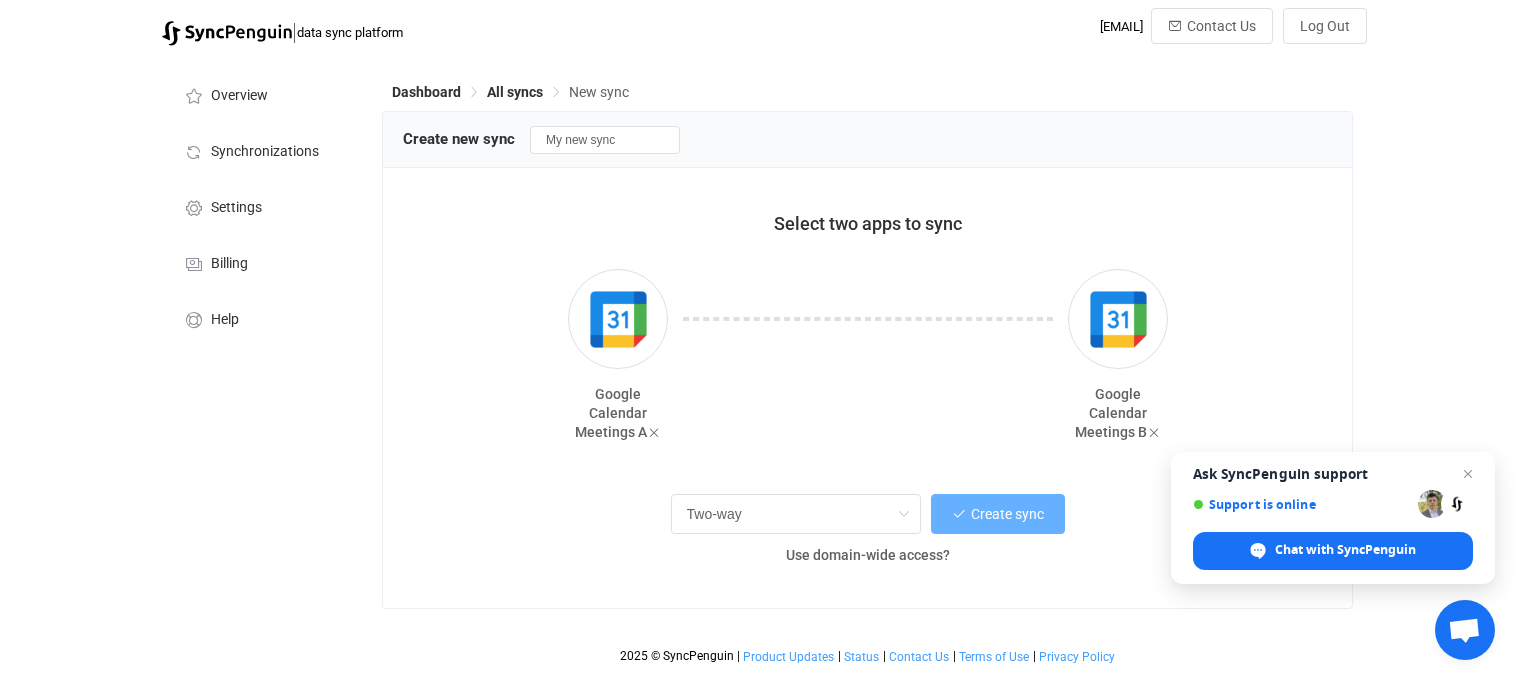 click on "Create sync" at bounding box center [1007, 514] 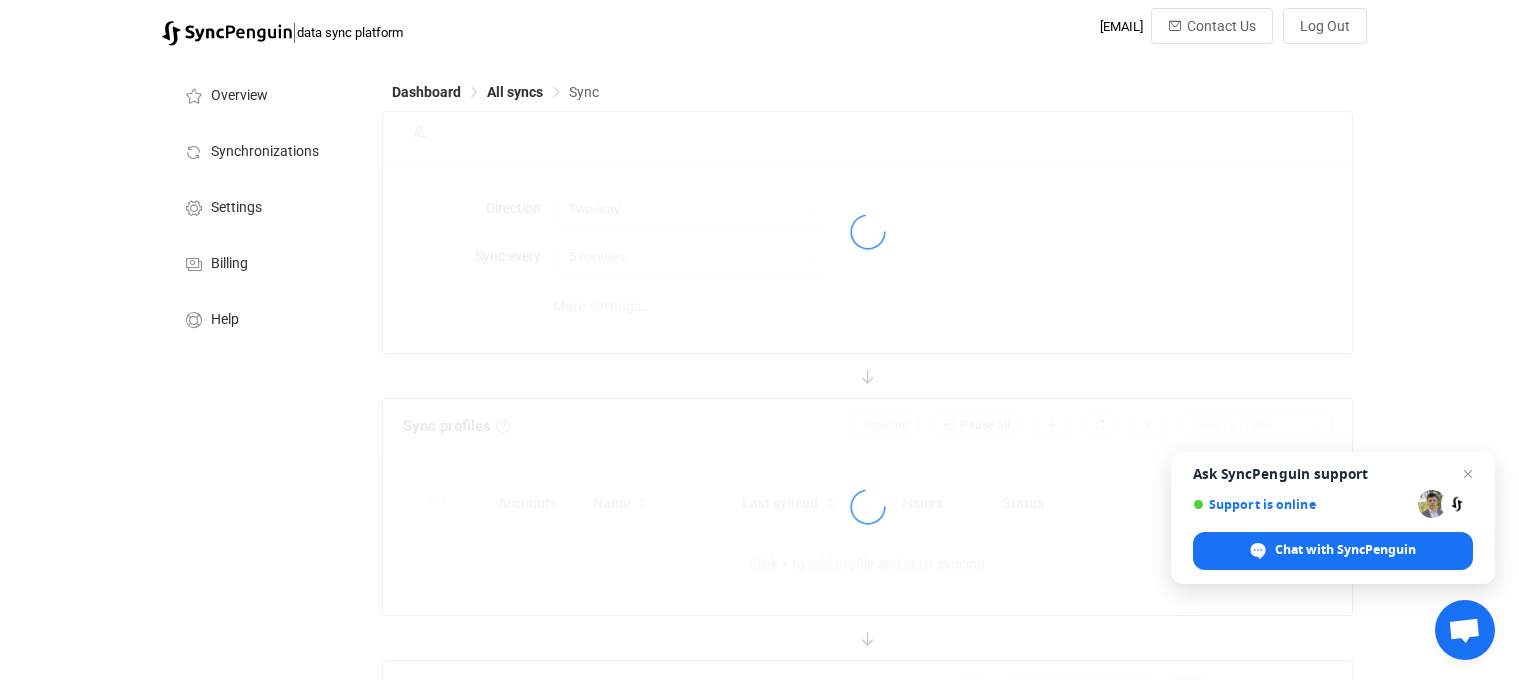 type on "10 minutes" 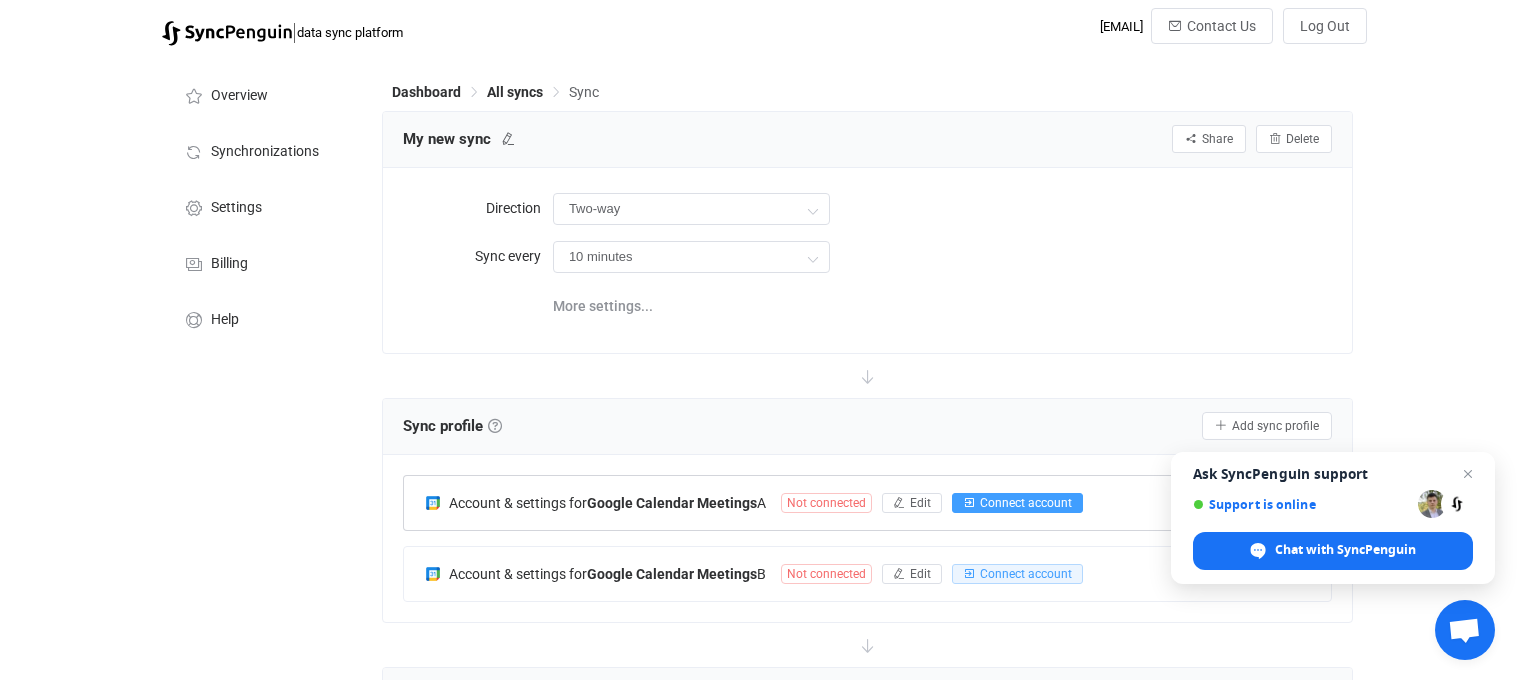 scroll, scrollTop: 109, scrollLeft: 0, axis: vertical 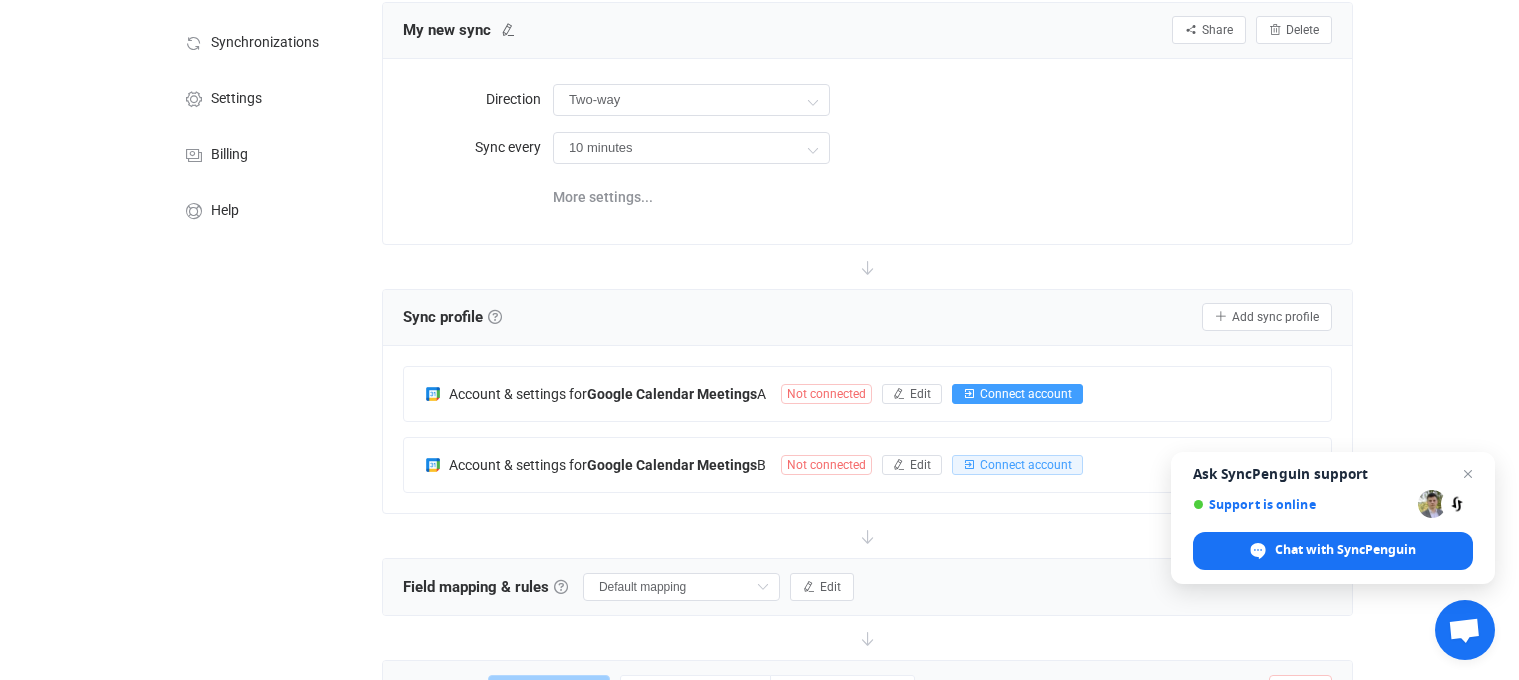 click on "Connect account" at bounding box center [1026, 394] 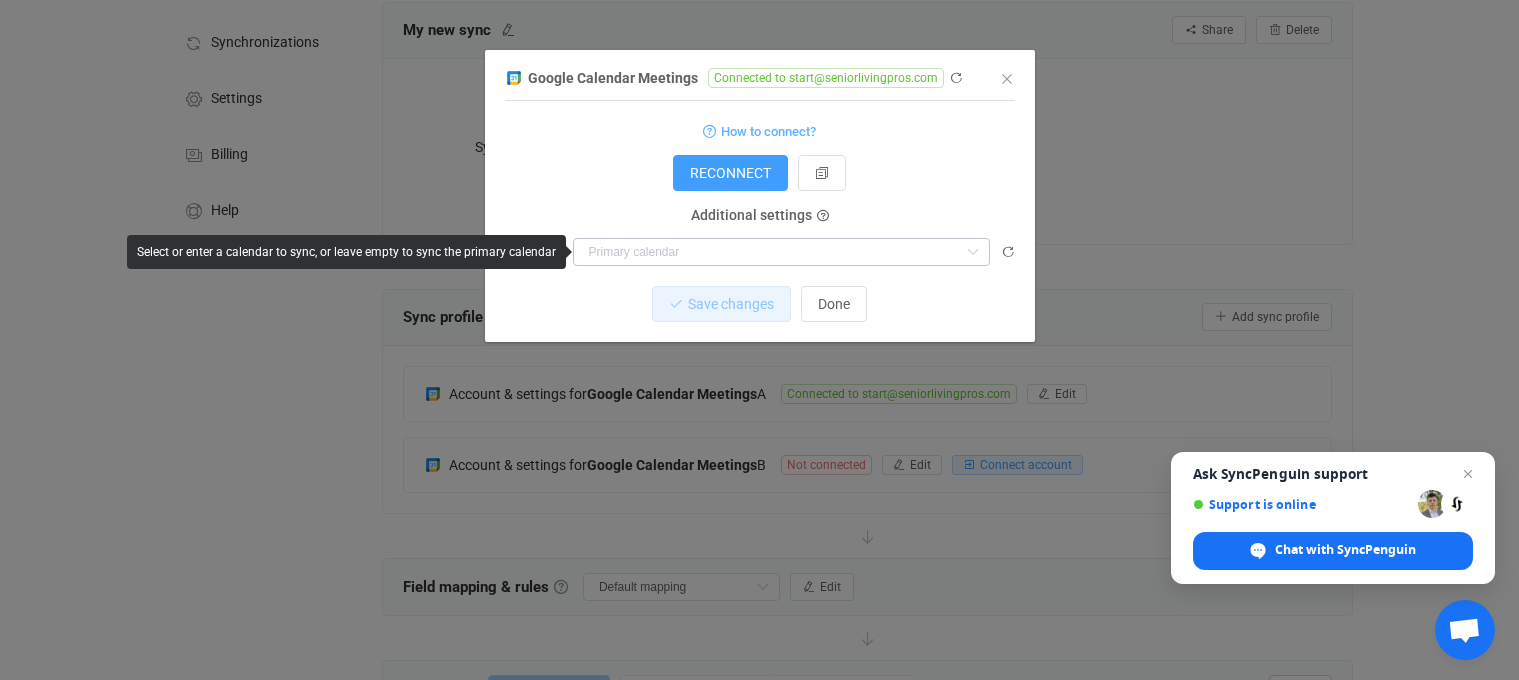 click at bounding box center (972, 252) 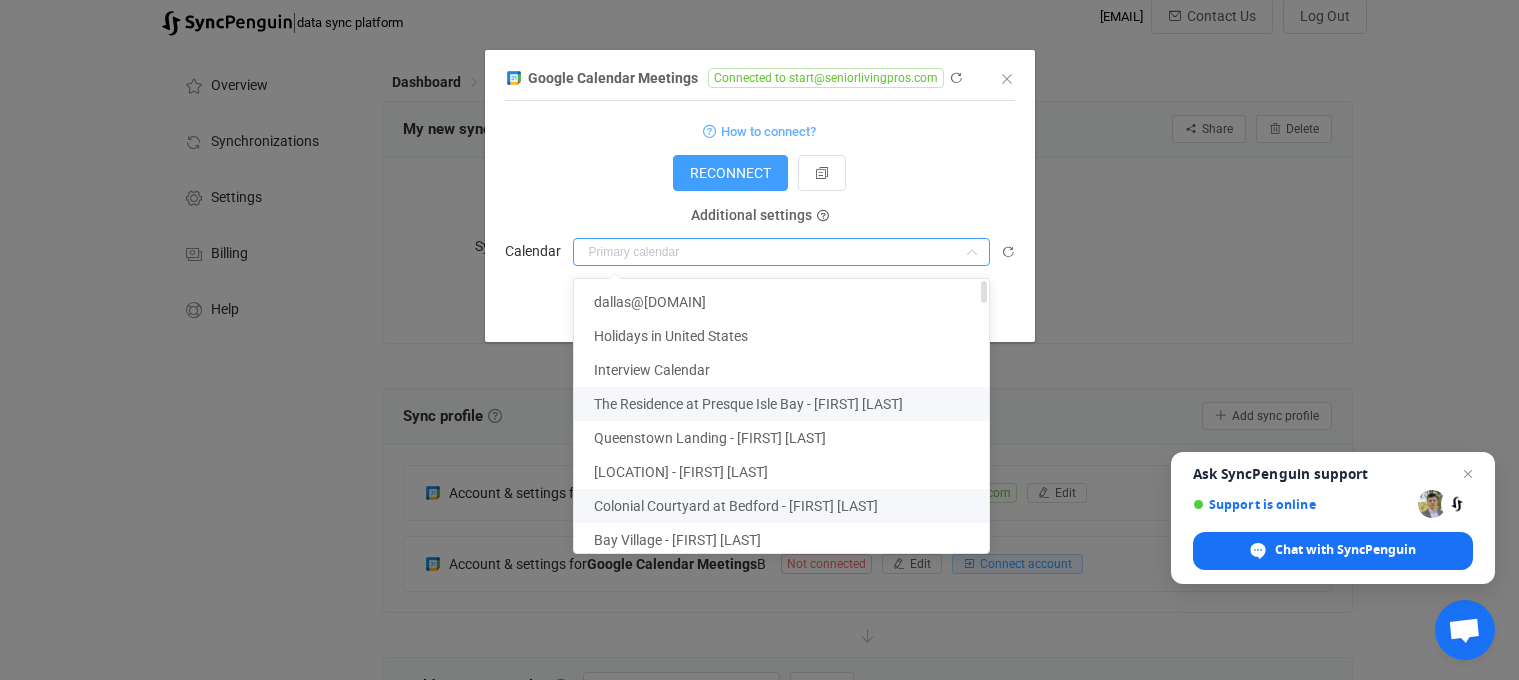 scroll, scrollTop: 0, scrollLeft: 0, axis: both 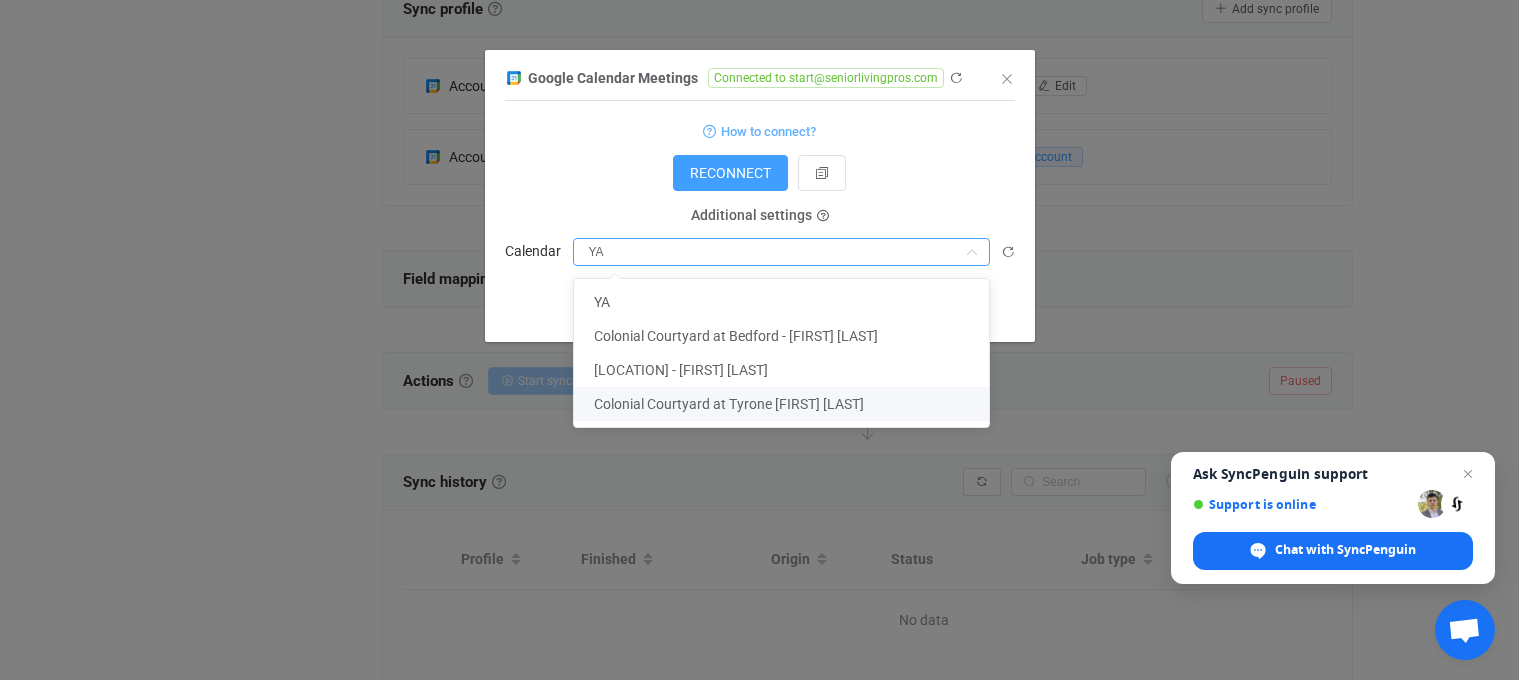 type on "Y" 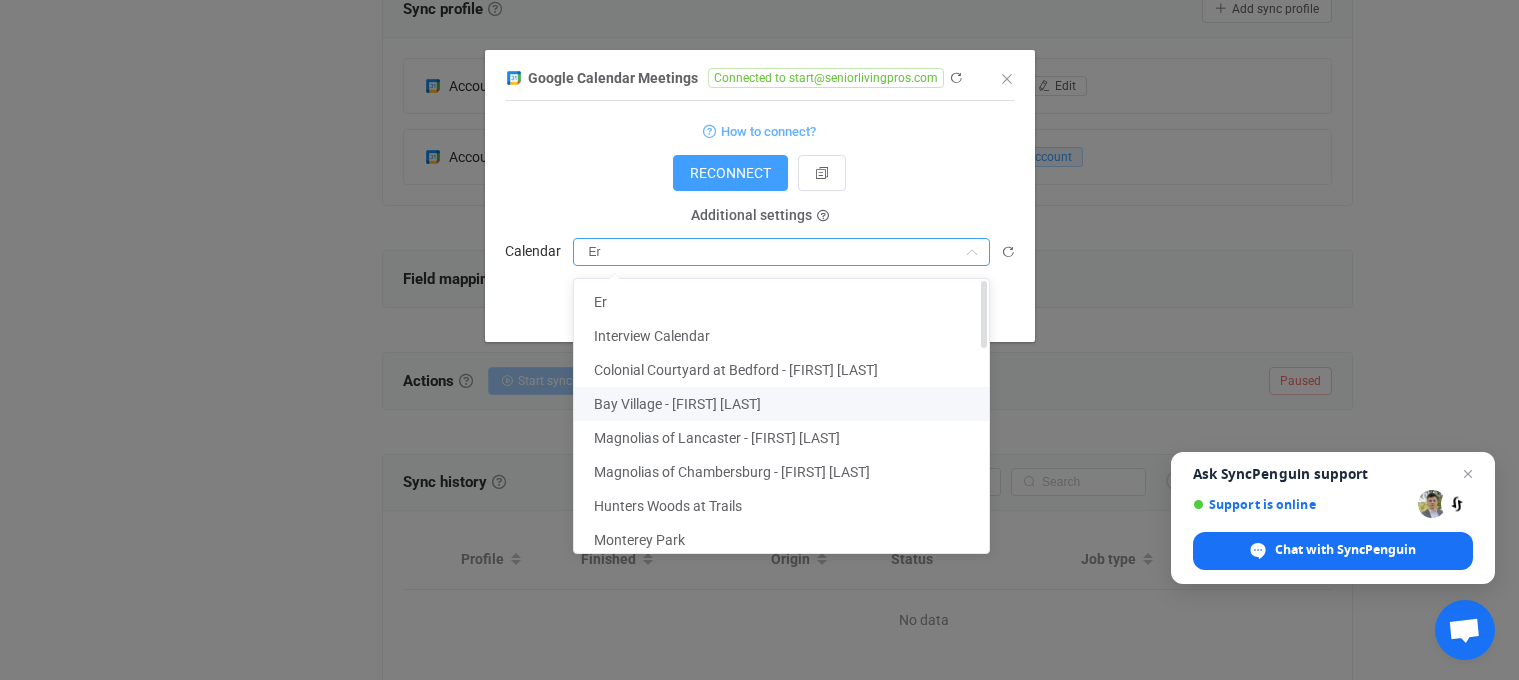 type on "E" 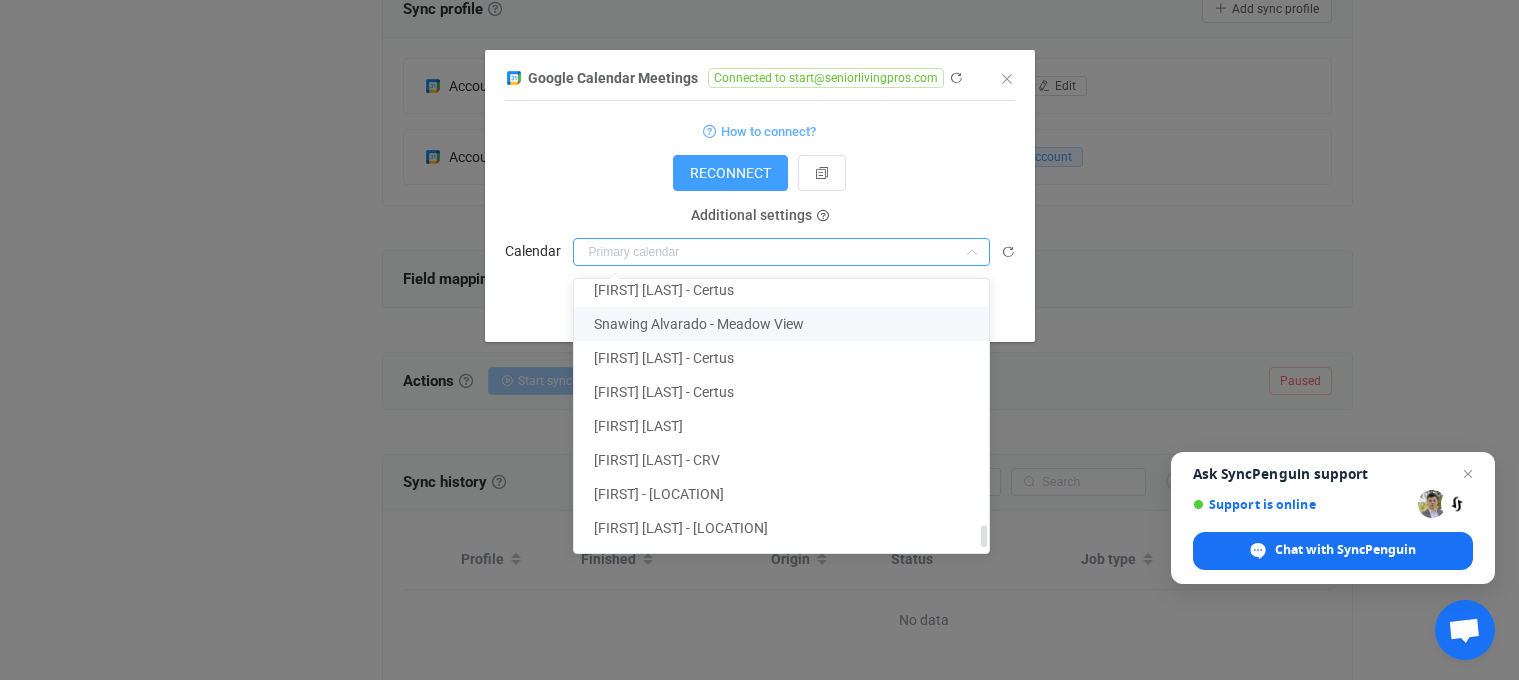 scroll, scrollTop: 3138, scrollLeft: 0, axis: vertical 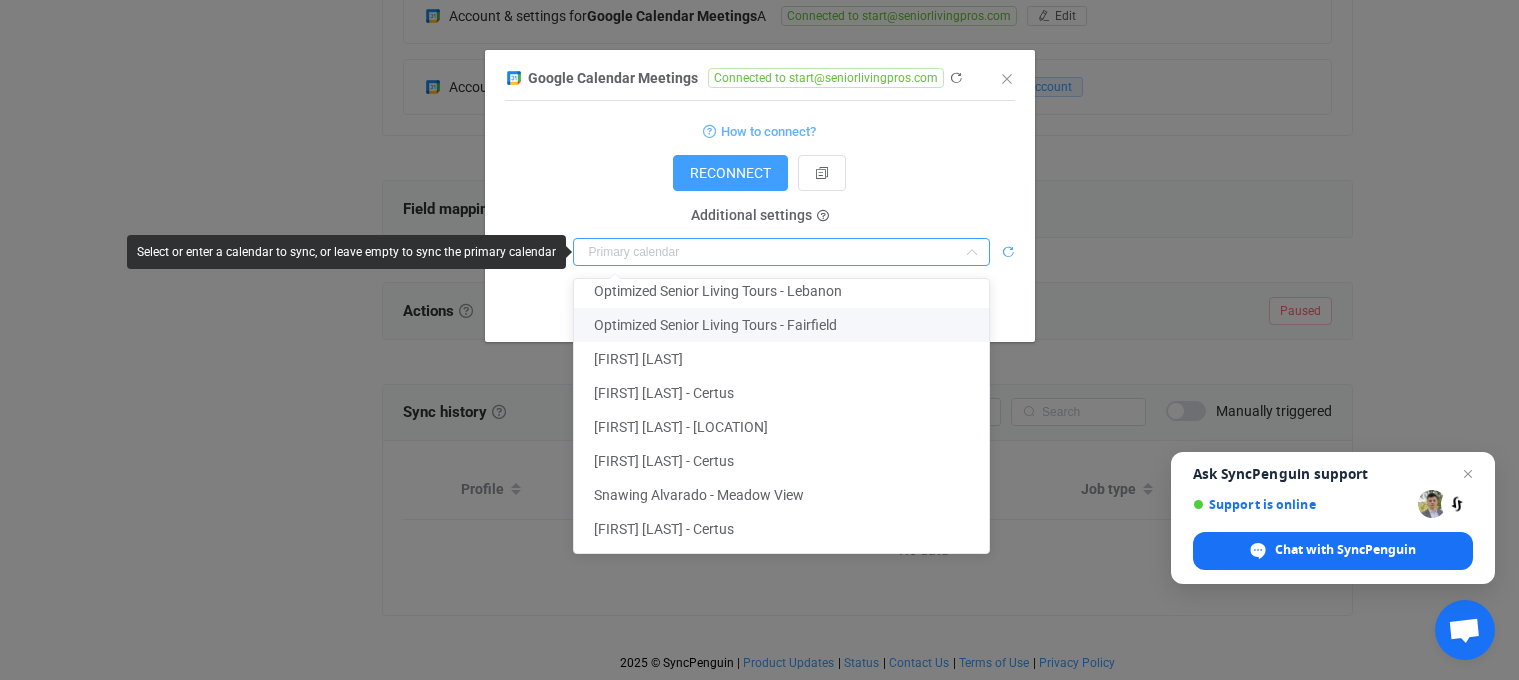 click at bounding box center [1008, 252] 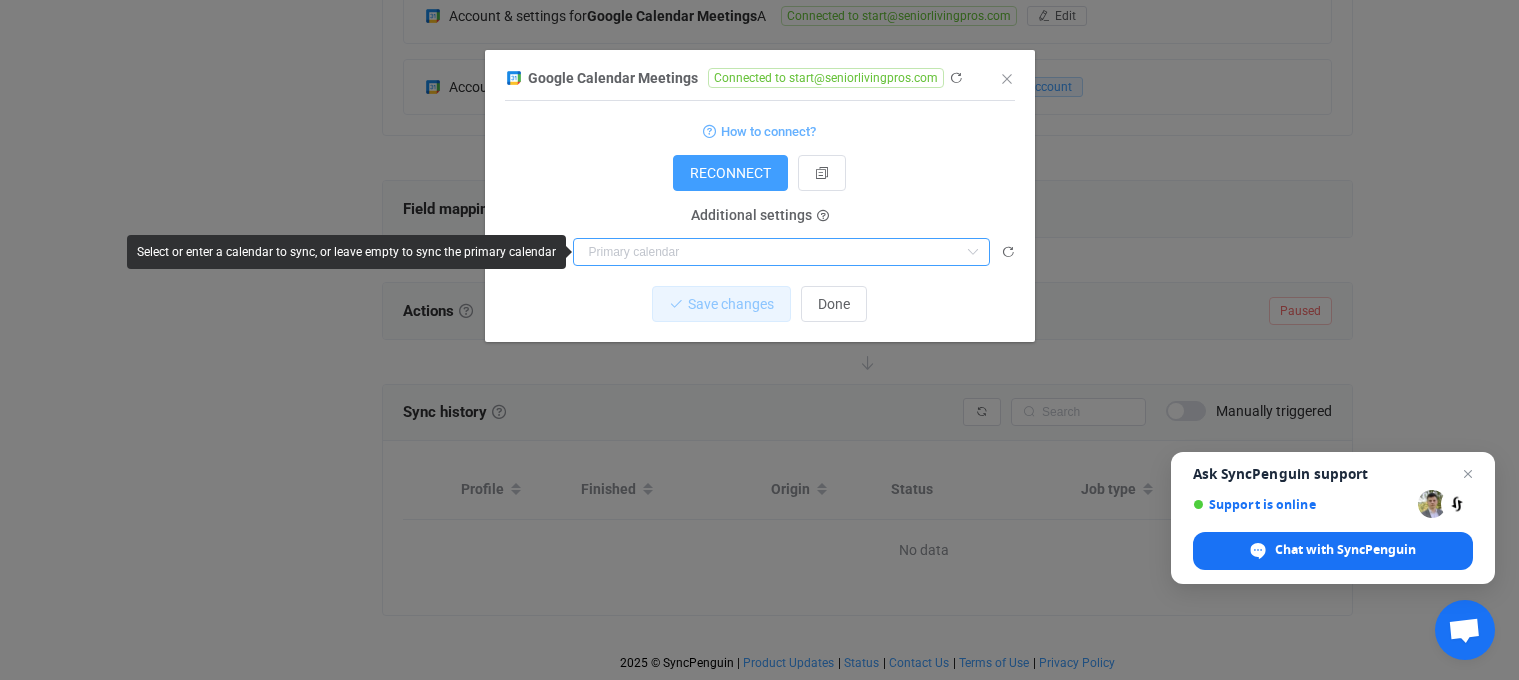 click at bounding box center [781, 252] 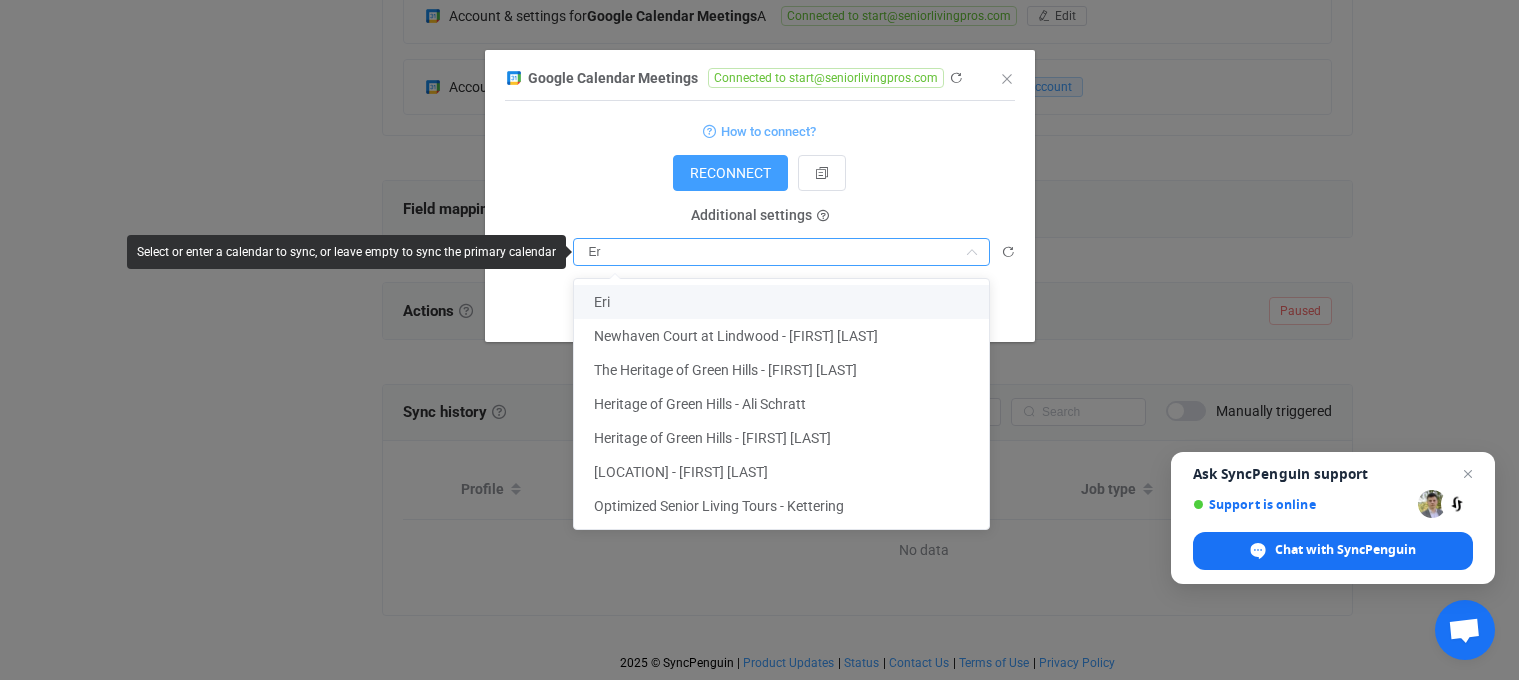 type on "E" 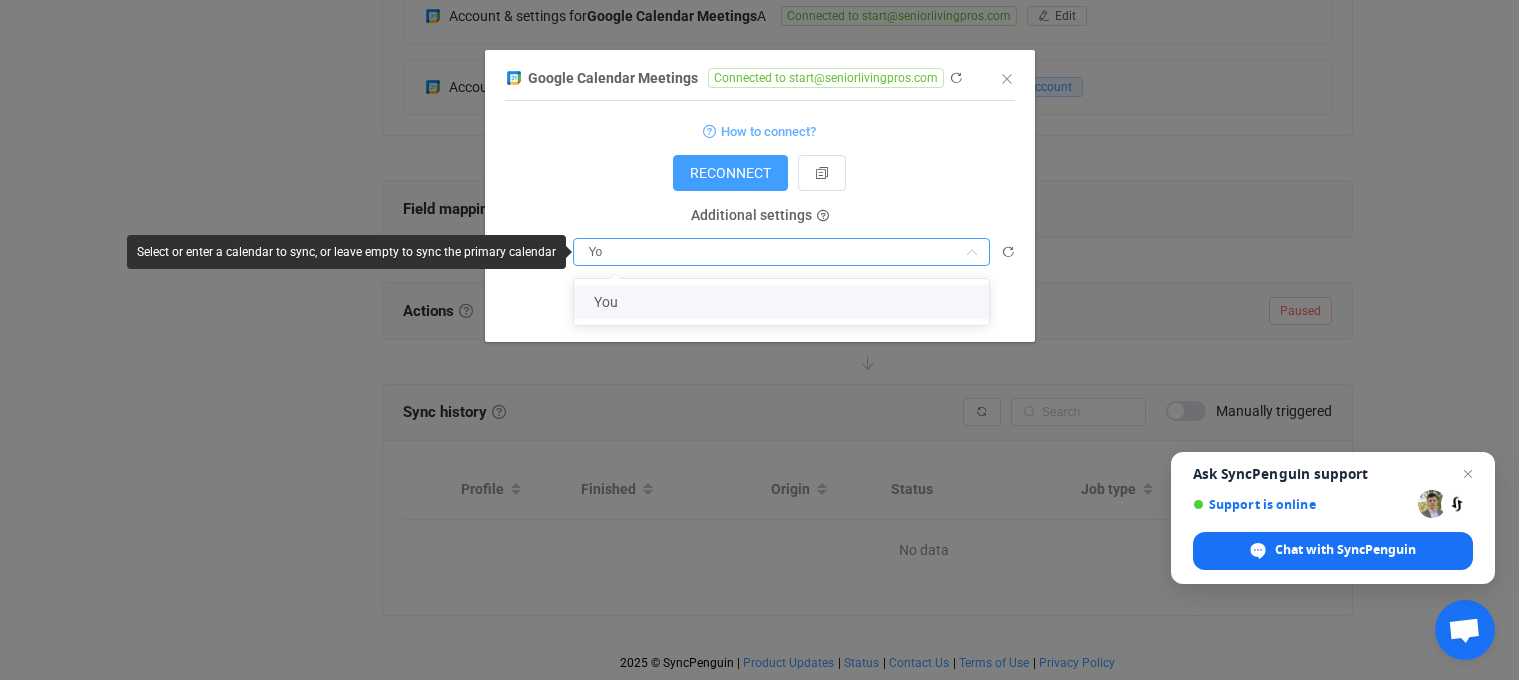type on "Y" 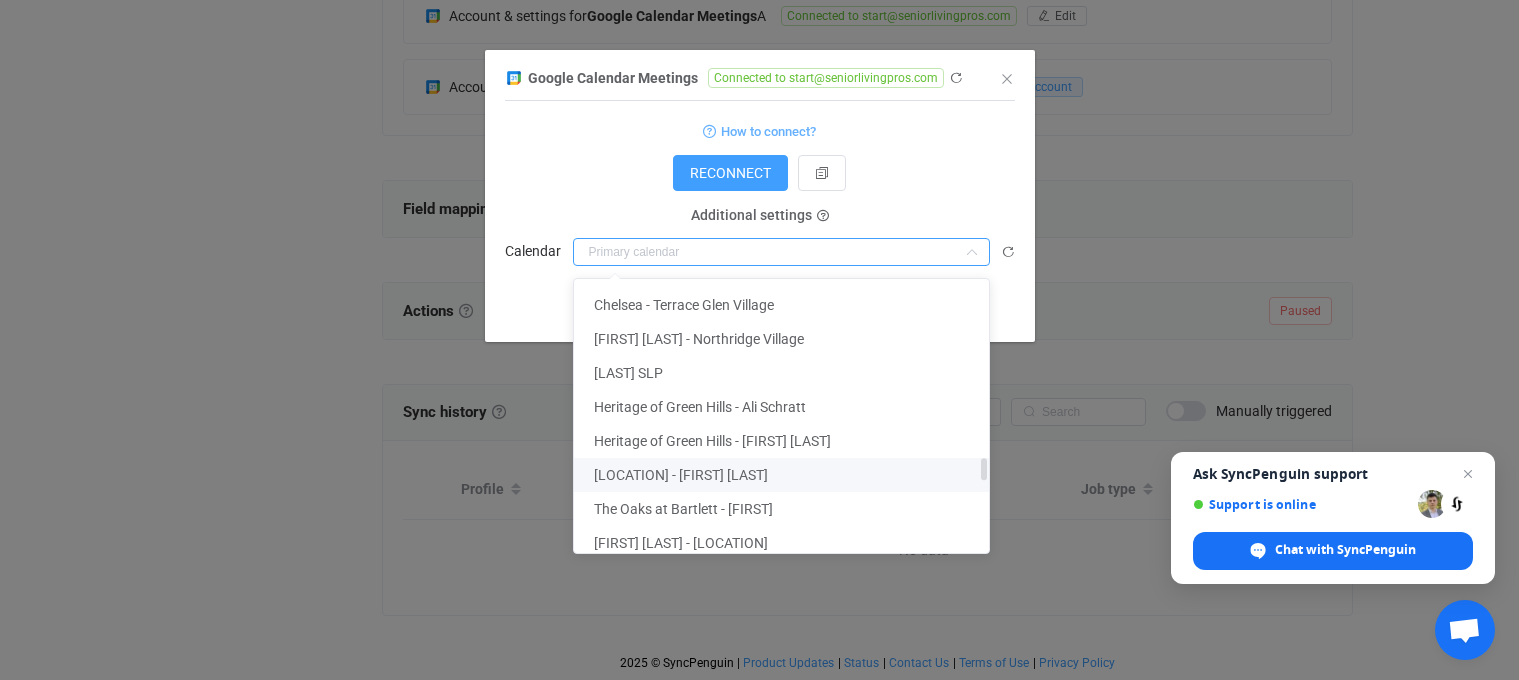 scroll, scrollTop: 2185, scrollLeft: 0, axis: vertical 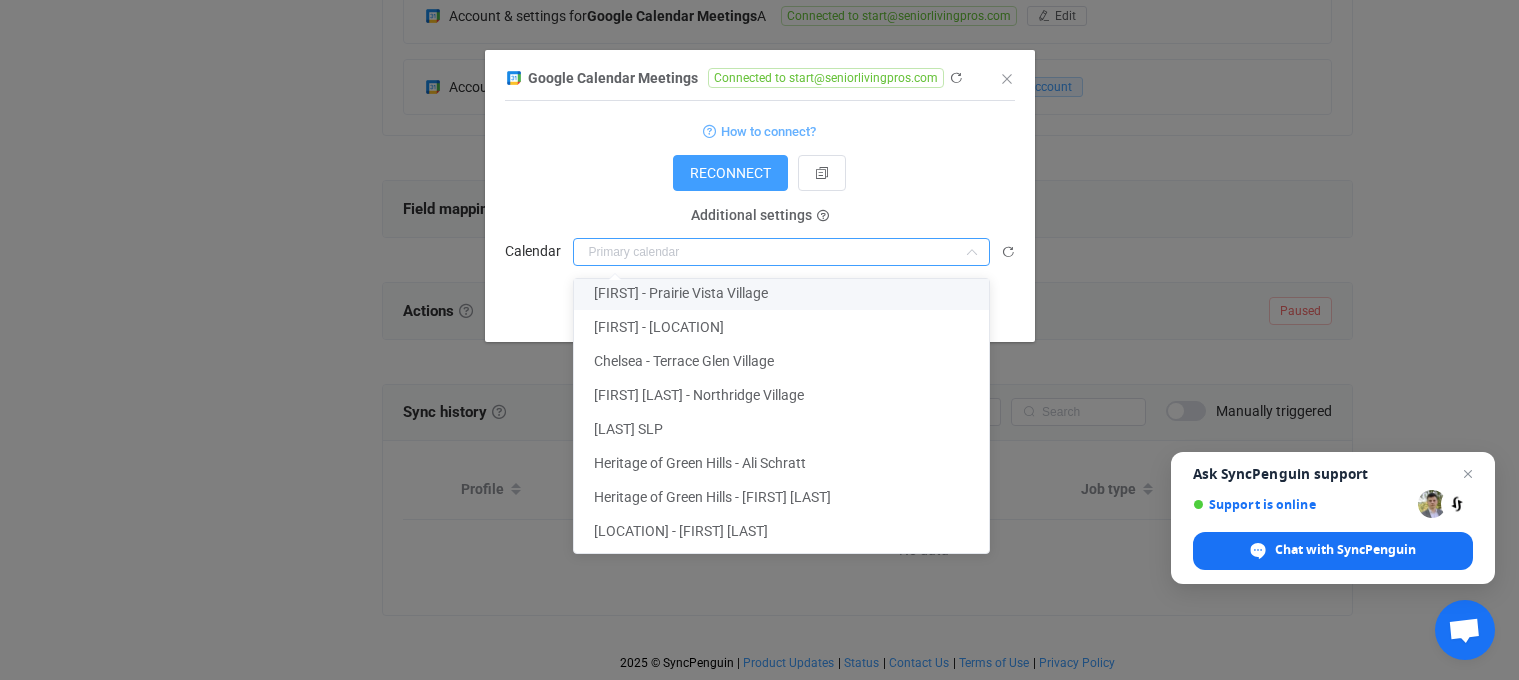 click on "Save changes Done" at bounding box center (760, 304) 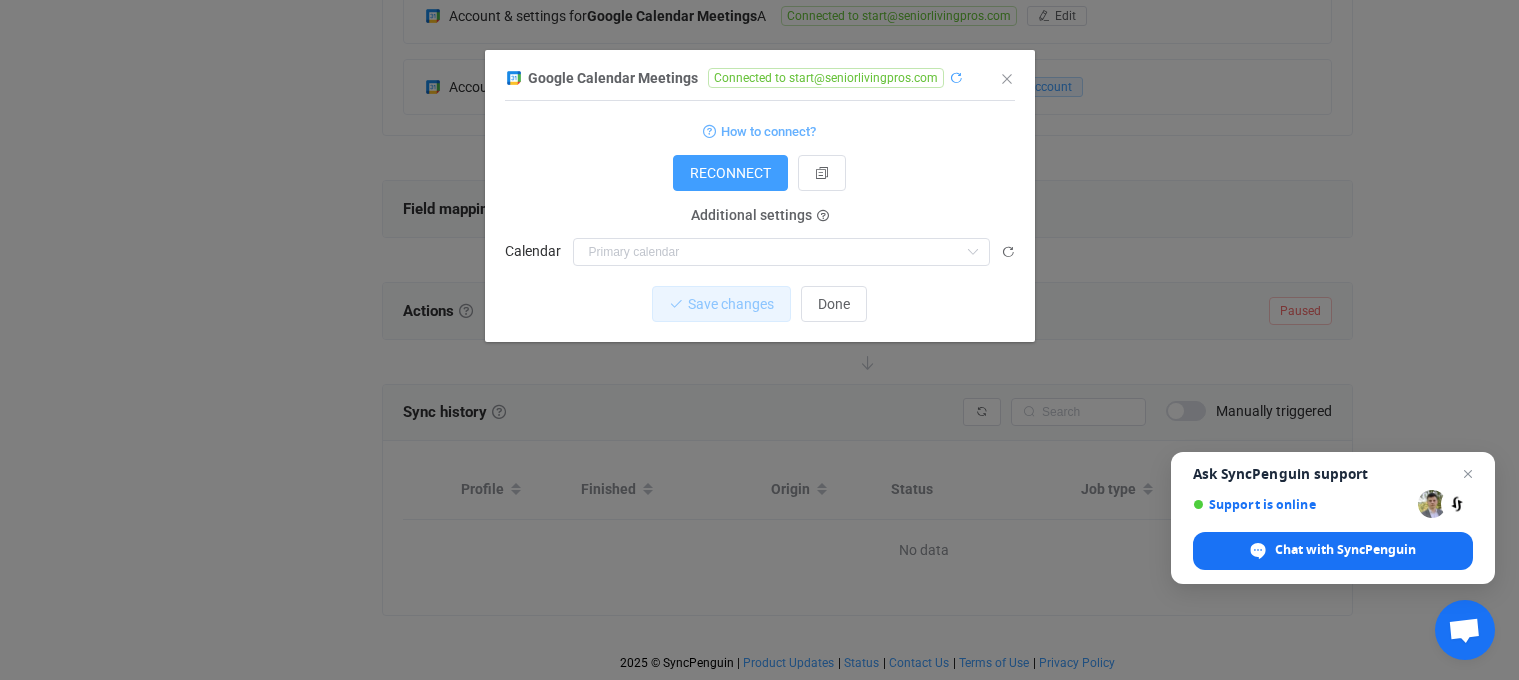 click at bounding box center (956, 78) 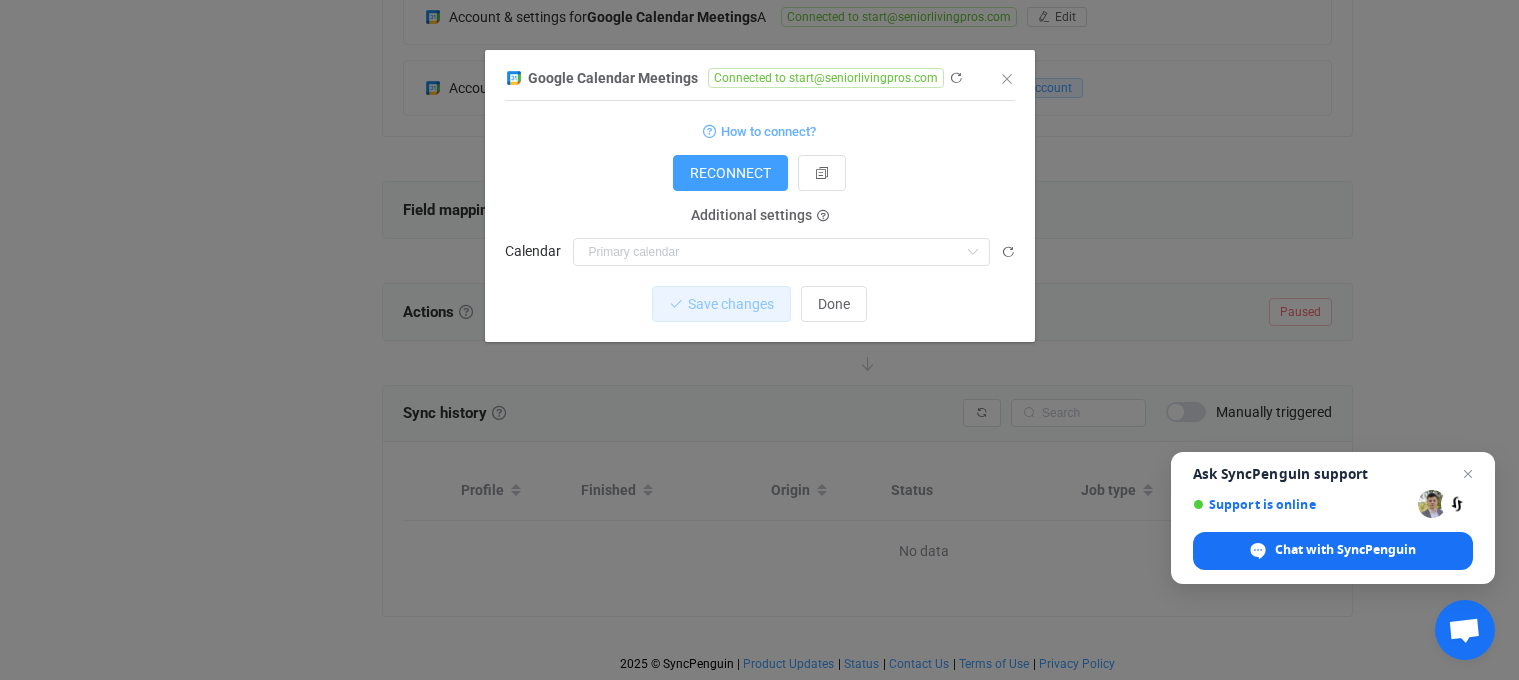 scroll, scrollTop: 487, scrollLeft: 0, axis: vertical 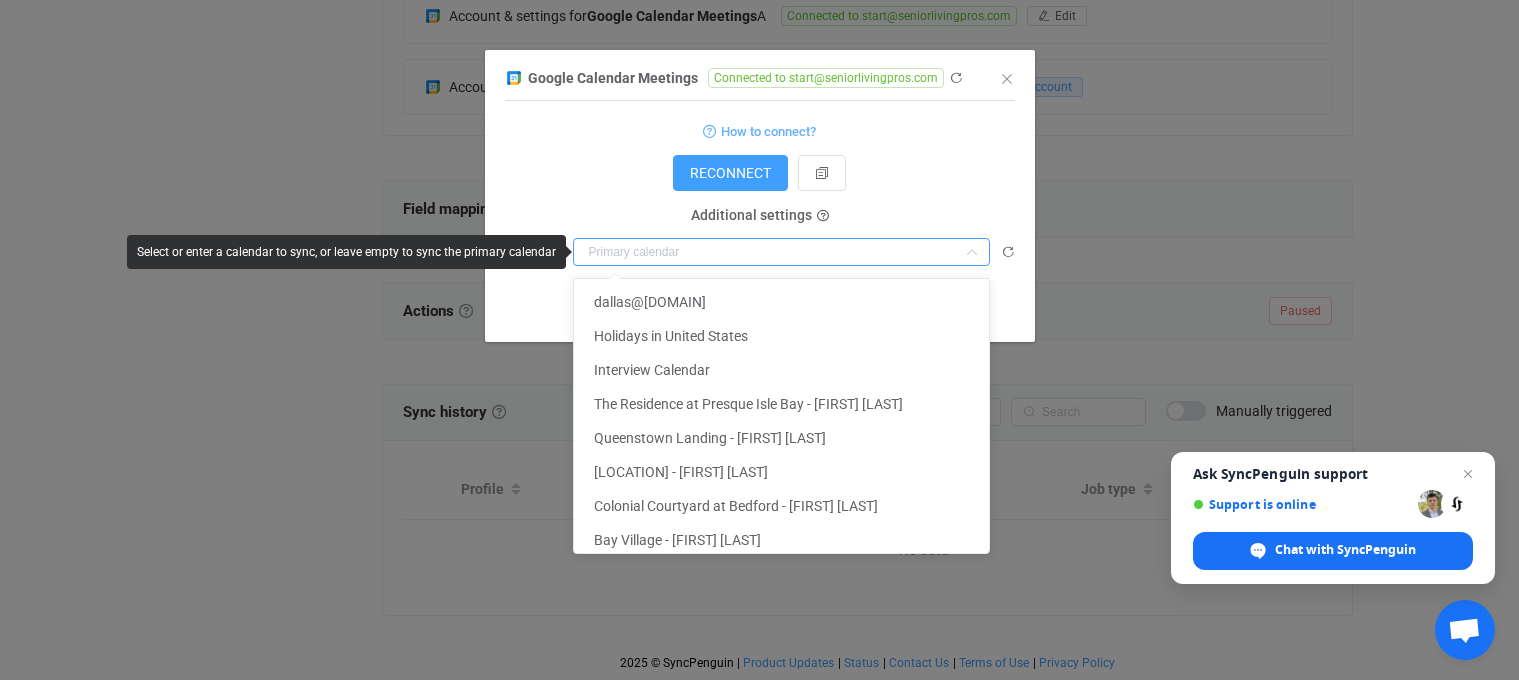 click at bounding box center [781, 252] 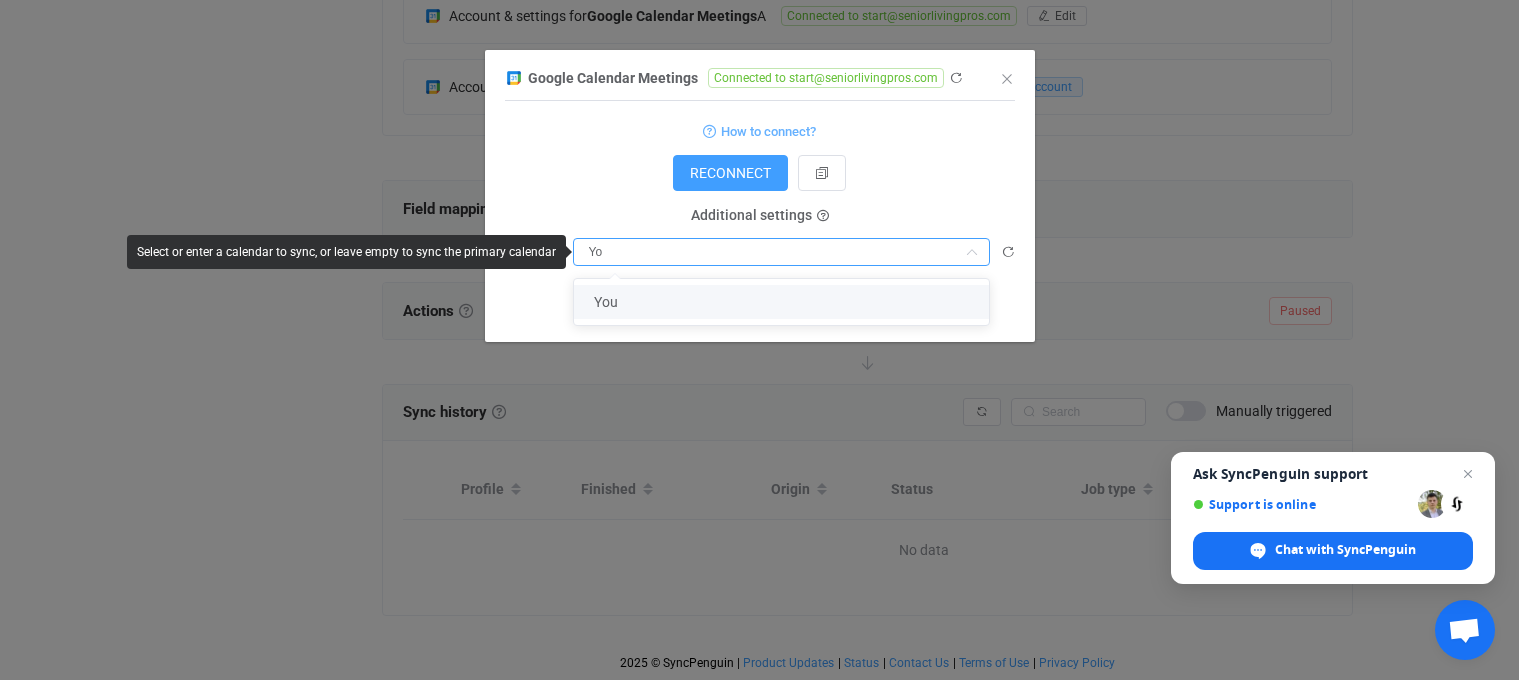 type on "Y" 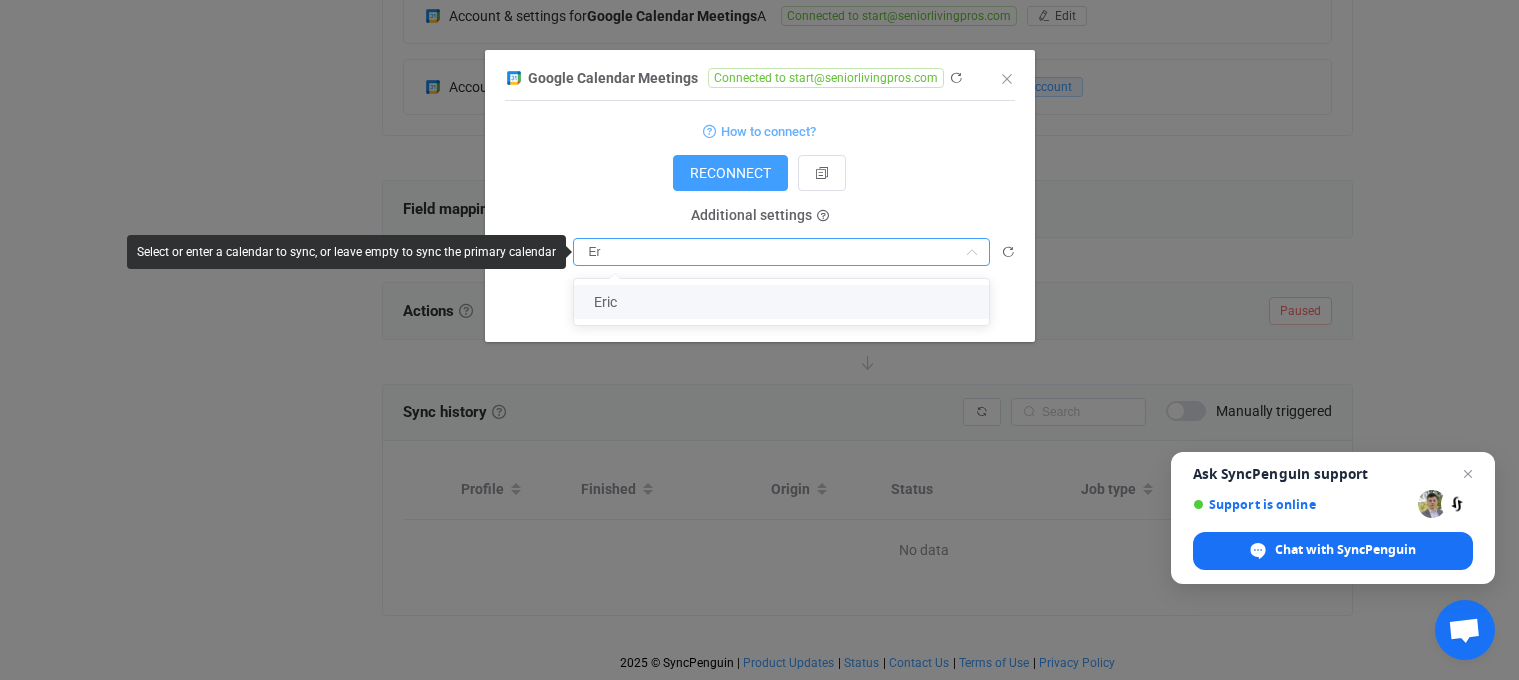 type on "E" 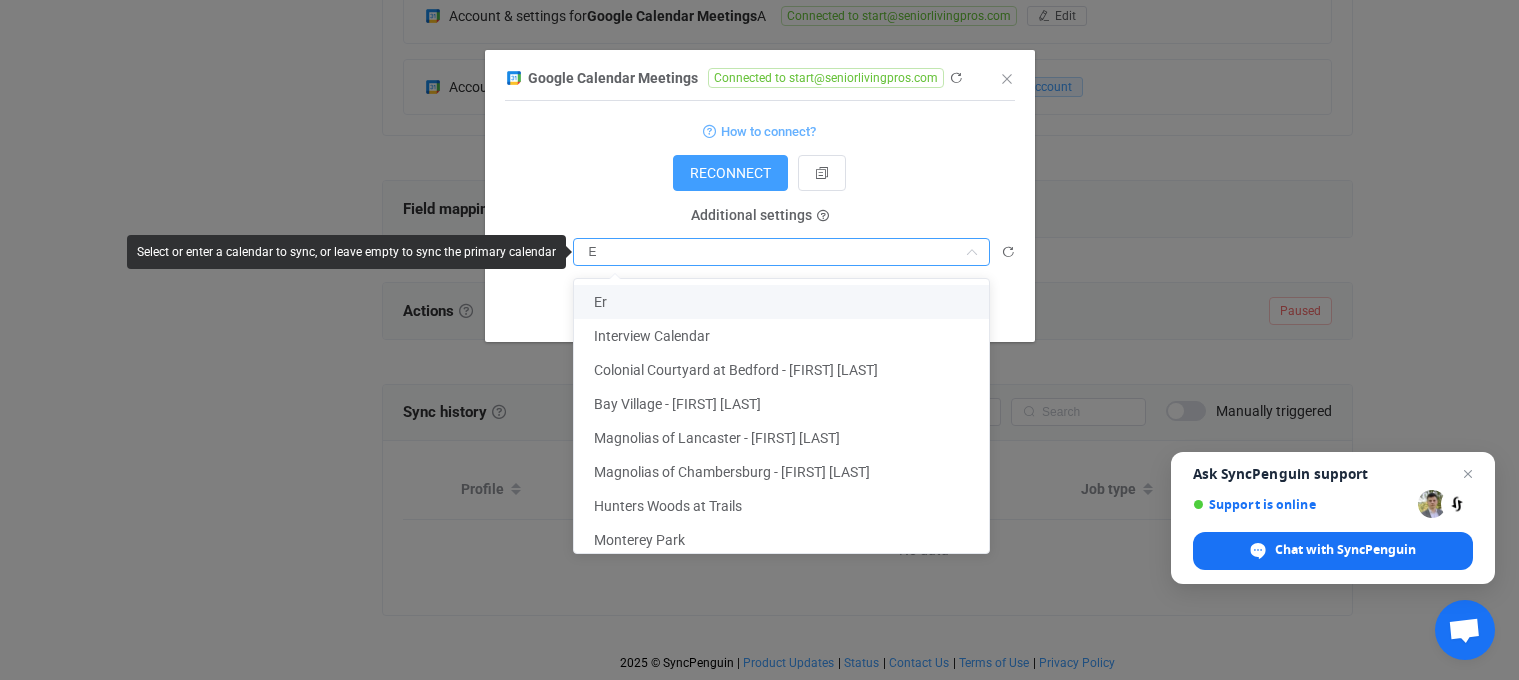 type 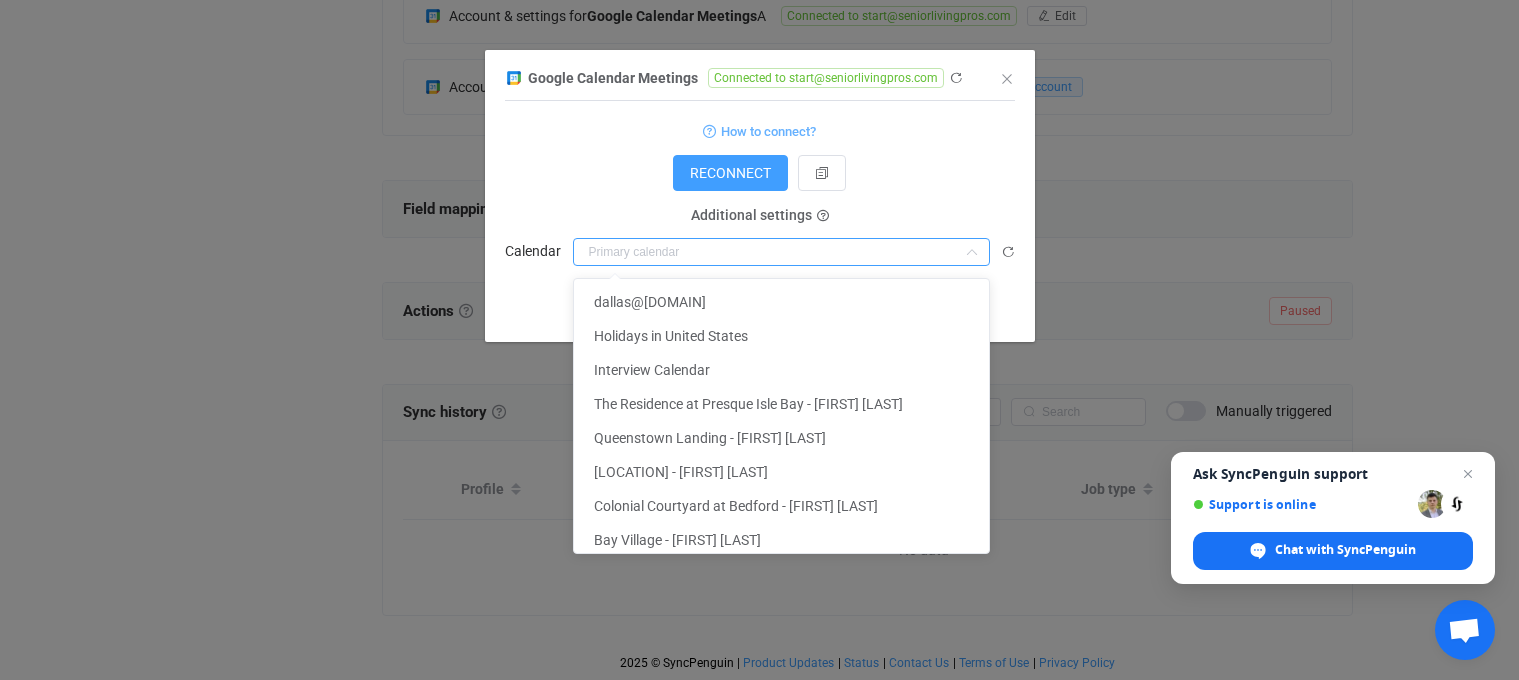 click on "How to connect?
RECONNECT Service account Service account JSON Service account Admin email User group User group
Nothing found or no access
Additional settings User email
Nothing found or no access
Additional settings Calendar" at bounding box center (760, 192) 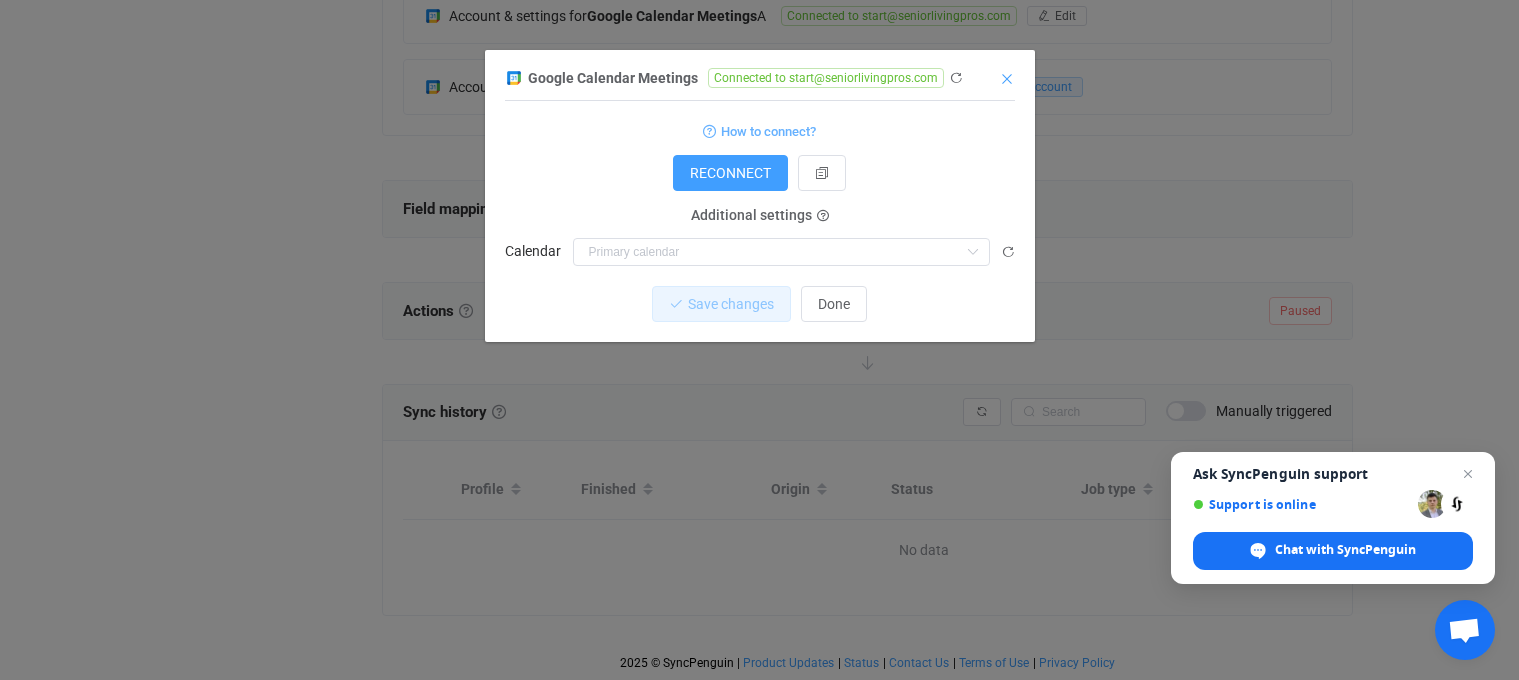 click at bounding box center (1007, 79) 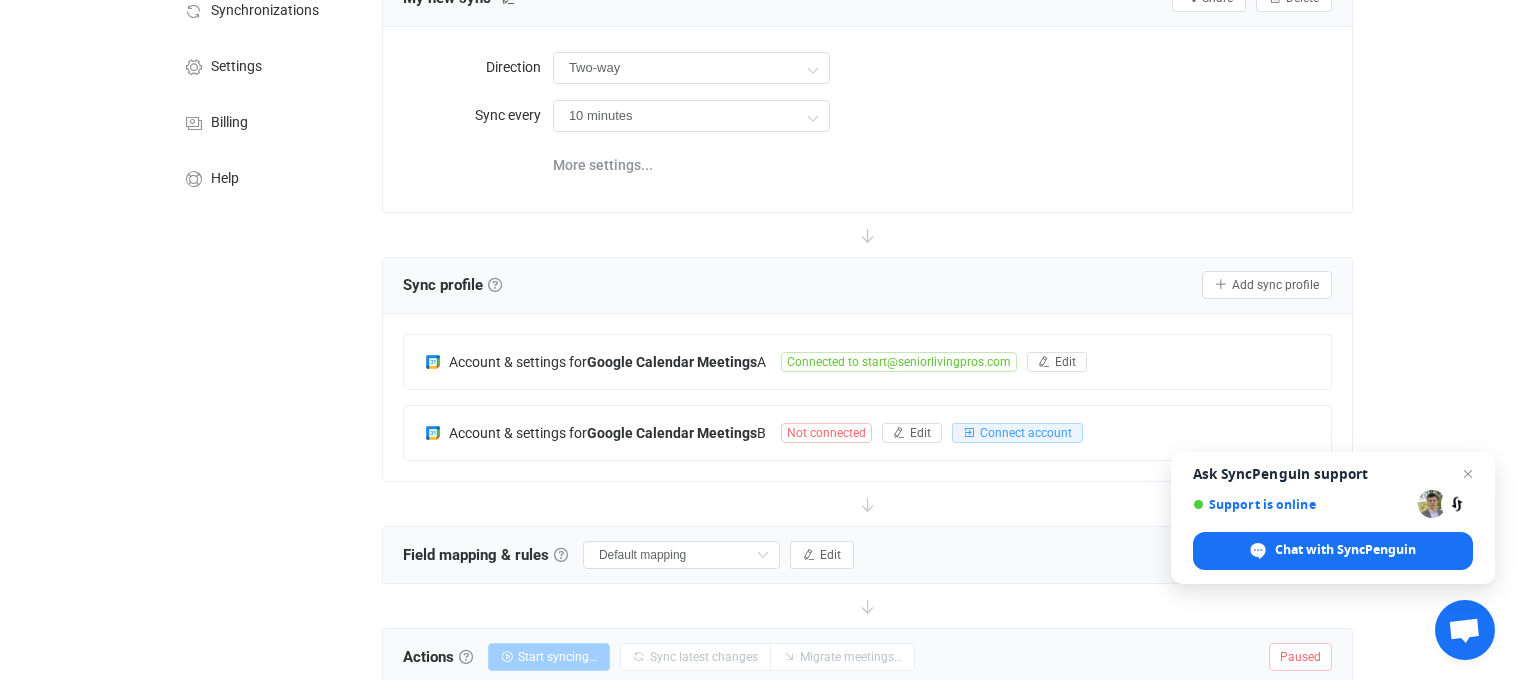 scroll, scrollTop: 0, scrollLeft: 0, axis: both 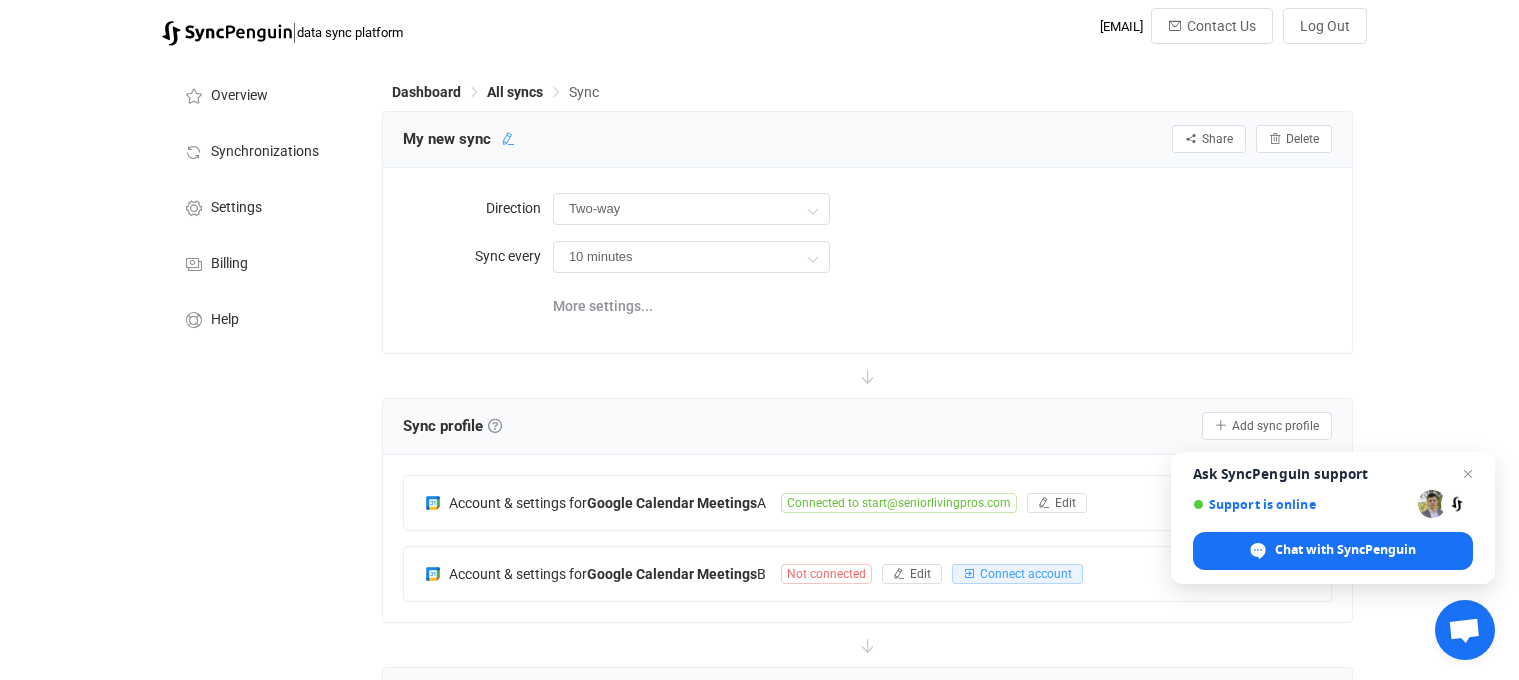 click at bounding box center (508, 139) 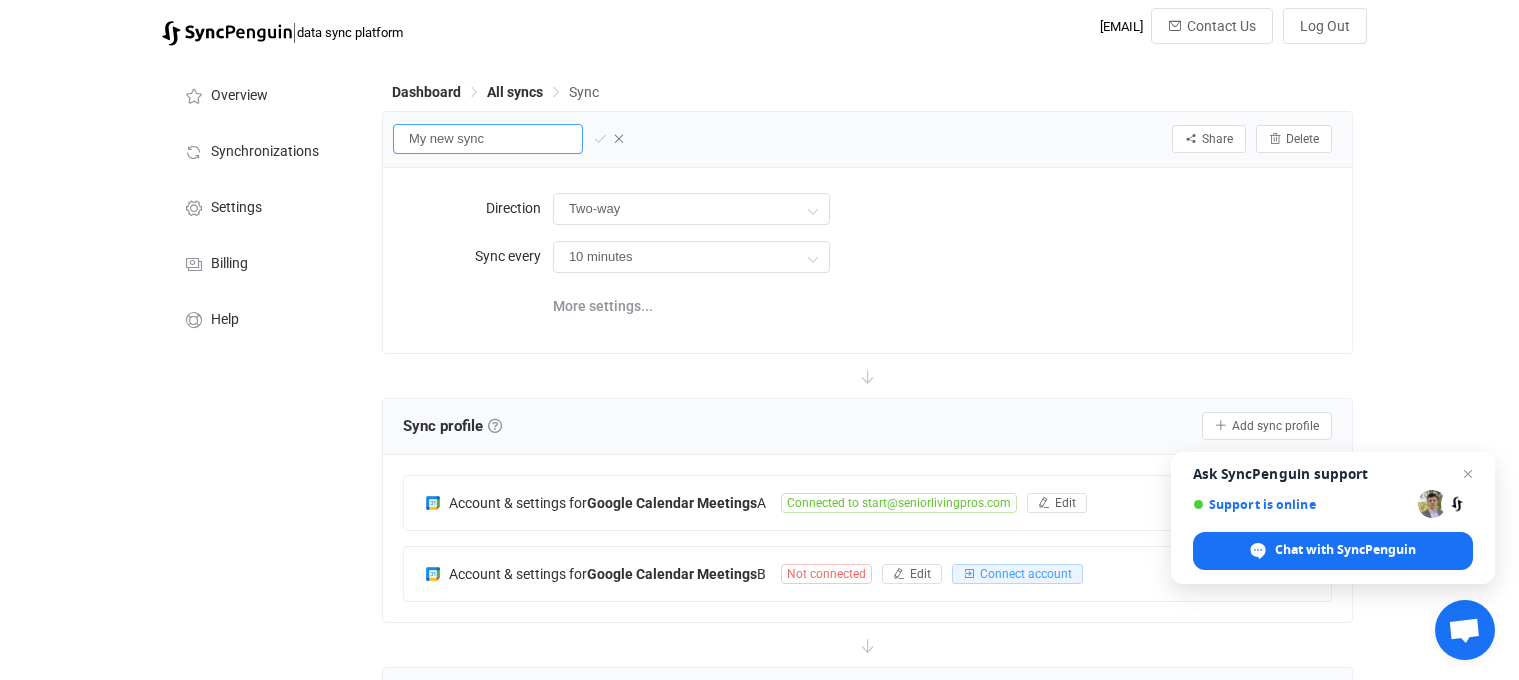 drag, startPoint x: 493, startPoint y: 141, endPoint x: 384, endPoint y: 135, distance: 109.165016 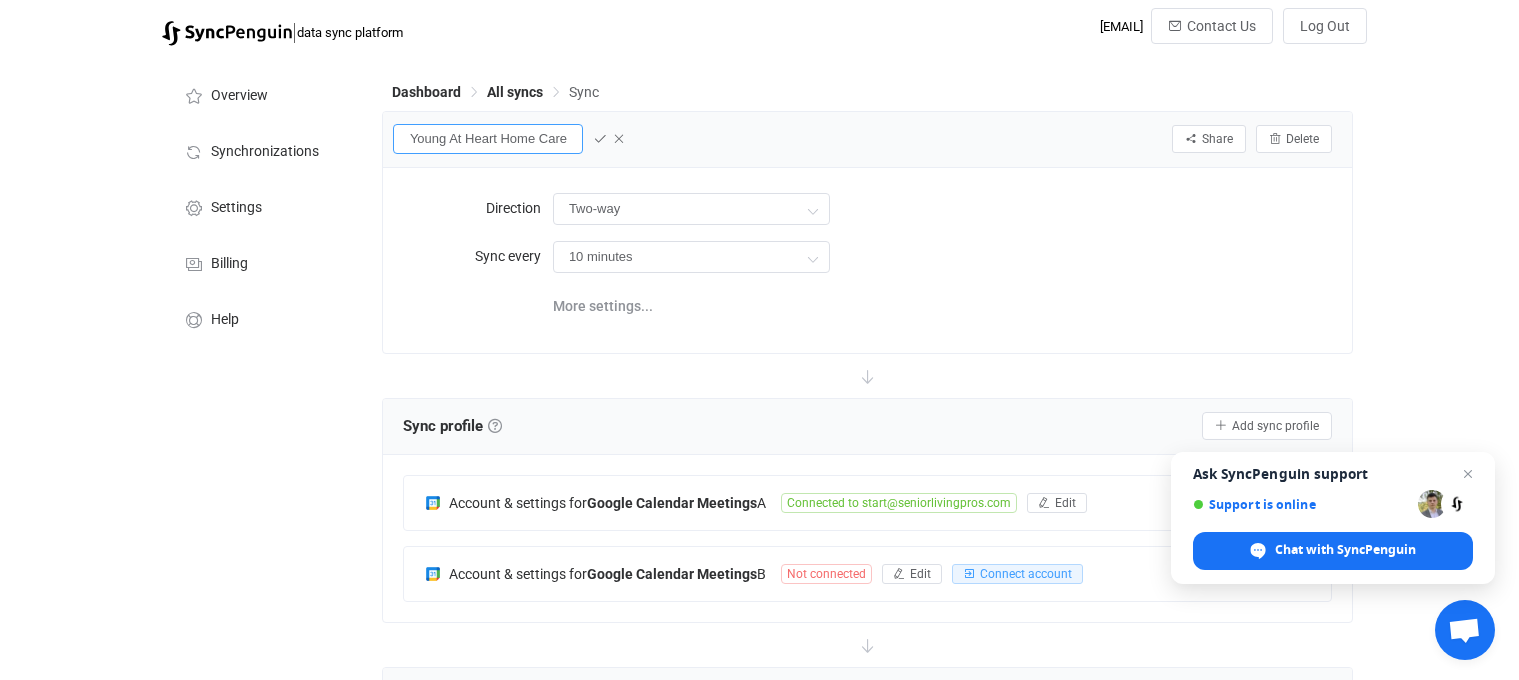 scroll, scrollTop: 0, scrollLeft: 55, axis: horizontal 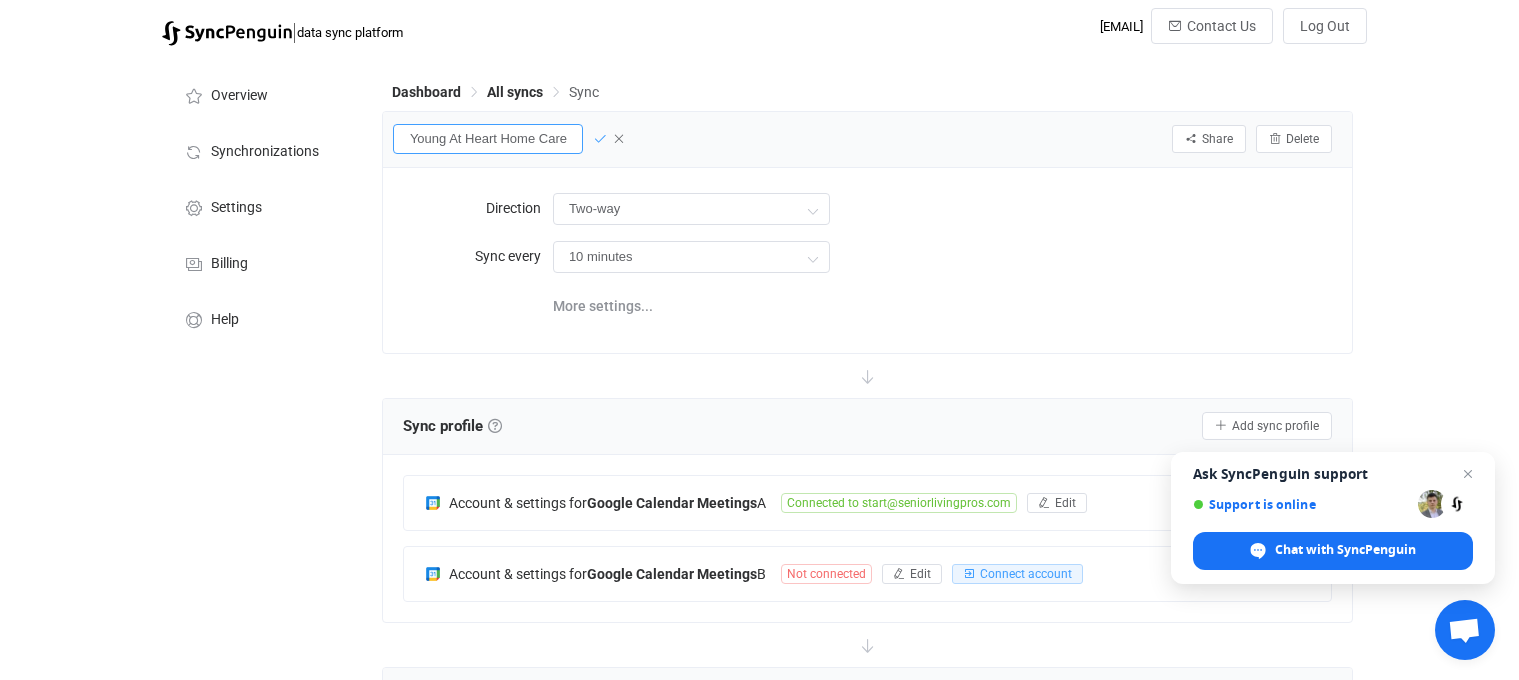 type on "Erica Young At Heart Home Care" 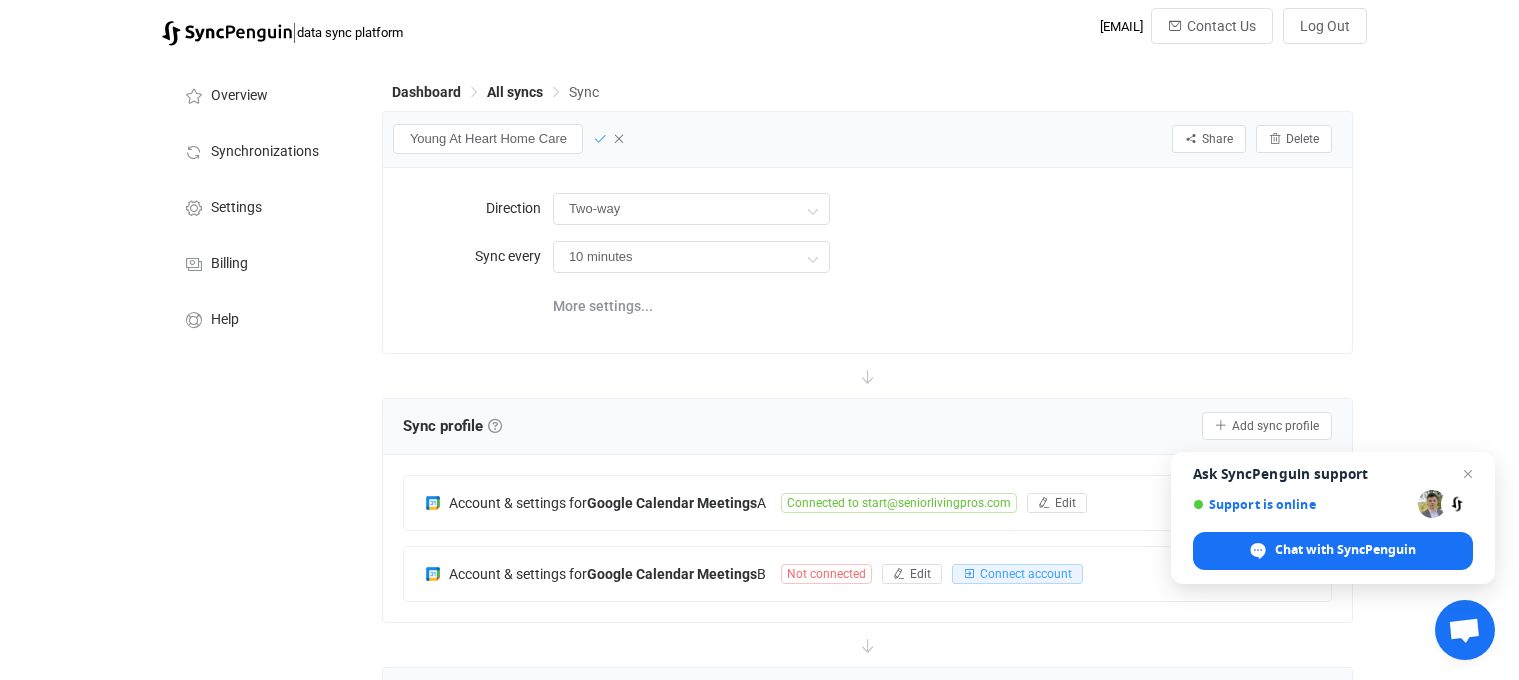 scroll, scrollTop: 0, scrollLeft: 0, axis: both 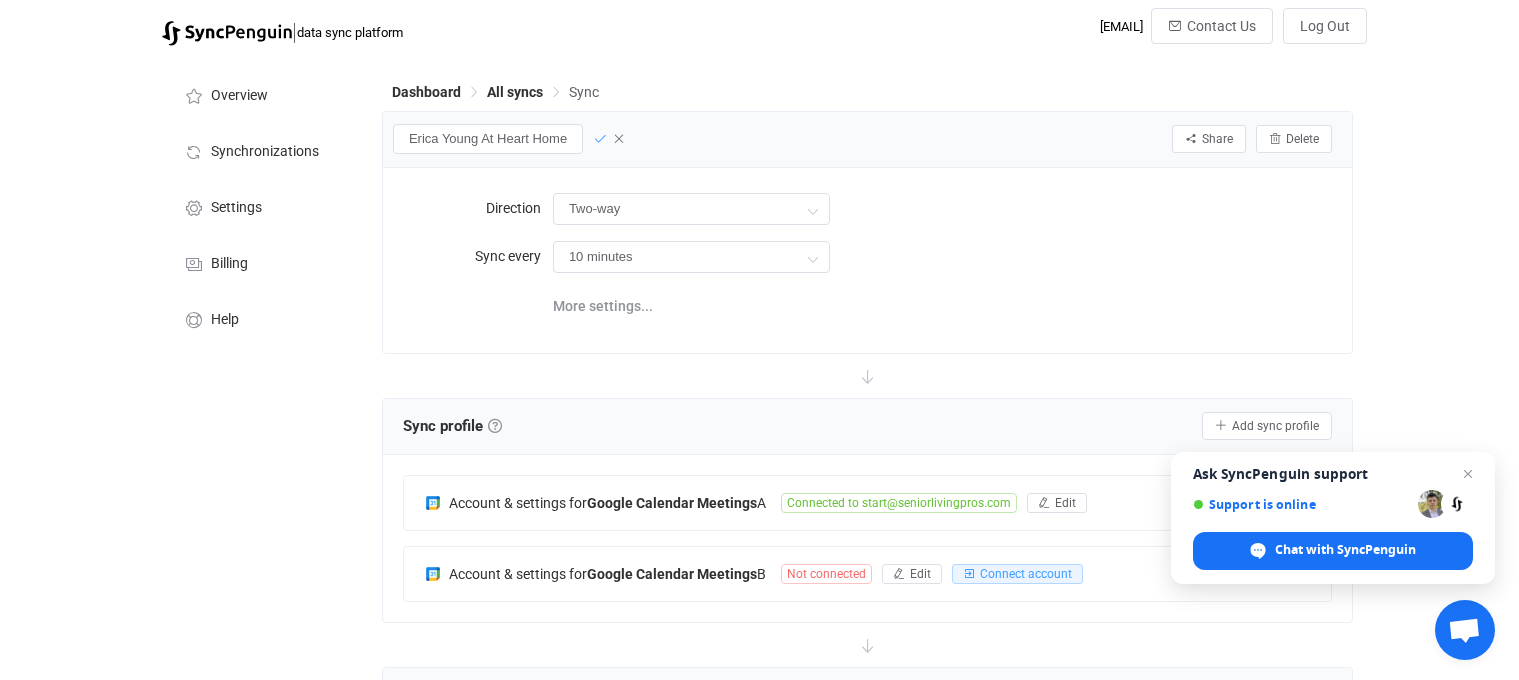 click at bounding box center [600, 139] 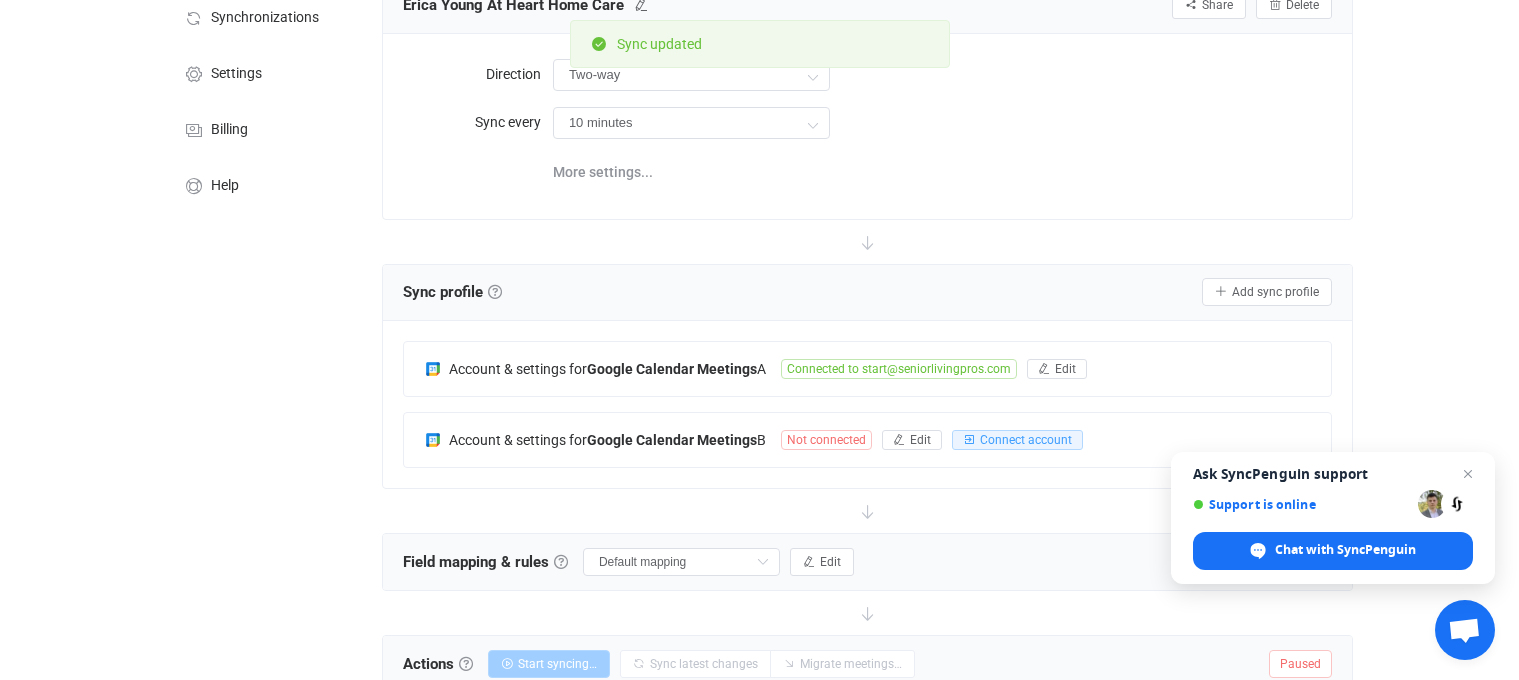 scroll, scrollTop: 141, scrollLeft: 0, axis: vertical 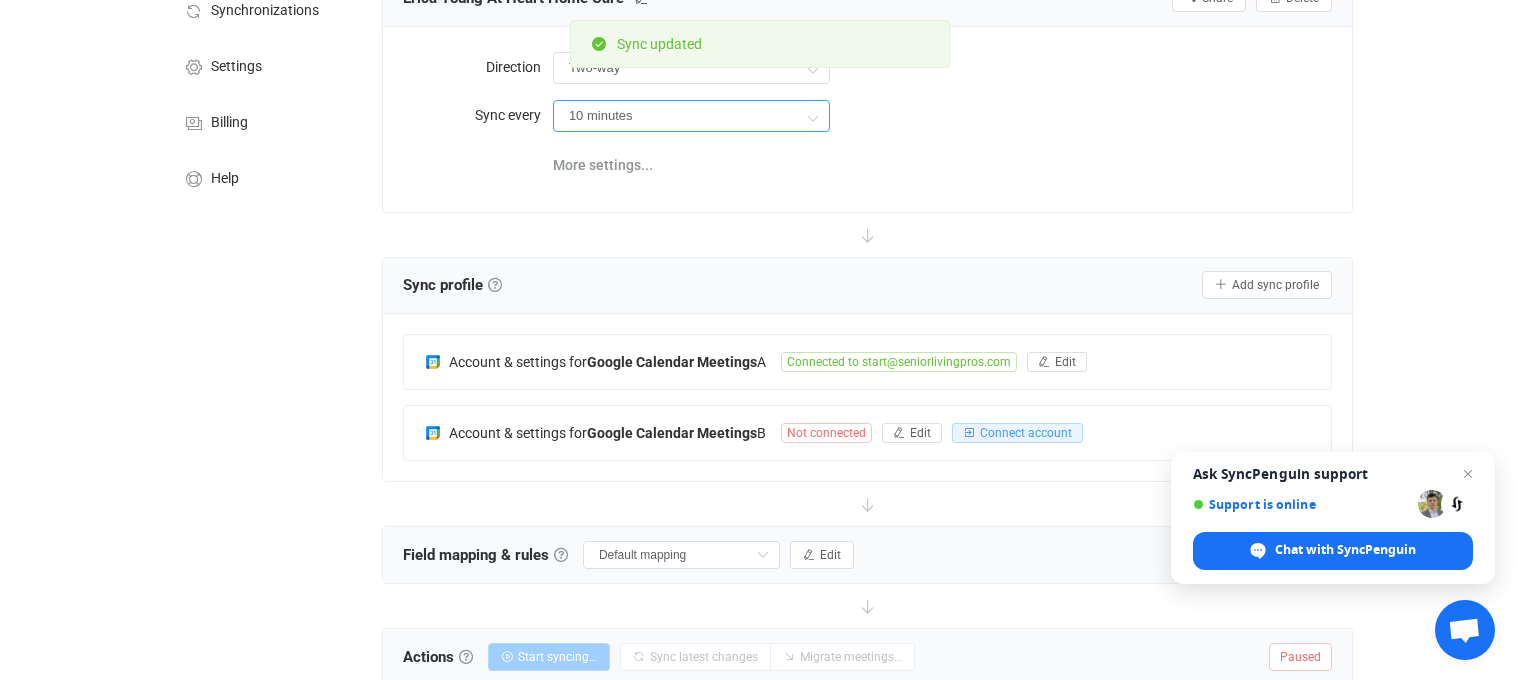 click on "10 minutes" at bounding box center [691, 116] 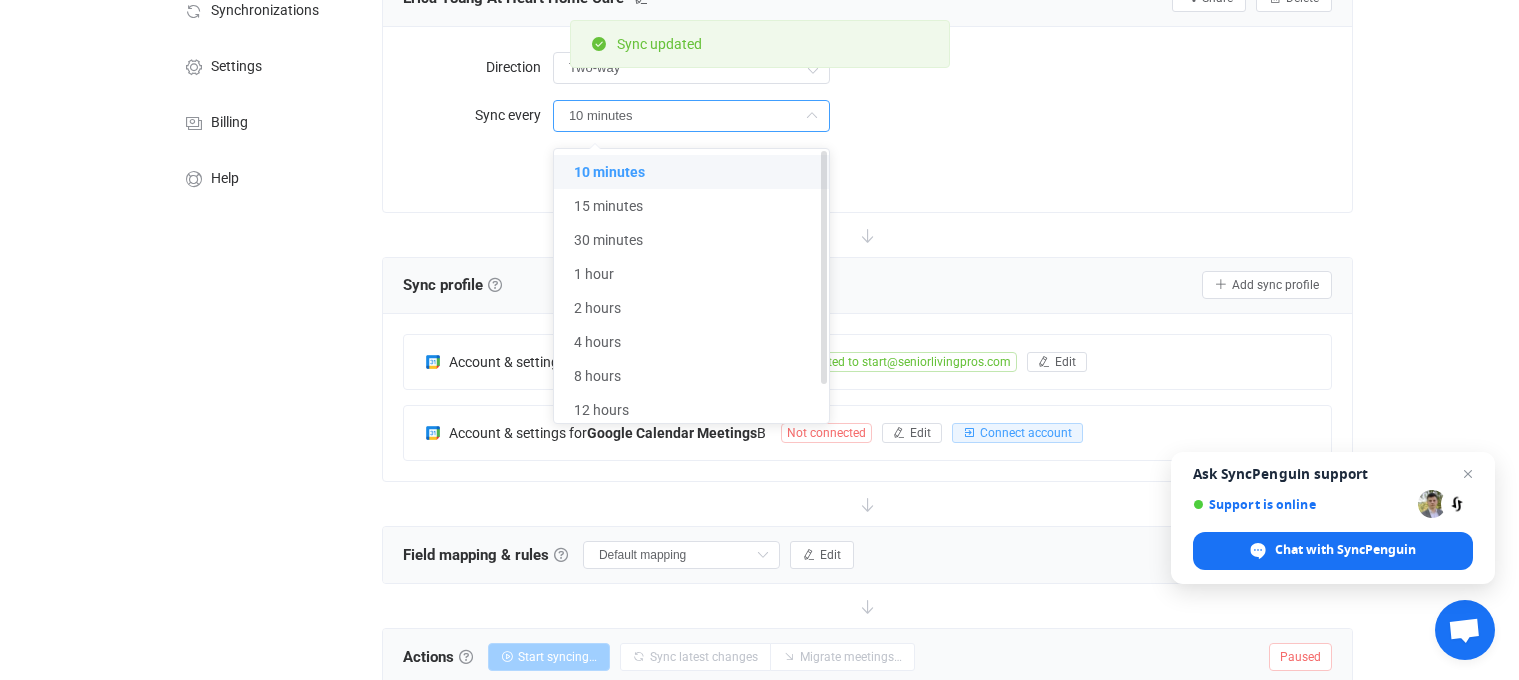 click on "10 minutes" at bounding box center (691, 172) 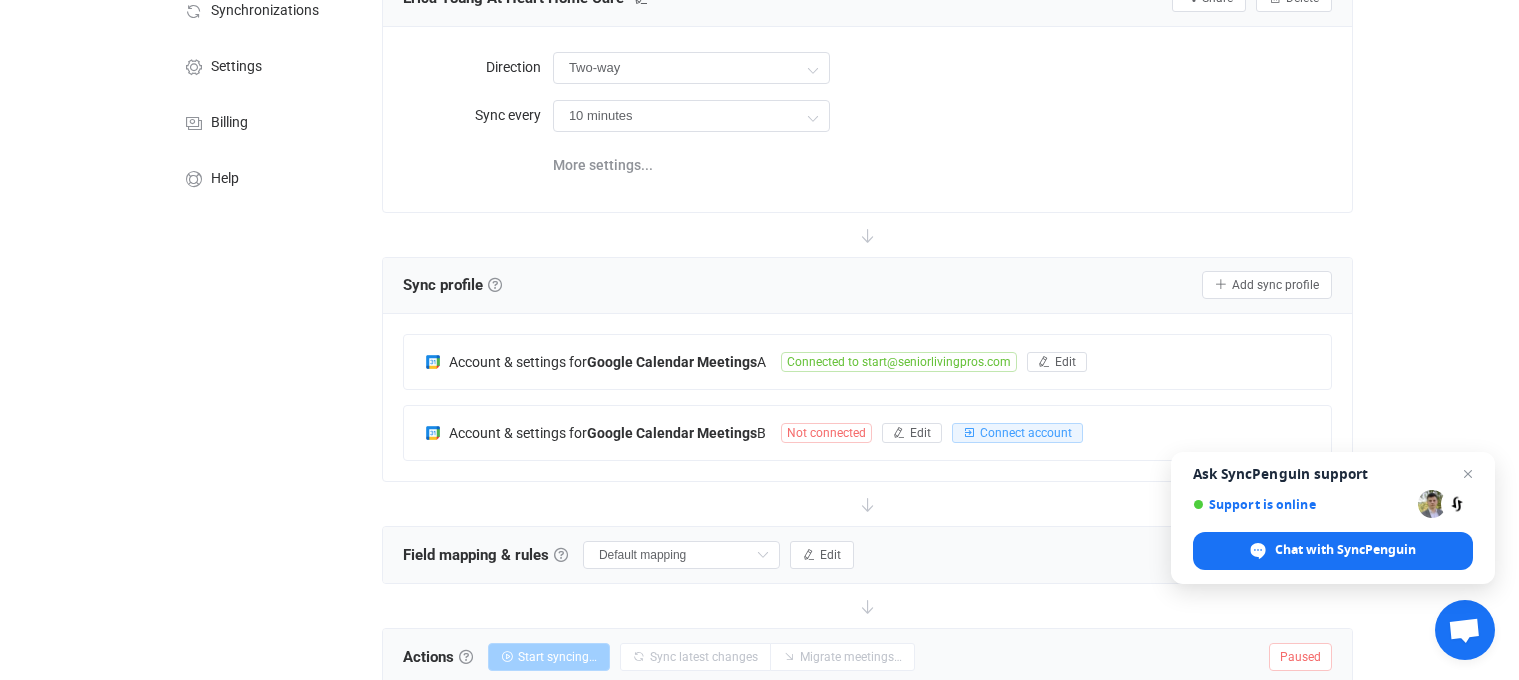click on "More settings..." at bounding box center (942, 163) 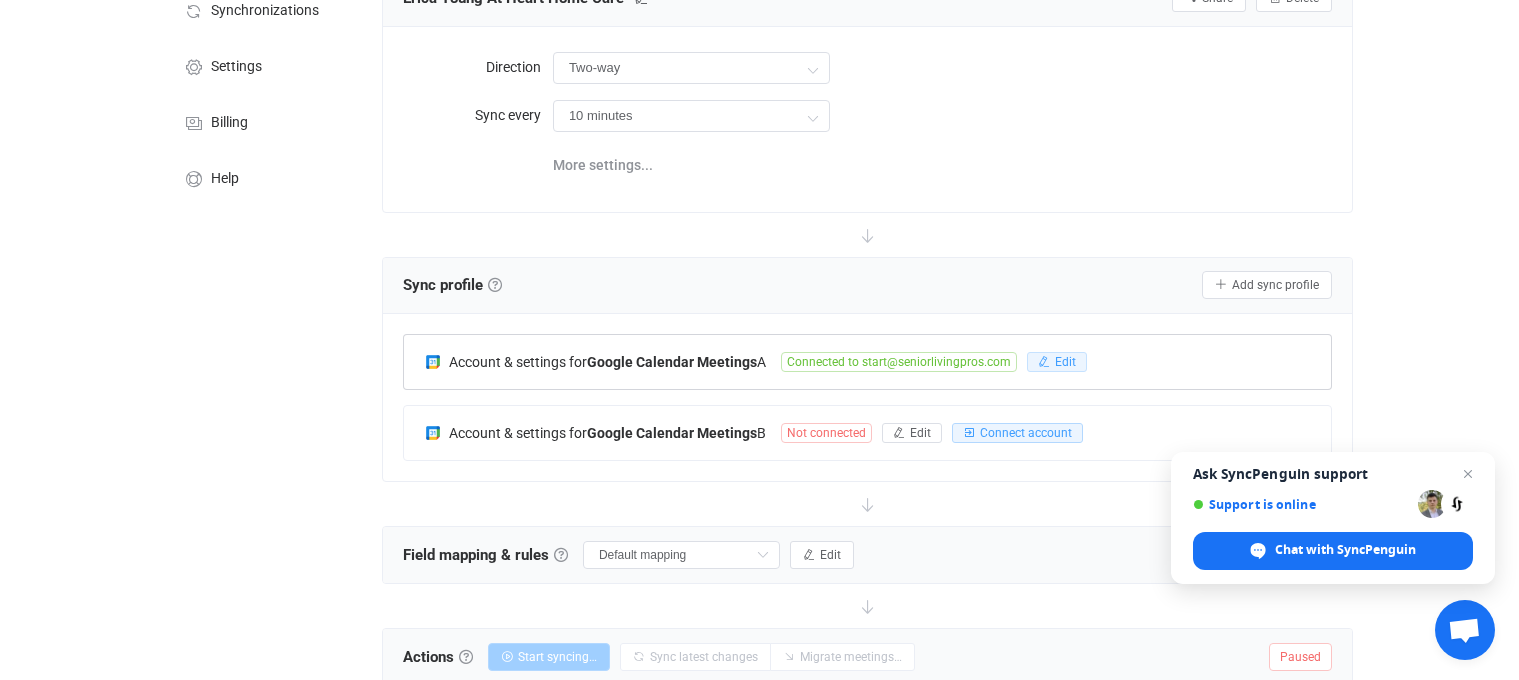 click on "Edit" at bounding box center [1065, 362] 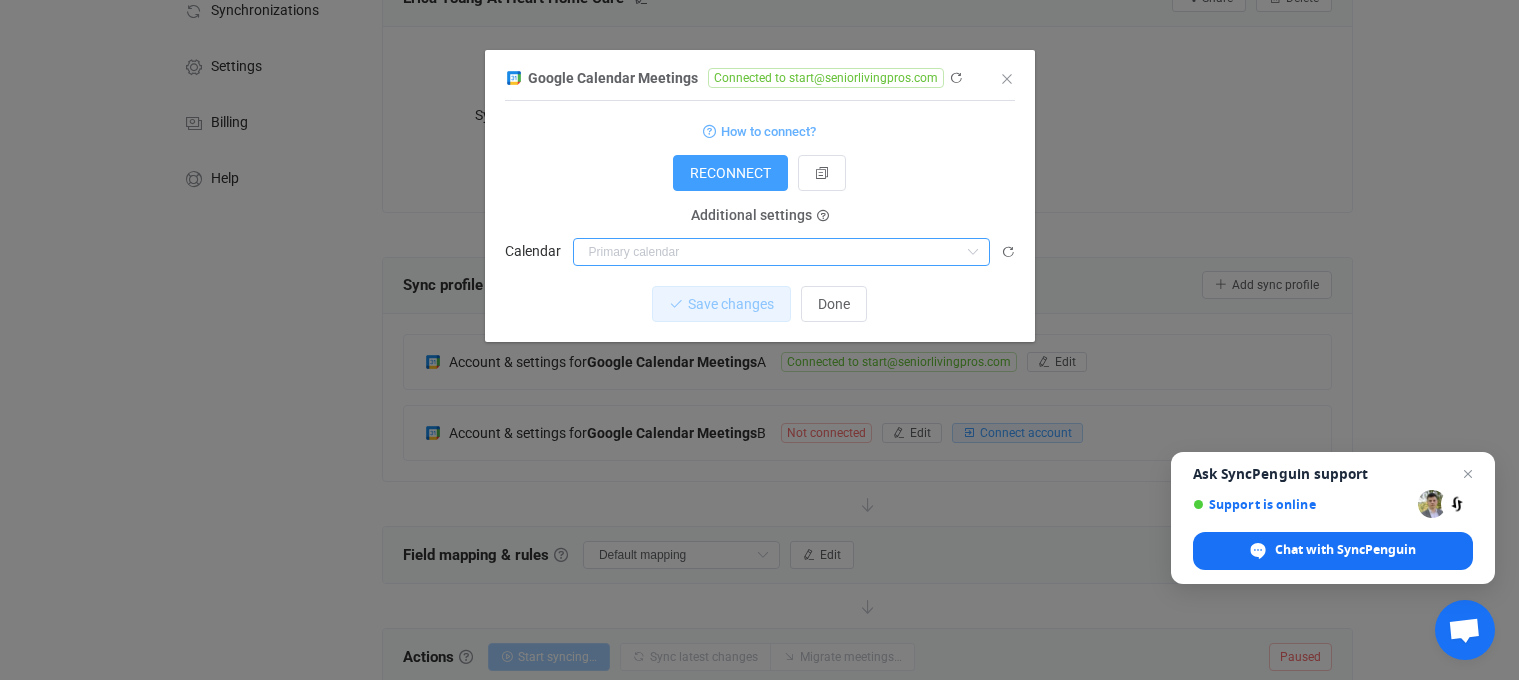 click at bounding box center (781, 252) 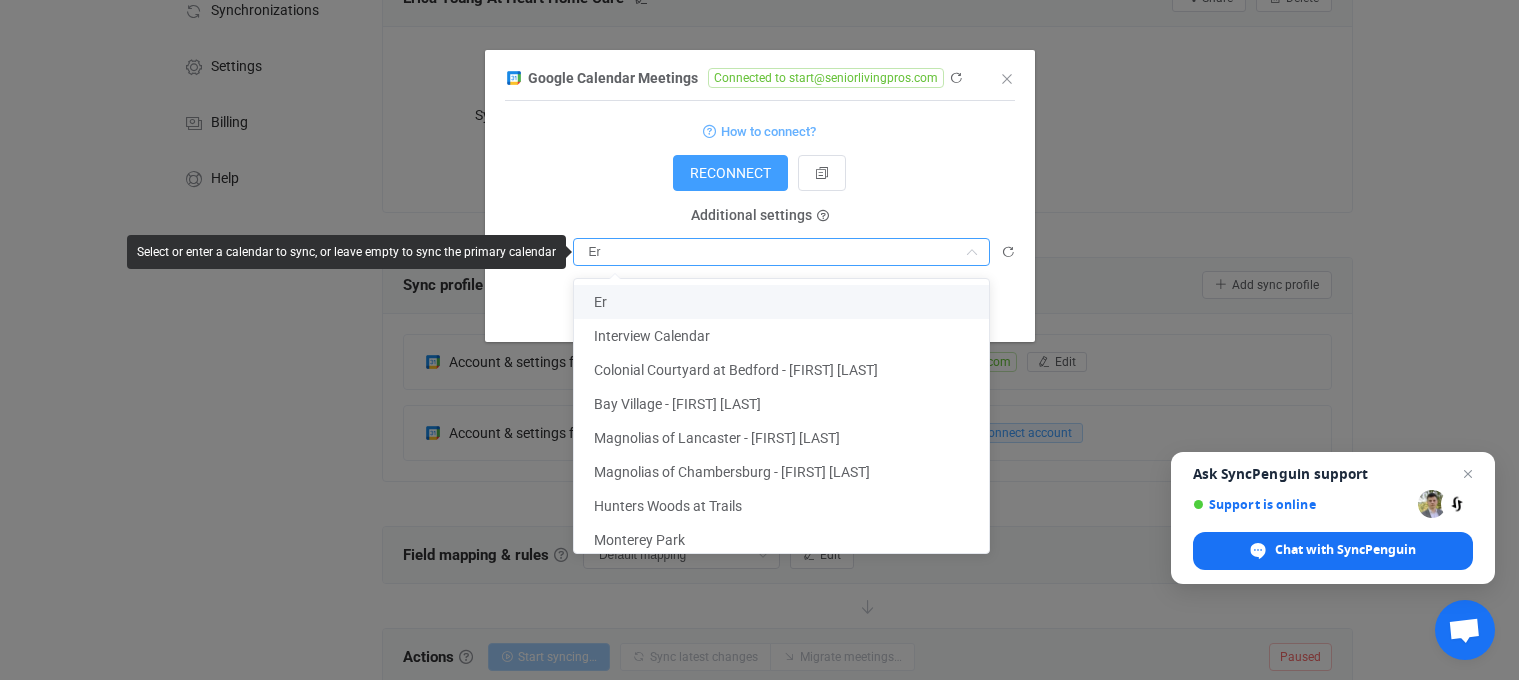 type on "E" 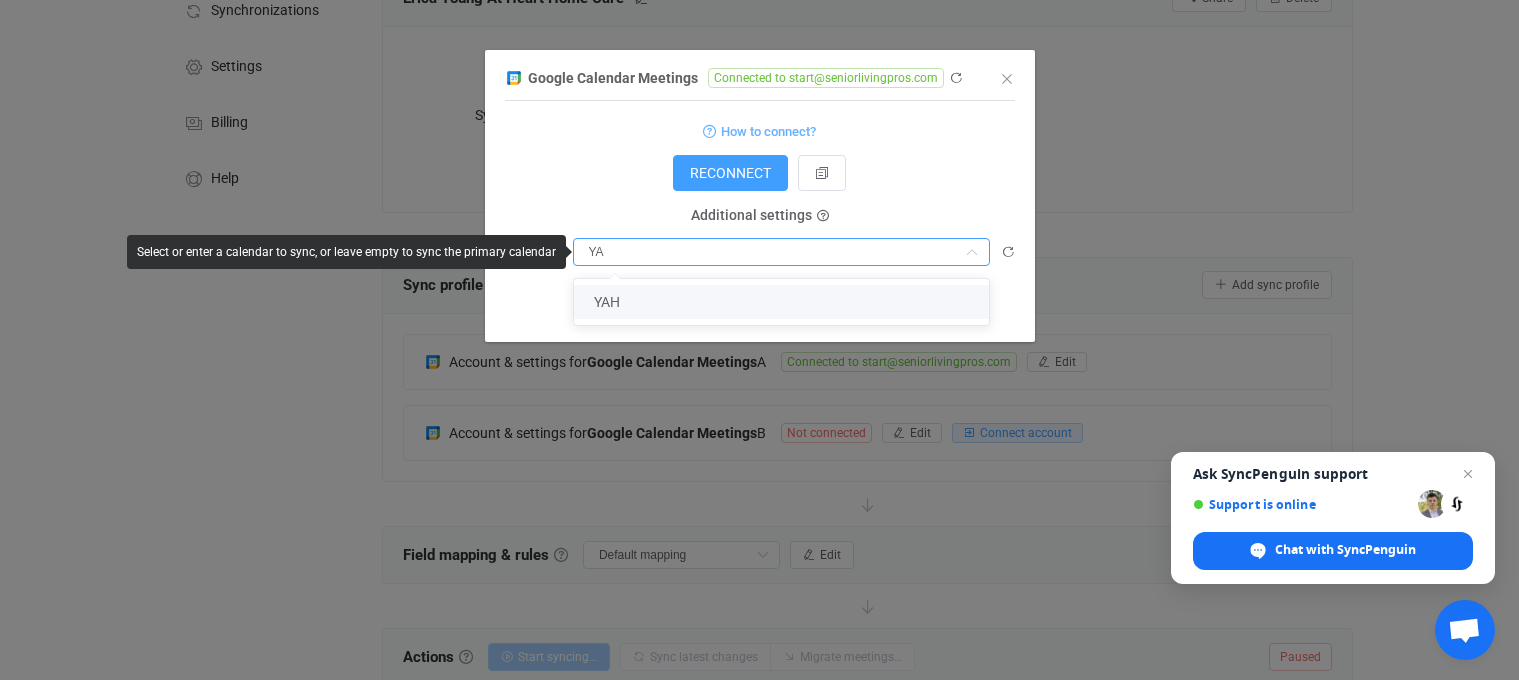 type on "Y" 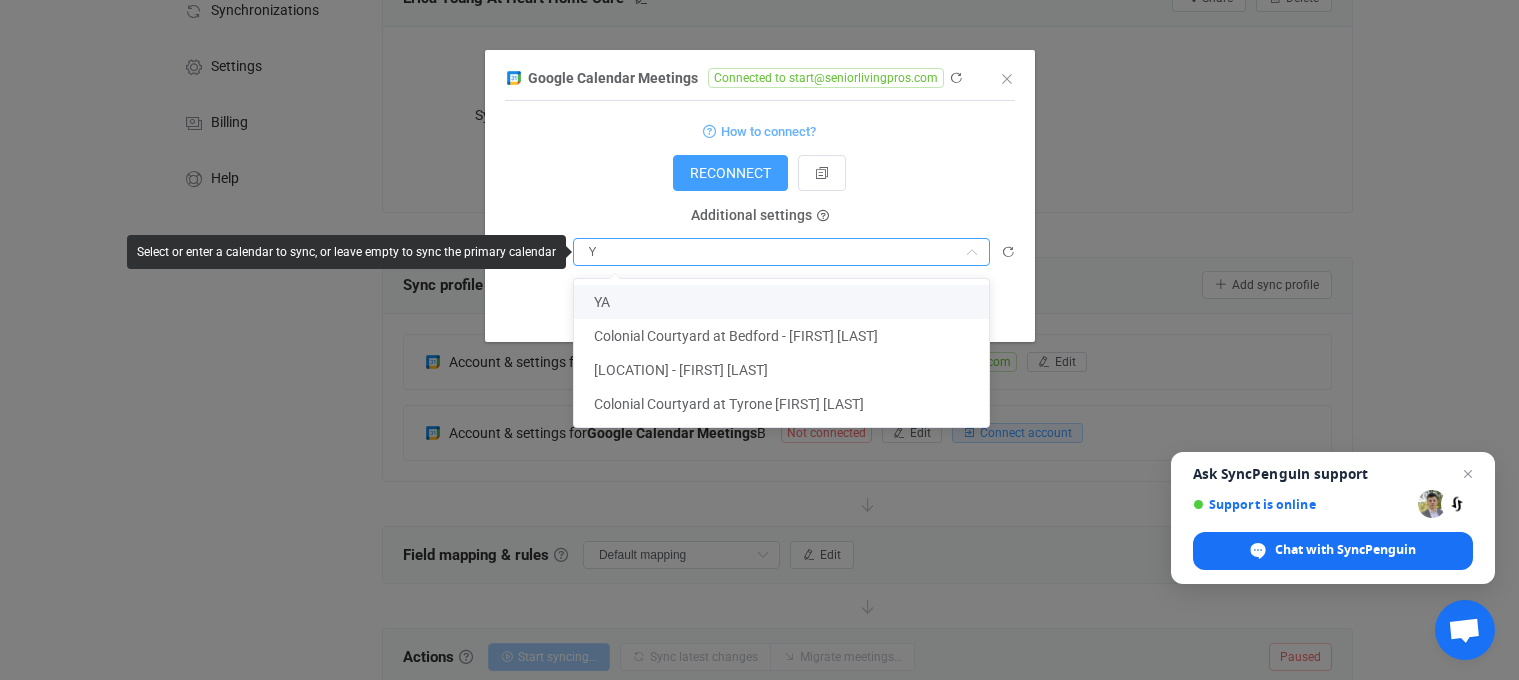 type 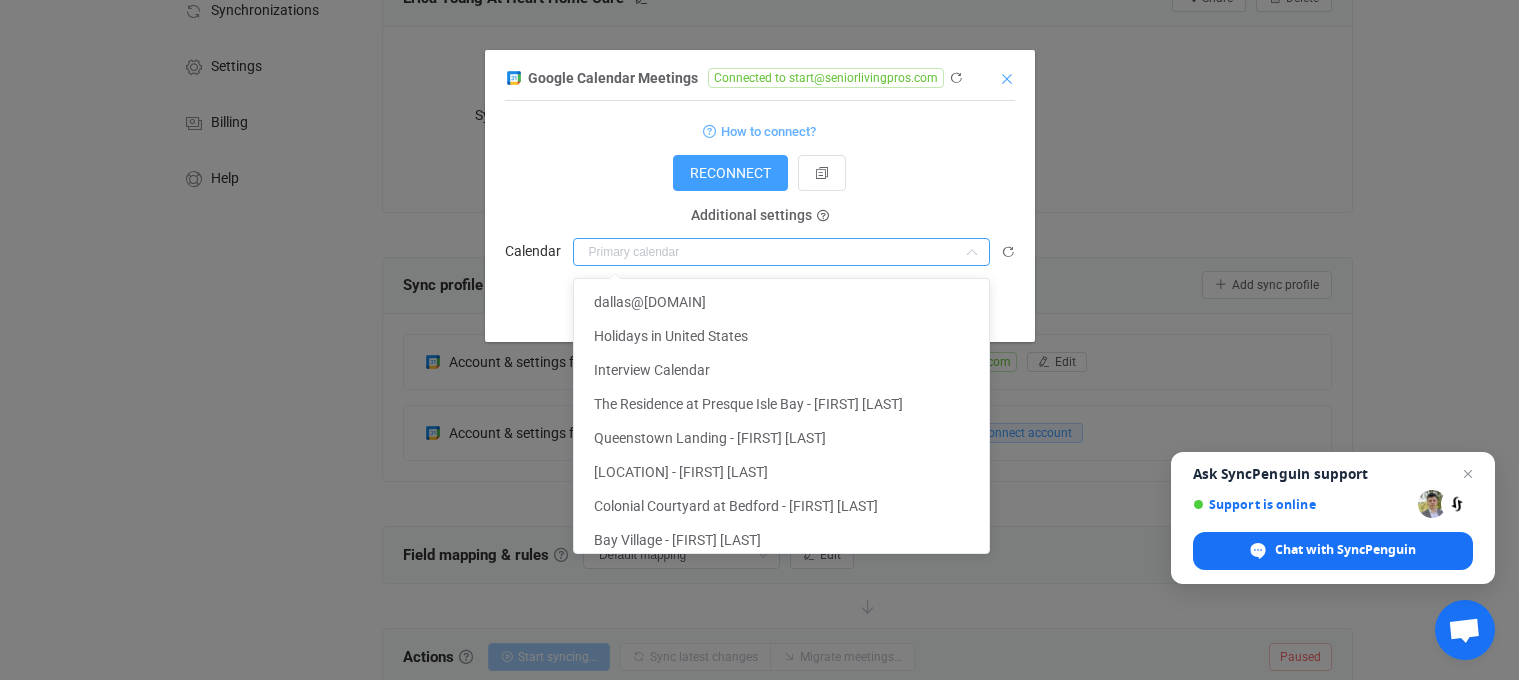 click at bounding box center (1007, 79) 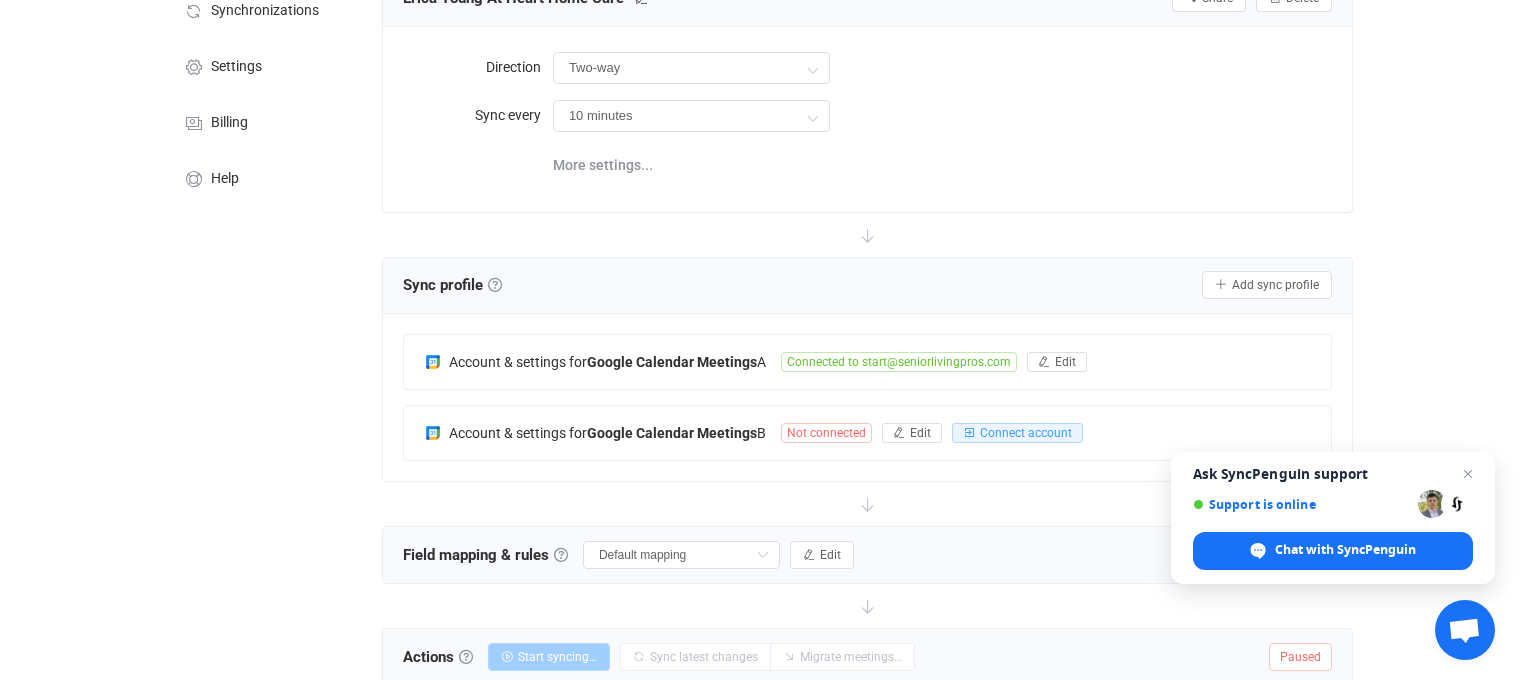 click on "| data sync platform [EMAIL] Contact Us Log Out Overview Synchronizations Settings Billing Help Dashboard All syncs Sync [FIRST] [LAST] Home Care Share Sync sharing Delete Direction Two-way Two-way A B B A Sync every 10 minutes More settings... Sync profile
Sync profile A sync profile represents a single pair of calendars to sync. You need to connect both accounts by authorizing access, as well as provide any additional details or settings if needed.   To connect your account, click on the corresponding row below and follow the instructions. Add sync profile Account & settings for Google Calendar Meetings A
Connected  to [DOMAIN] Edit Google Calendar Meetings Connected  to [DOMAIN] 1 { {
"accessToken": "***",
"refreshToken": "***"
} Standard output:
Output saved to the file Save changes Done Connection results Account & settings for Google Calendar Meetings B
Not connected Edit Connect account Edit  is" at bounding box center [759, 446] 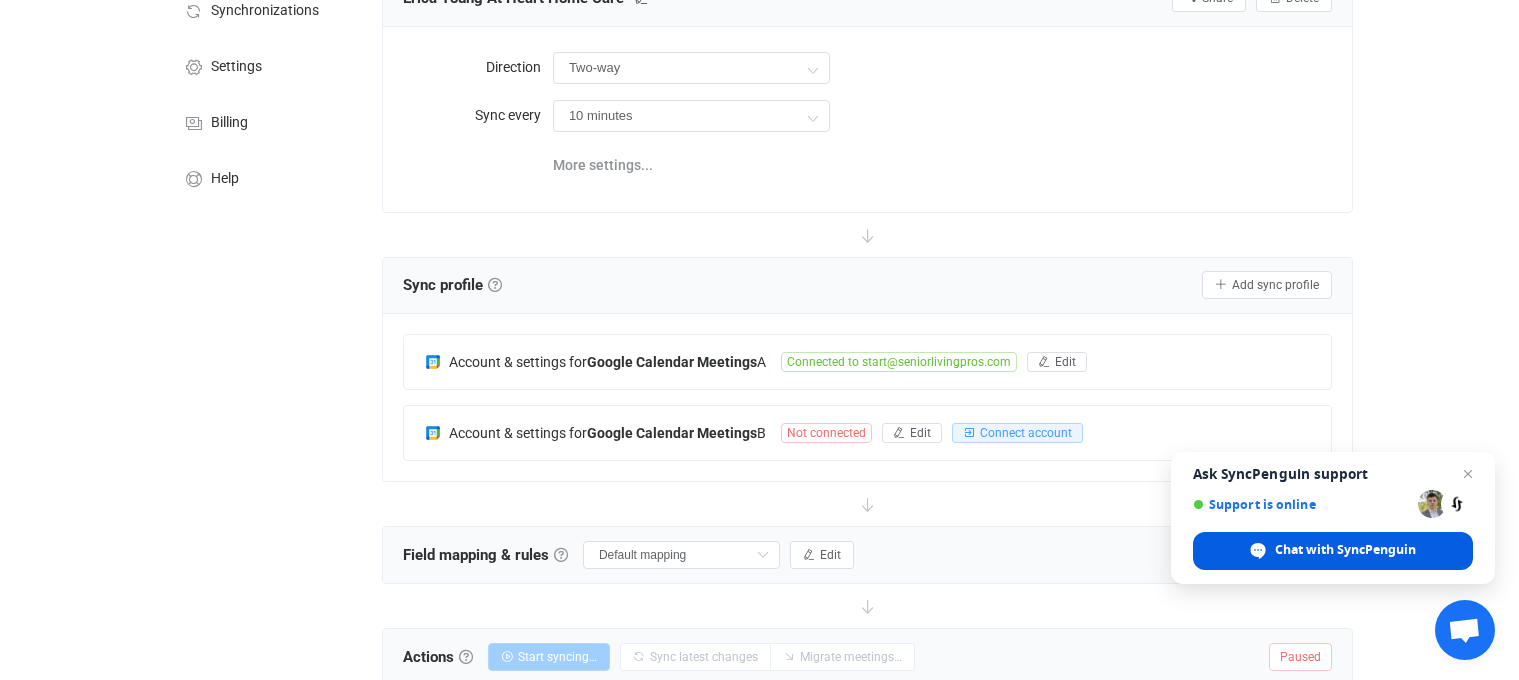 click on "Chat with SyncPenguin" at bounding box center [1345, 550] 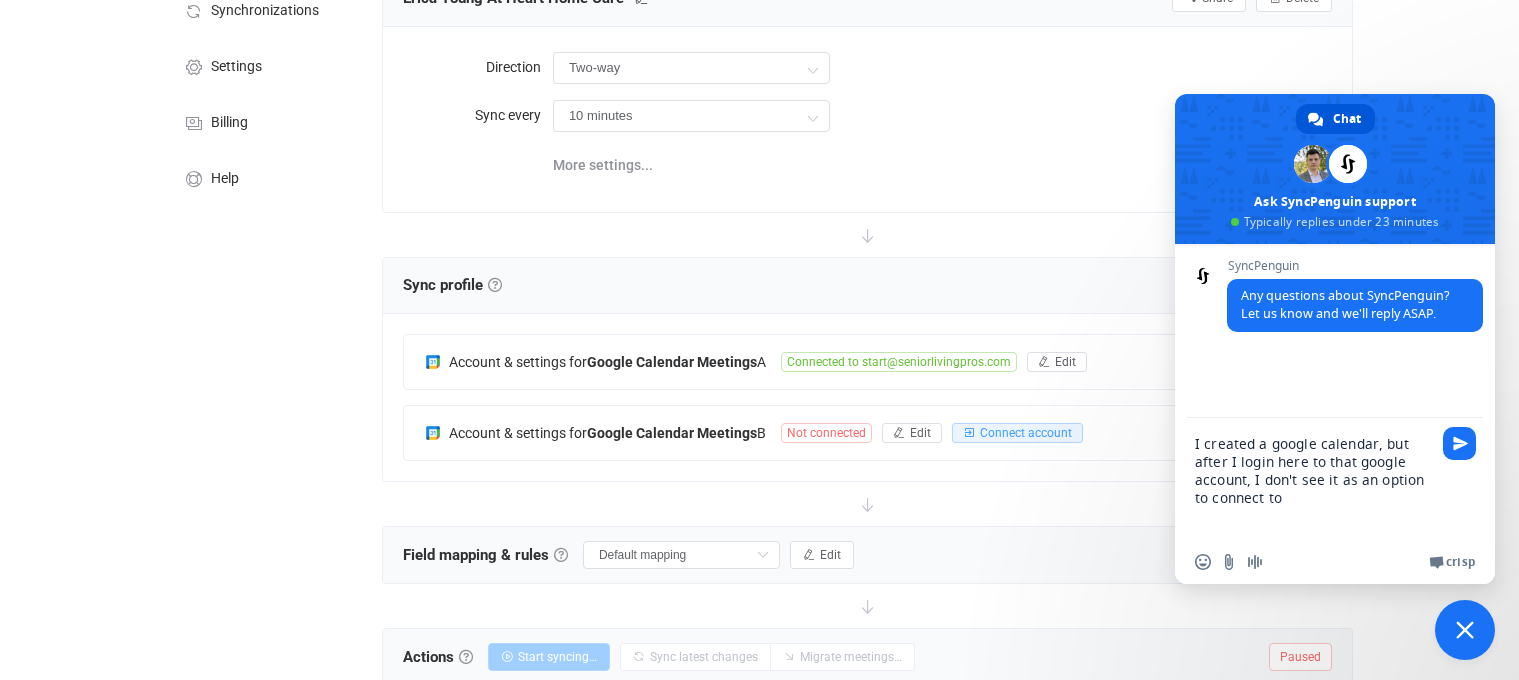 type on "I created a google calendar, but after I login here to that google account, I don't see it as an option to connect to." 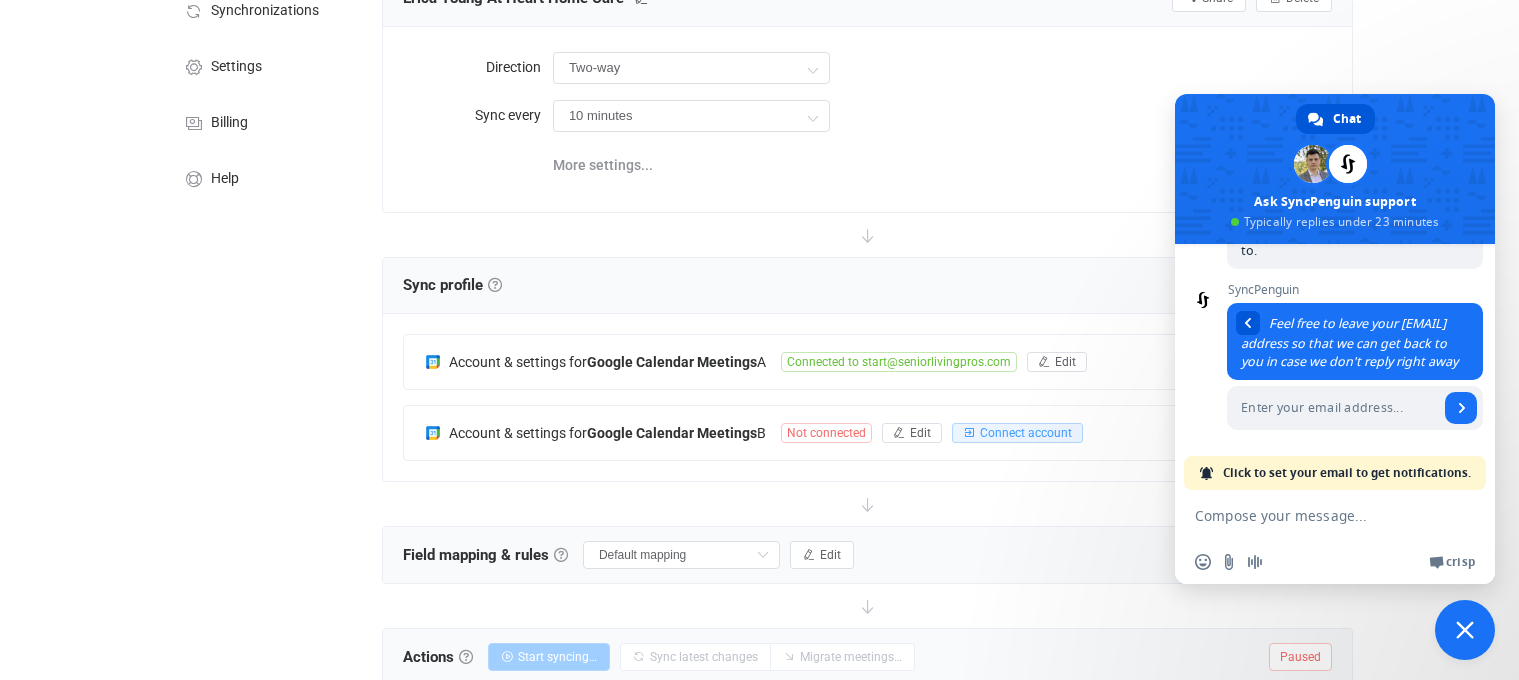 scroll, scrollTop: 185, scrollLeft: 0, axis: vertical 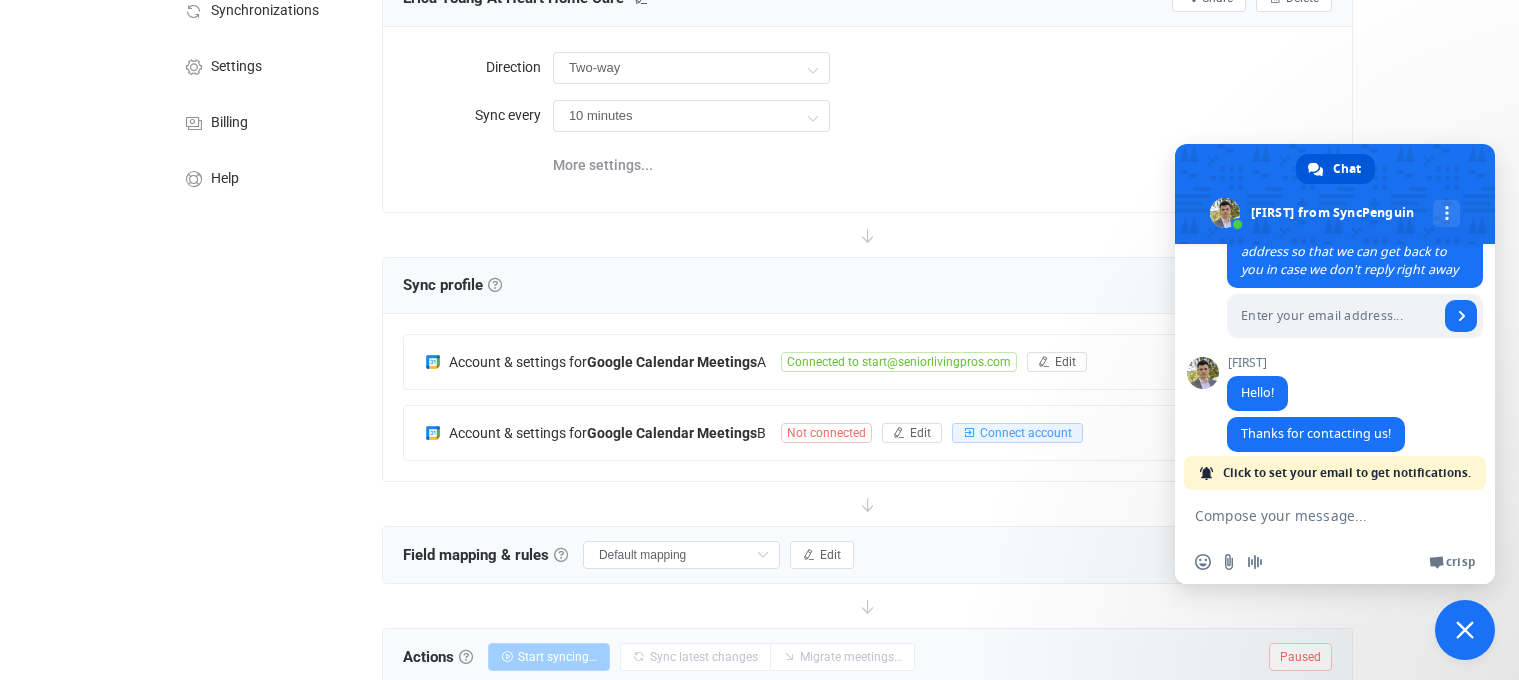 click at bounding box center [1315, 515] 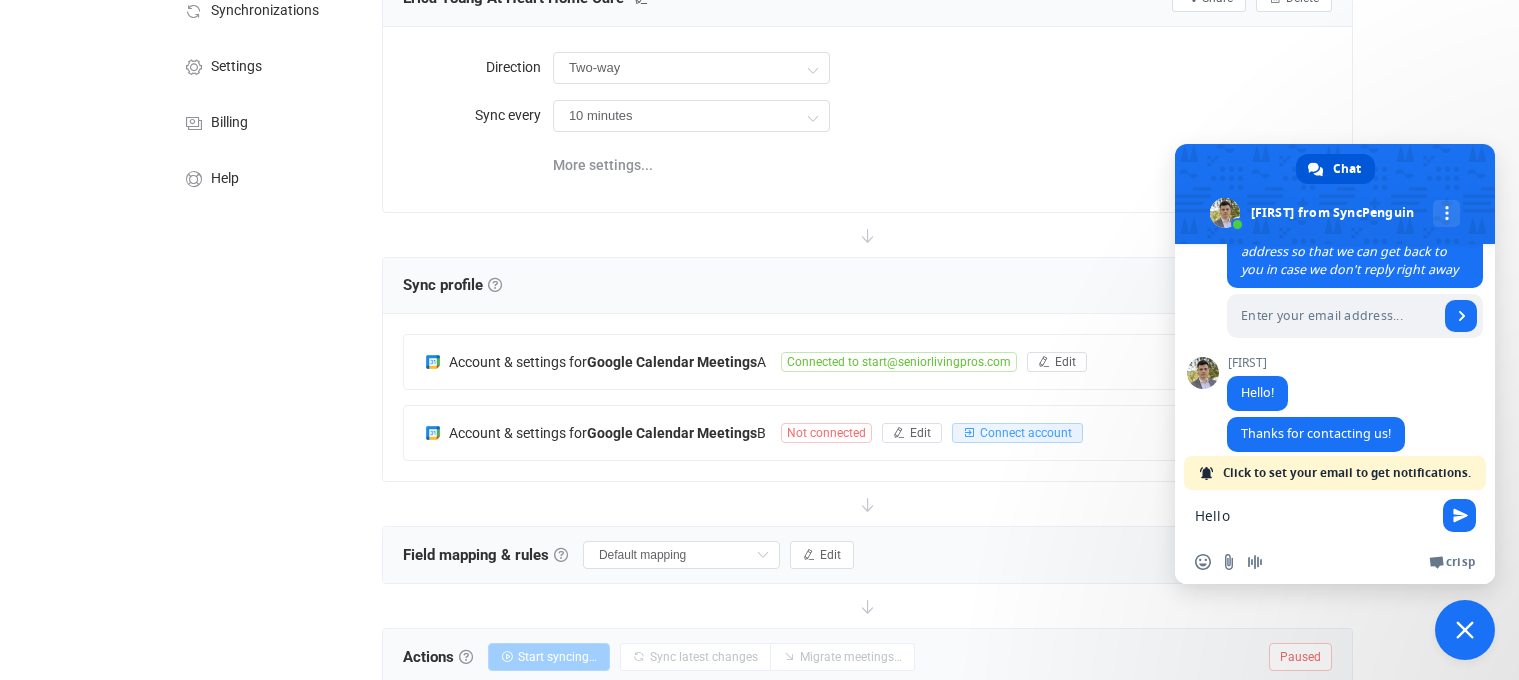 type on "Hello." 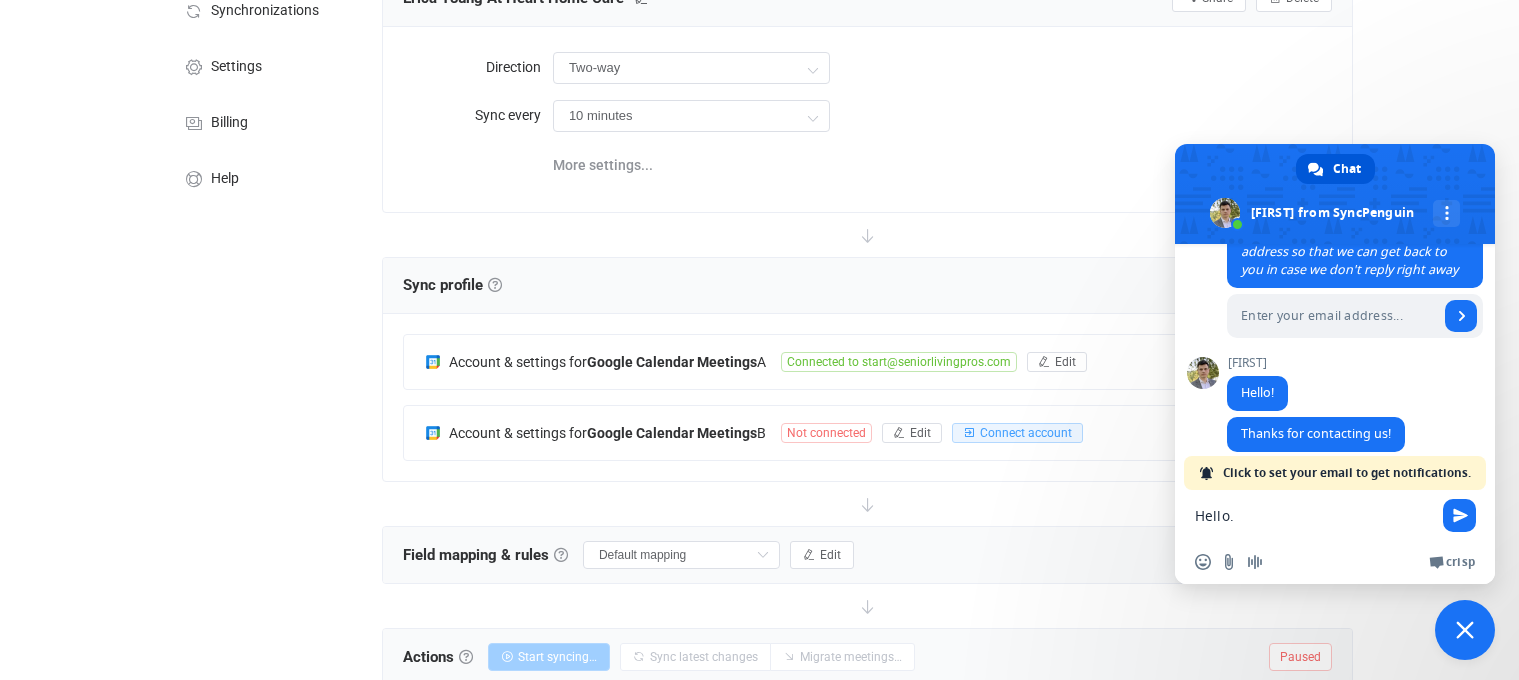 type 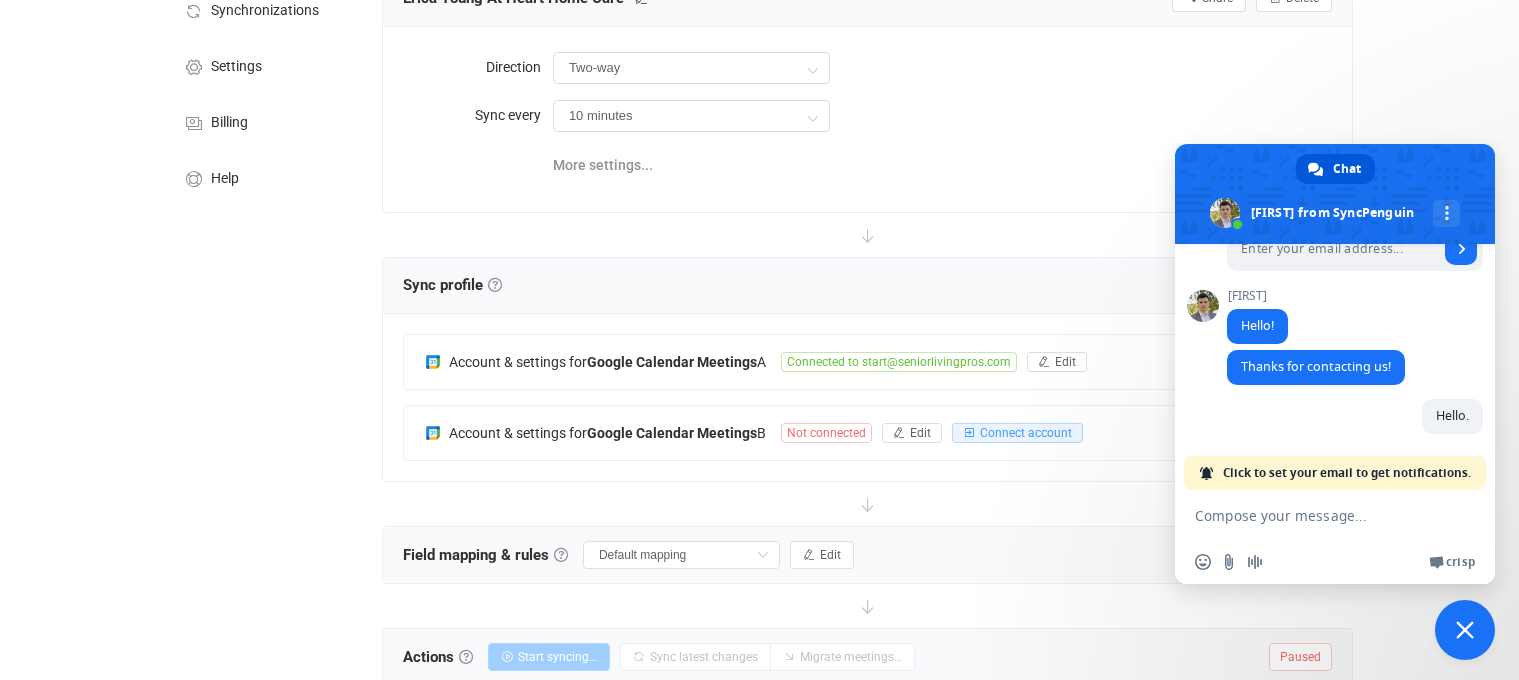 scroll, scrollTop: 344, scrollLeft: 0, axis: vertical 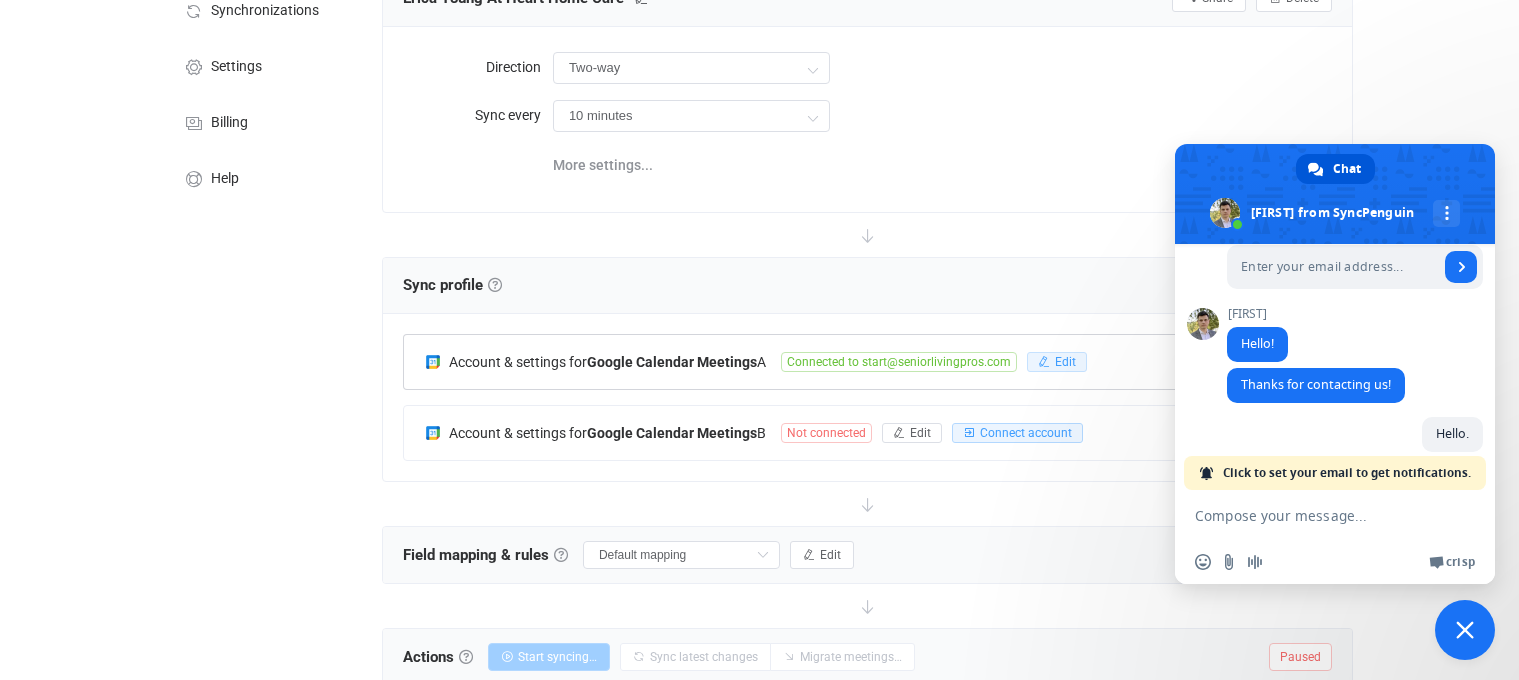 click on "Edit" at bounding box center [1057, 362] 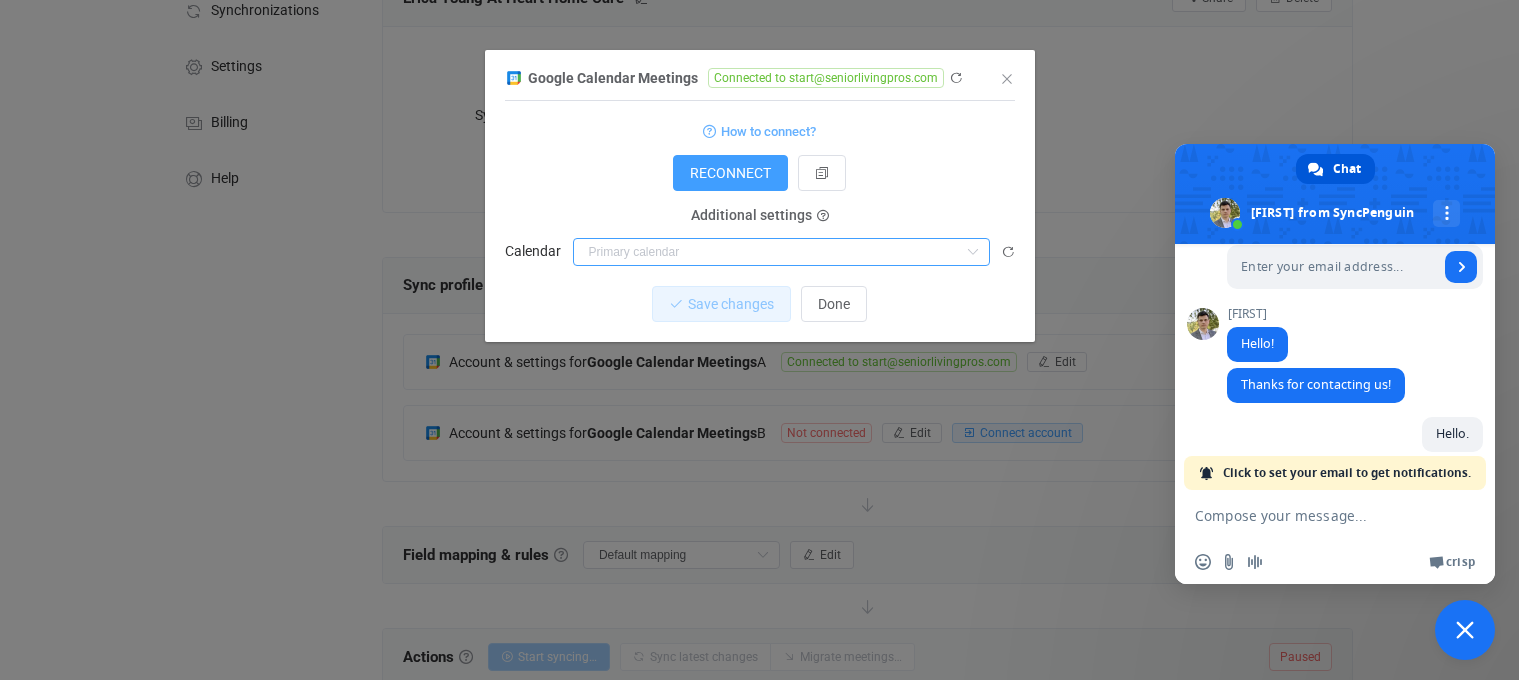 click at bounding box center (781, 252) 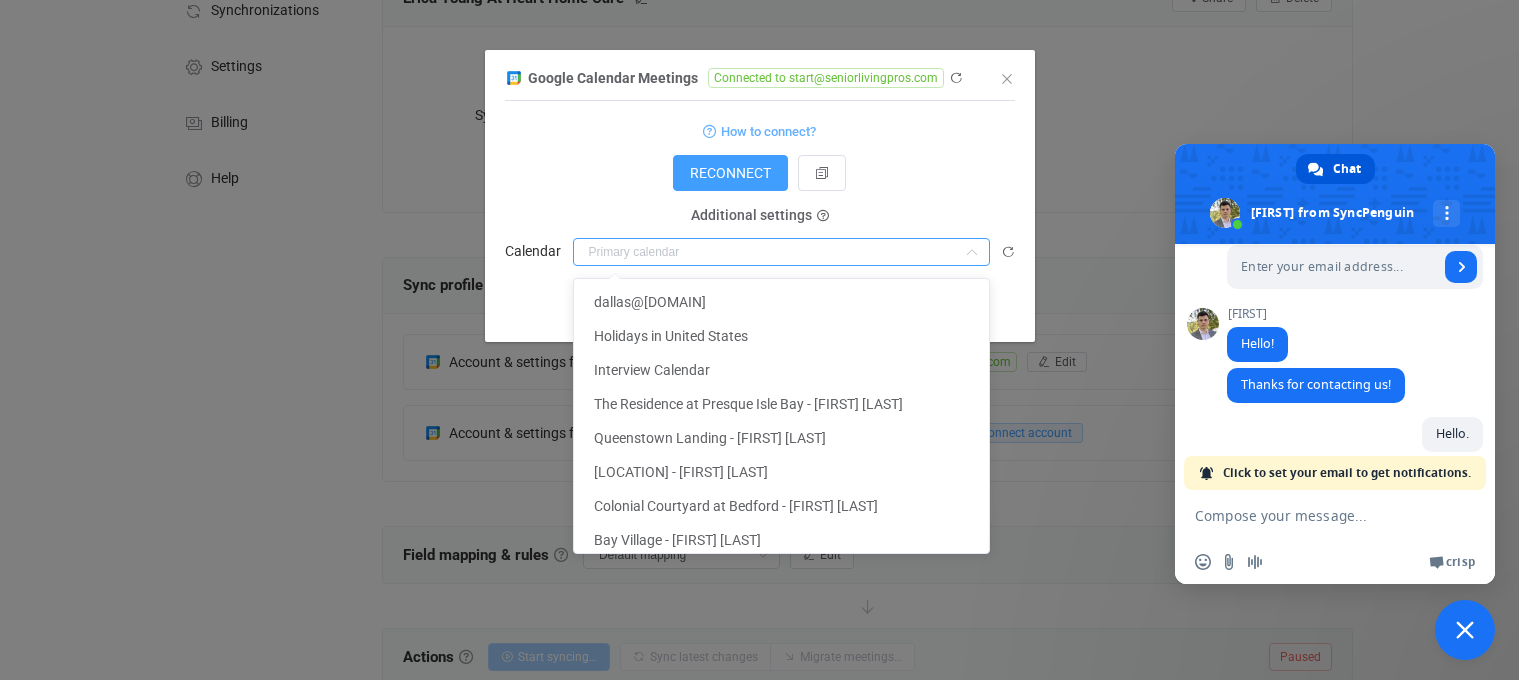 scroll, scrollTop: 431, scrollLeft: 0, axis: vertical 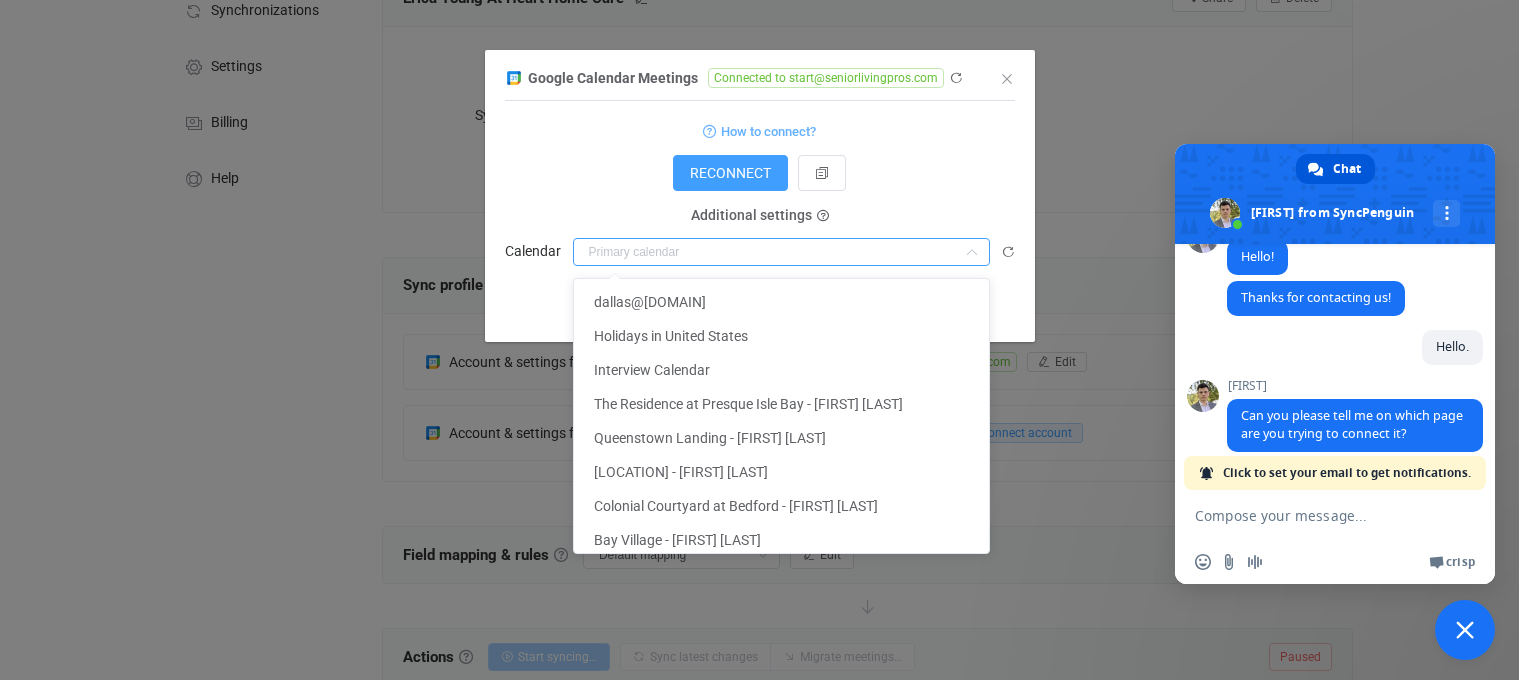 click at bounding box center [1315, 515] 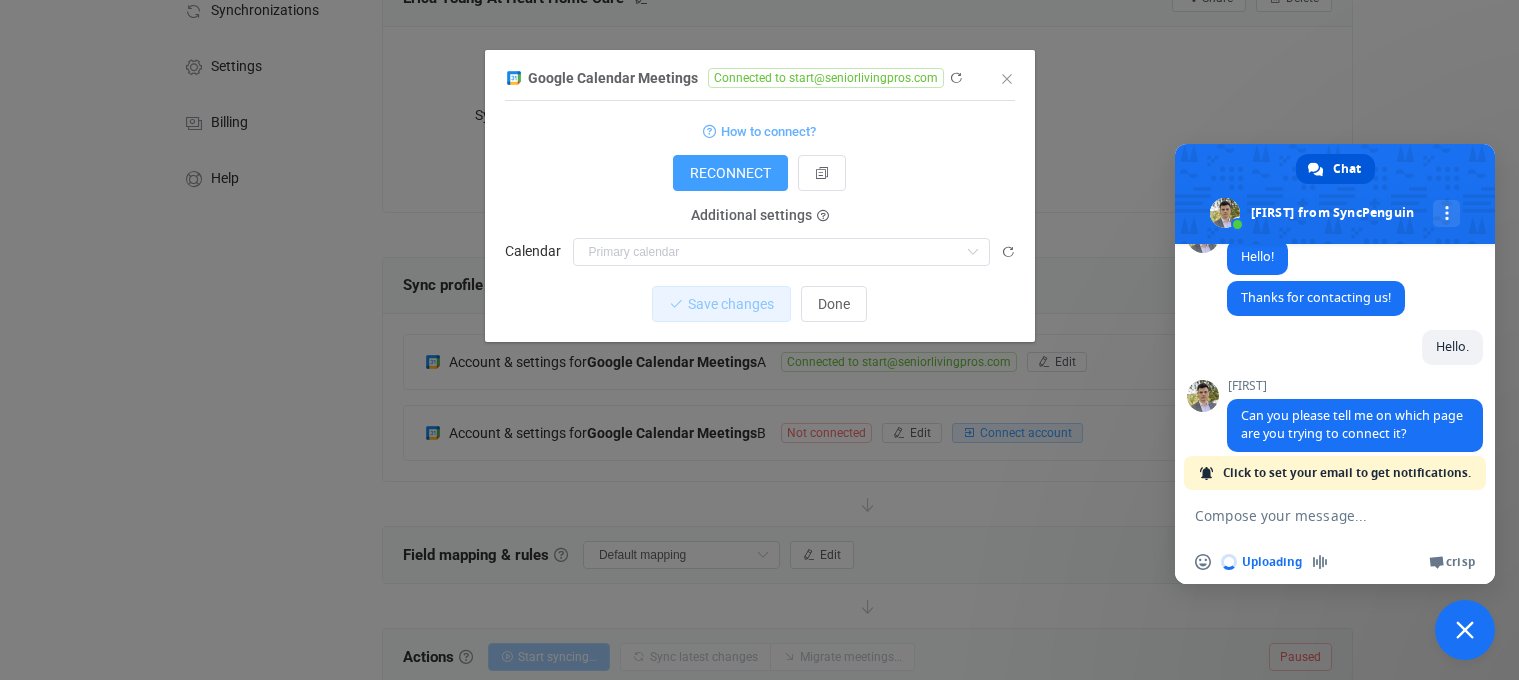 type 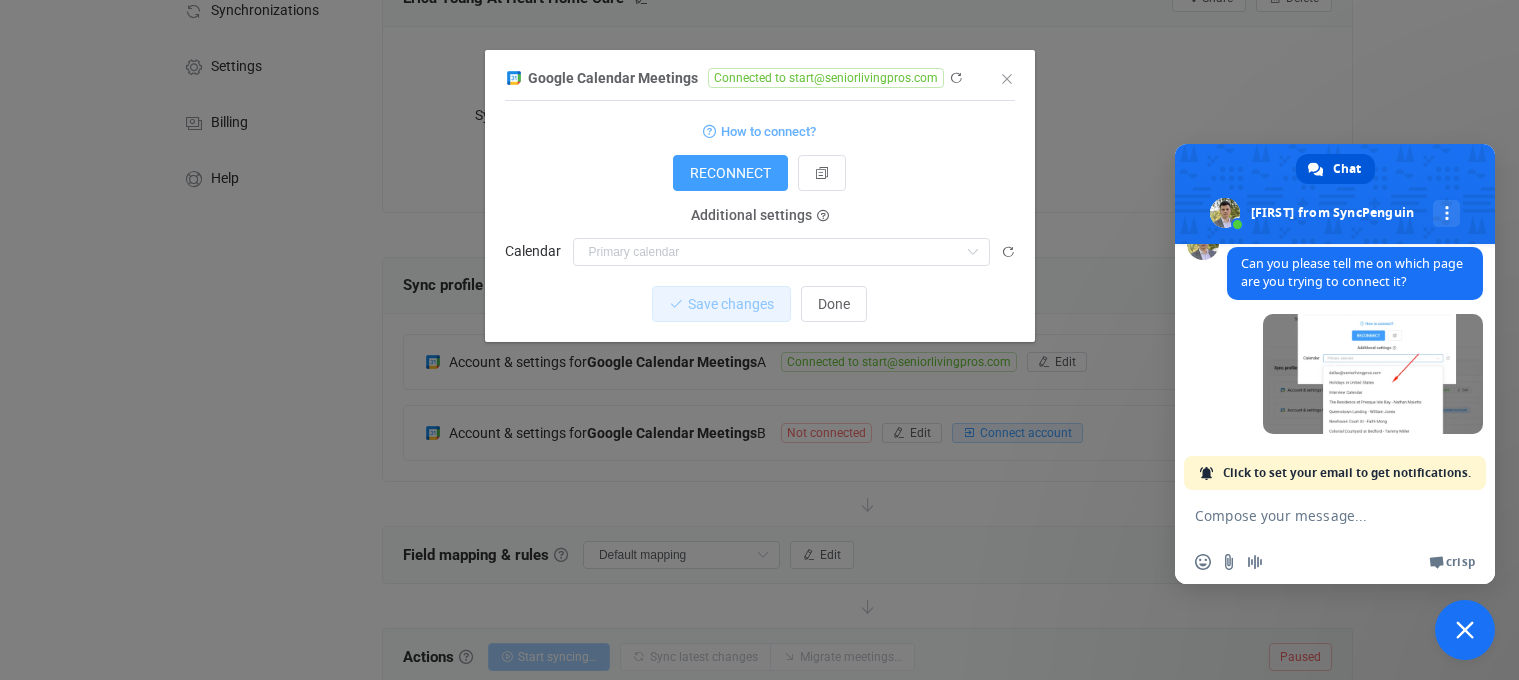 scroll, scrollTop: 565, scrollLeft: 0, axis: vertical 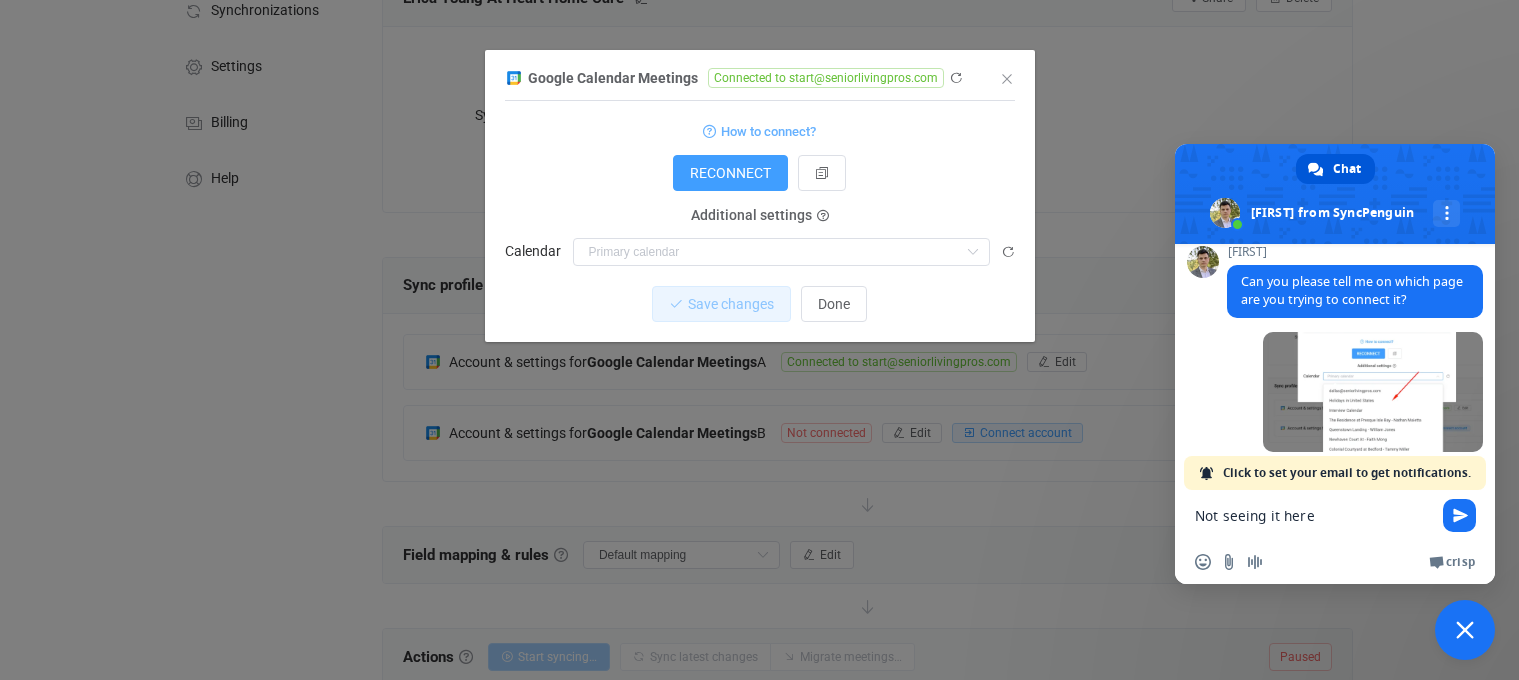 type on "Not seeing it here." 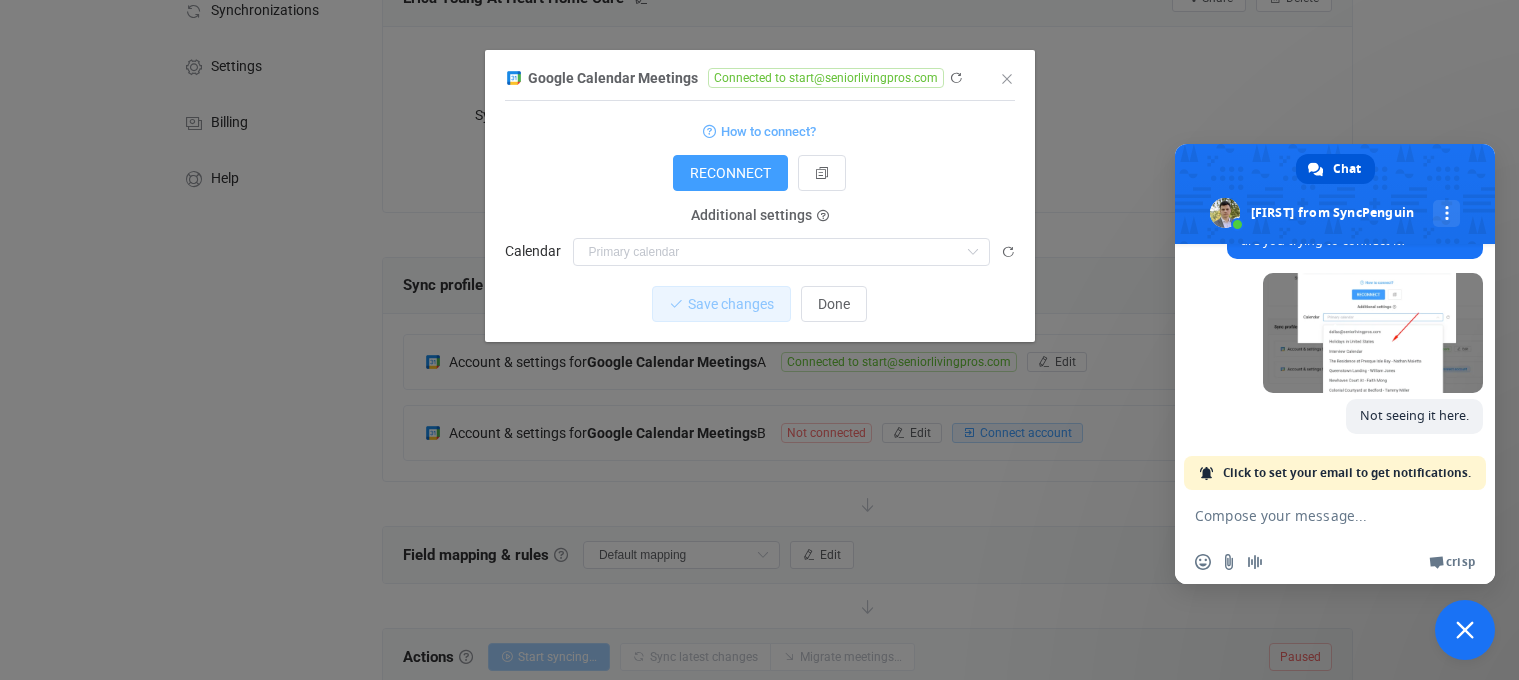 scroll, scrollTop: 606, scrollLeft: 0, axis: vertical 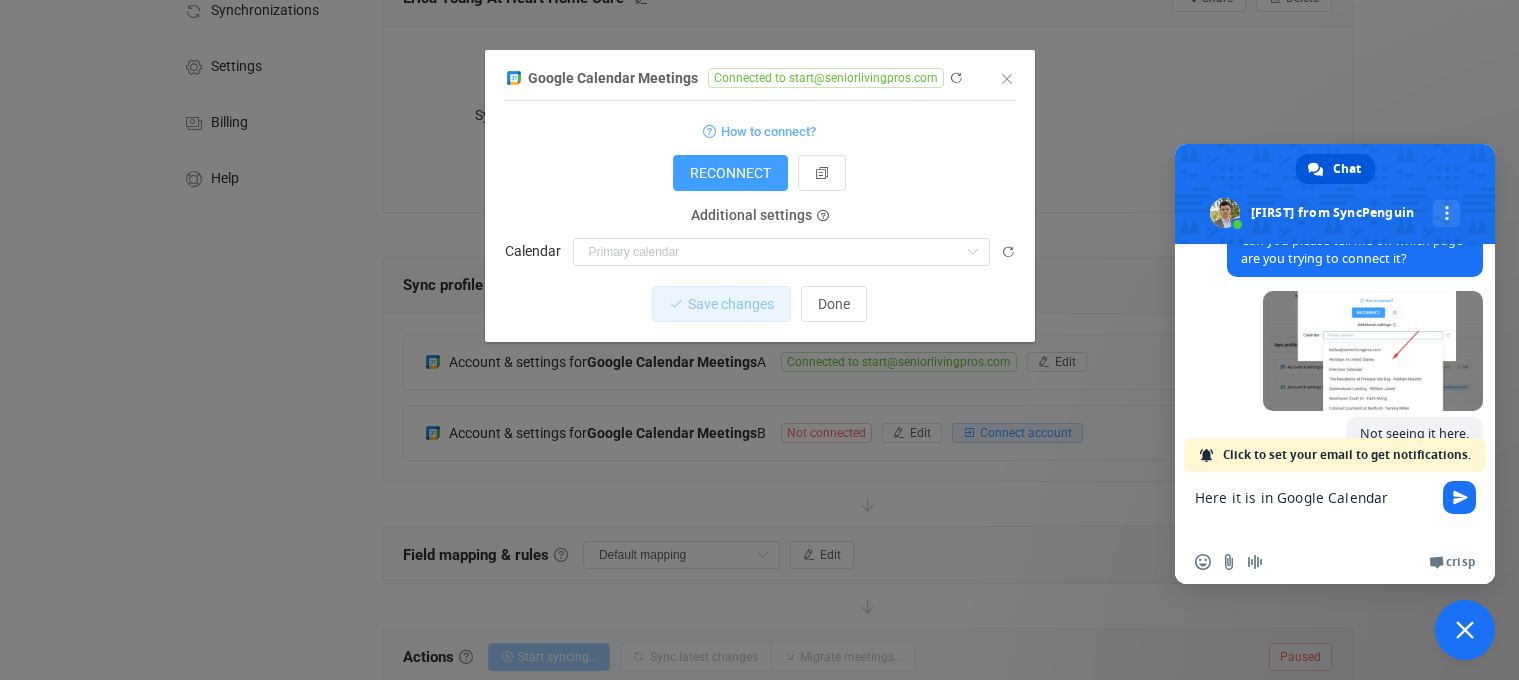 paste 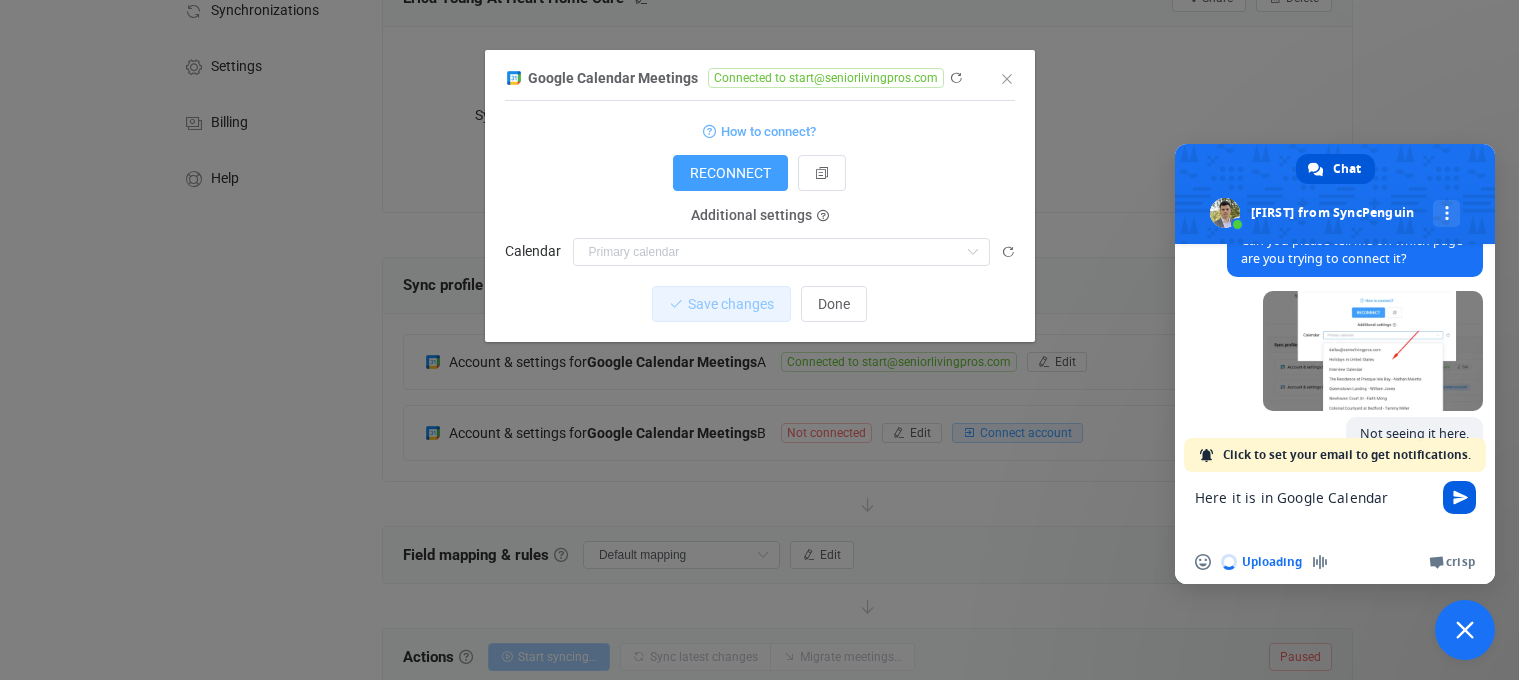 type 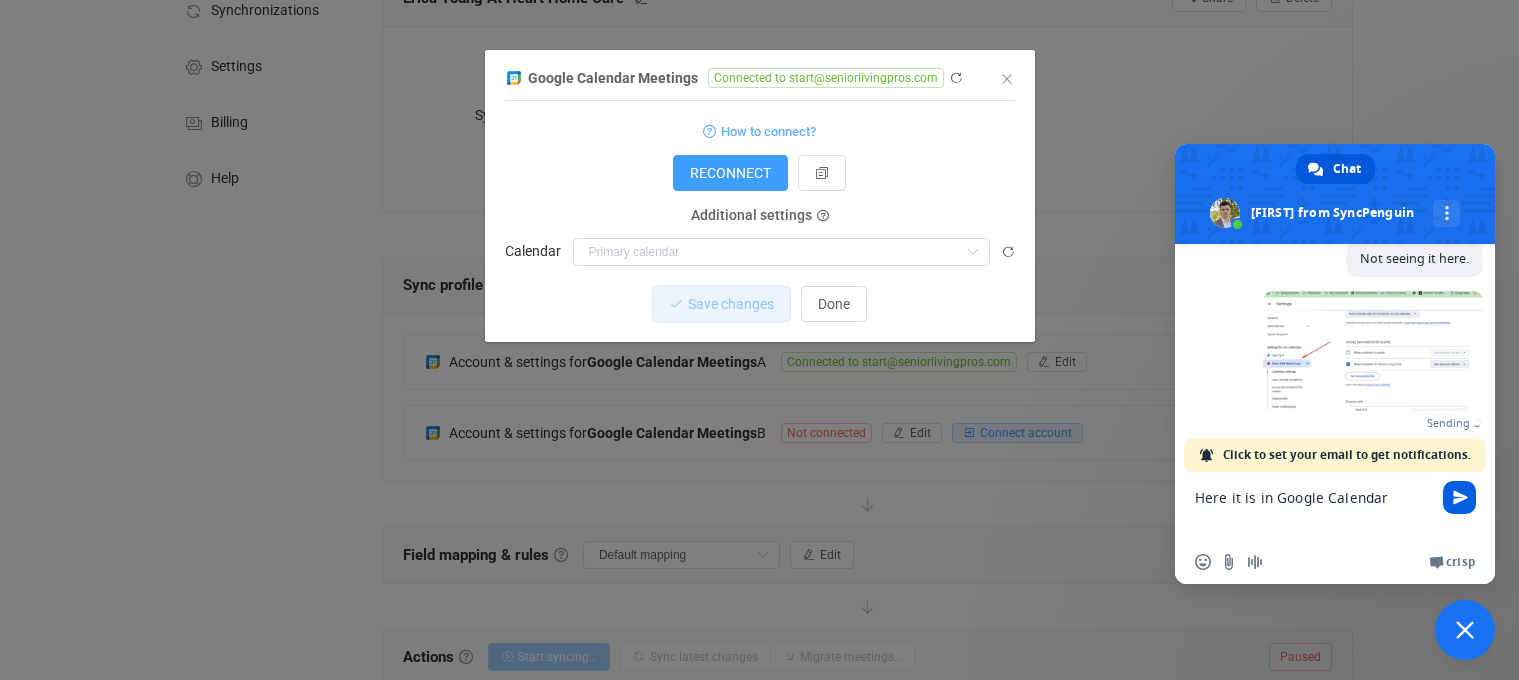 click at bounding box center (1459, 497) 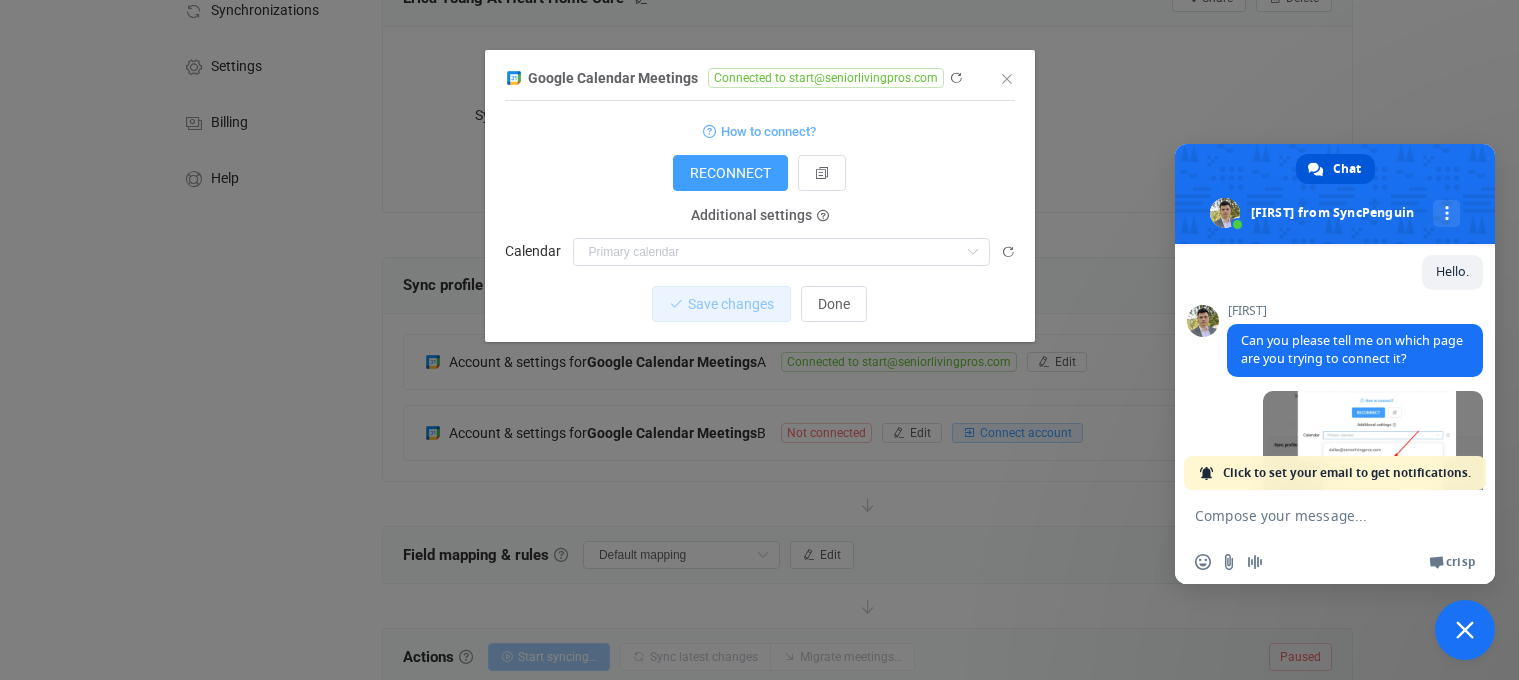 scroll, scrollTop: 773, scrollLeft: 0, axis: vertical 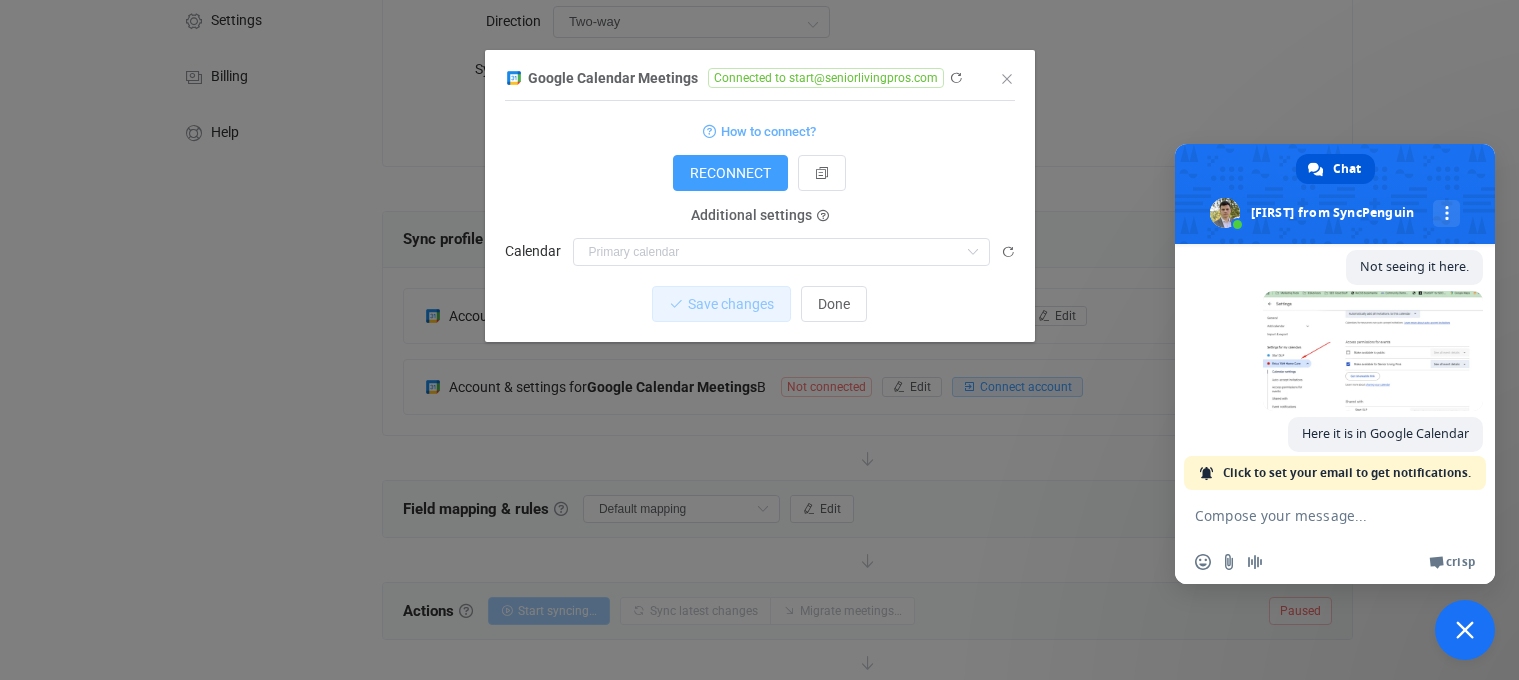 click on "RECONNECT" at bounding box center [760, 173] 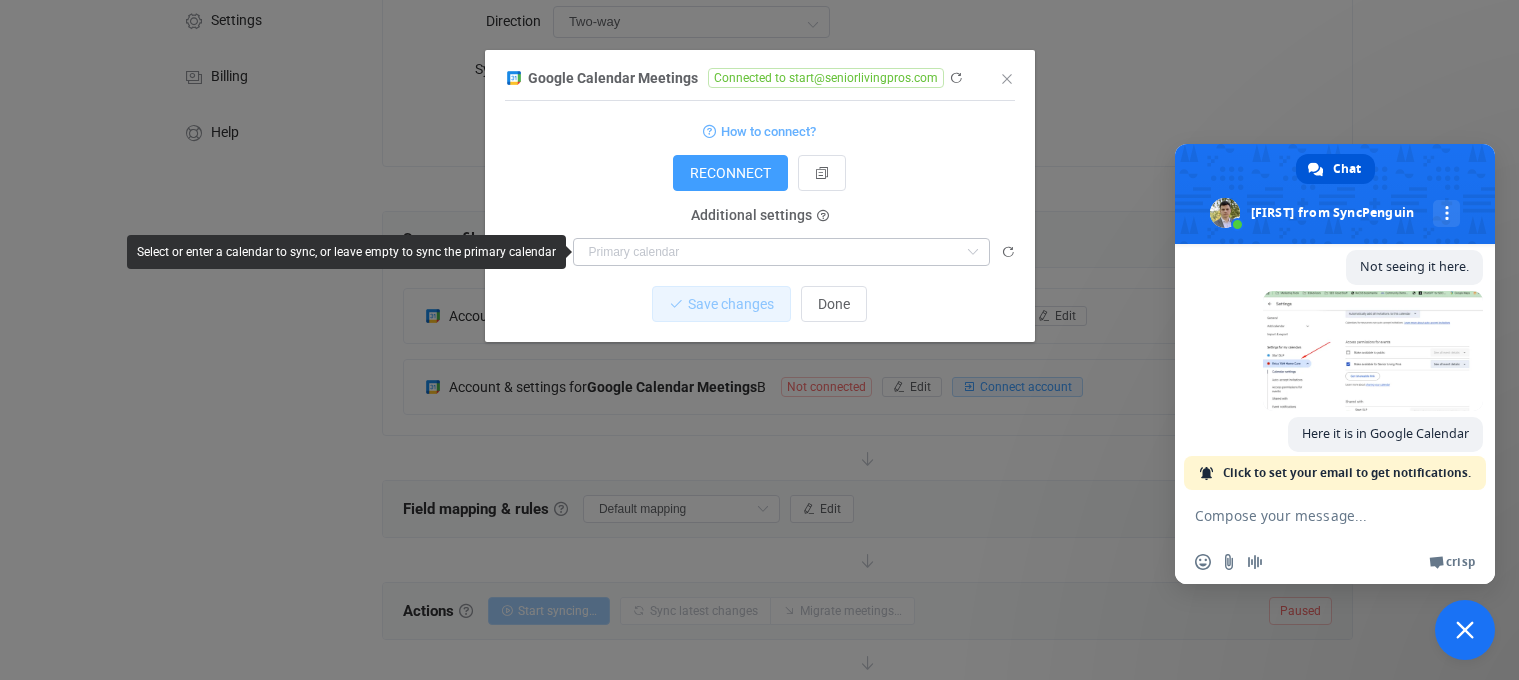 click at bounding box center [972, 252] 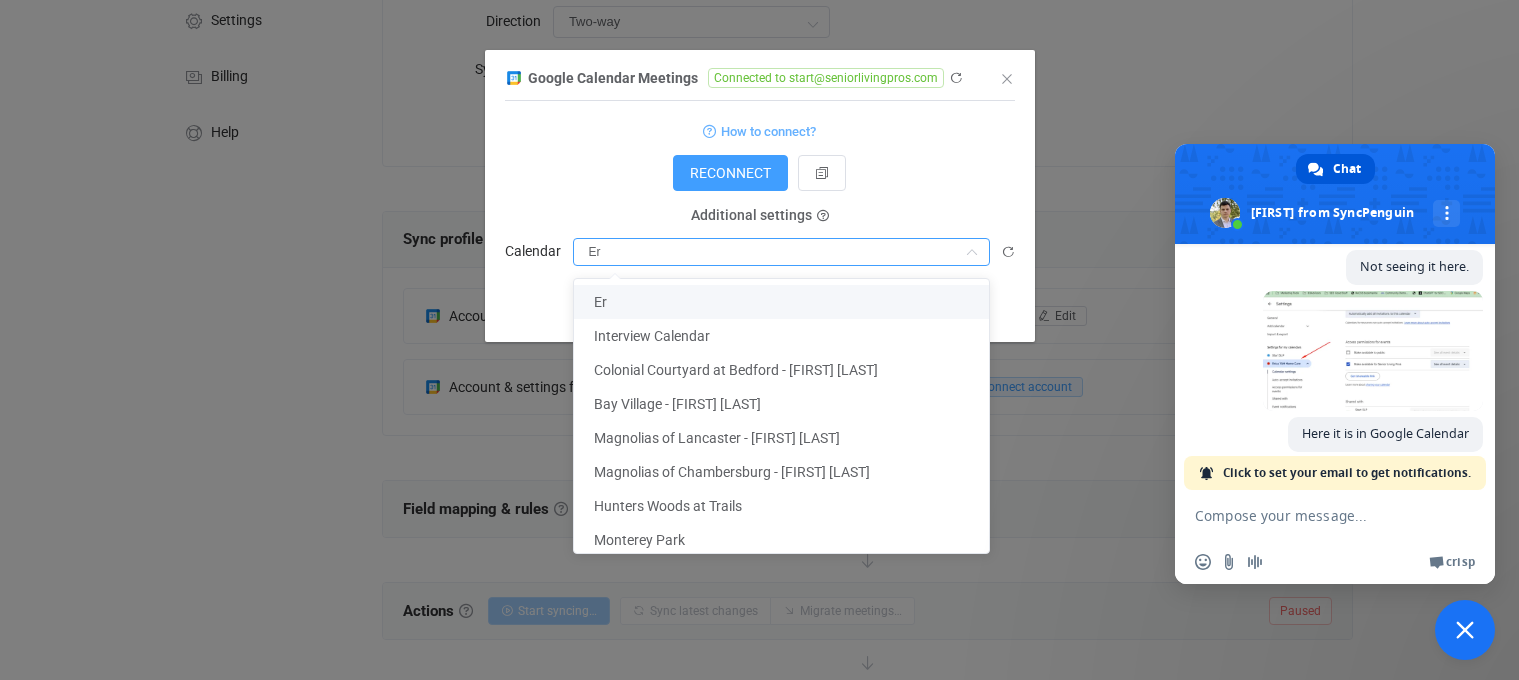 type on "E" 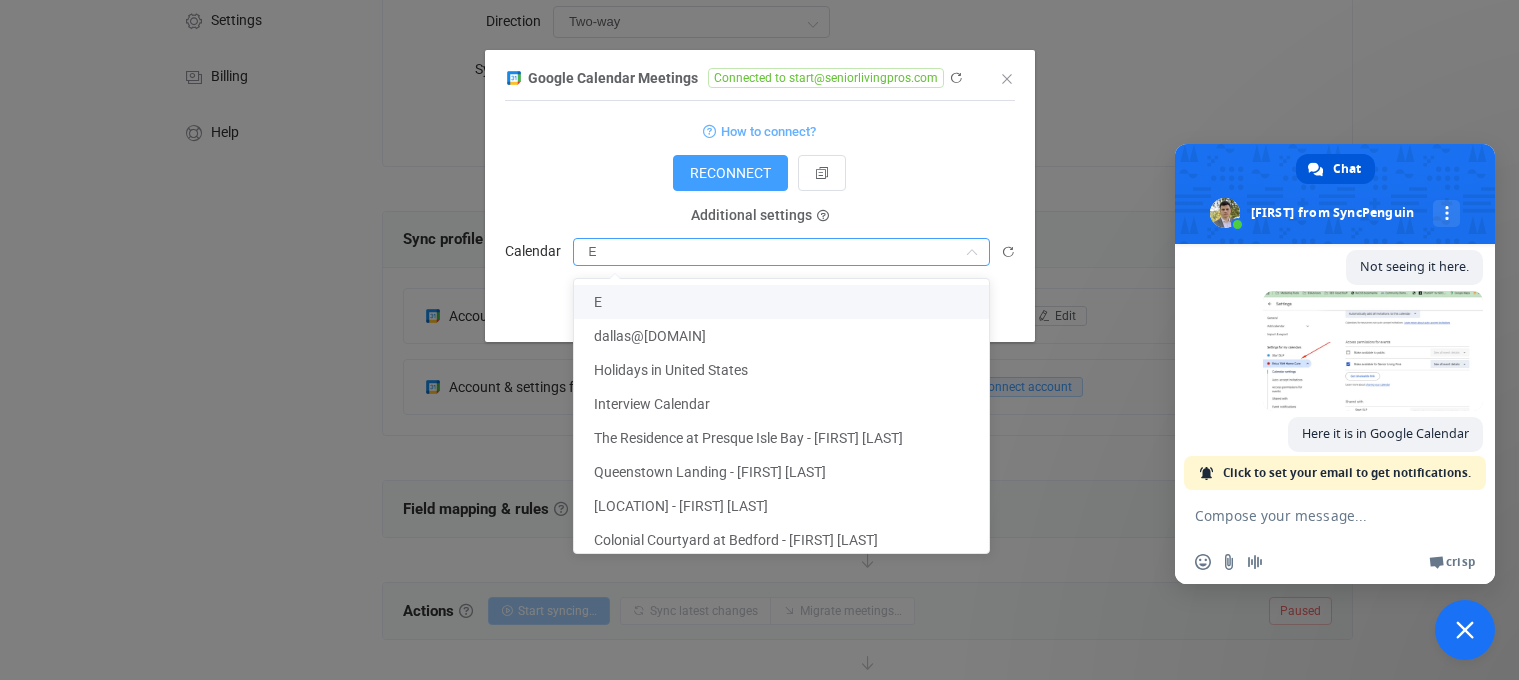 type 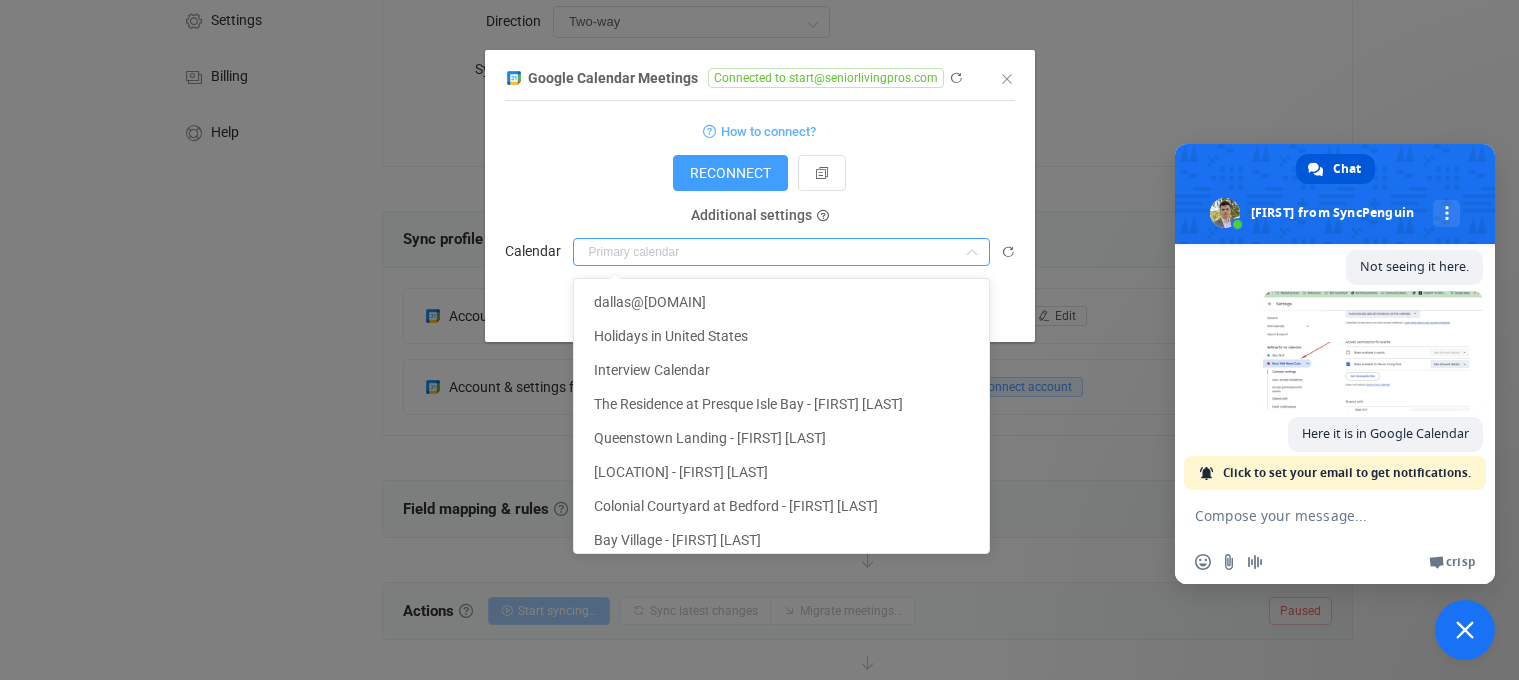 click on "RECONNECT" at bounding box center [760, 173] 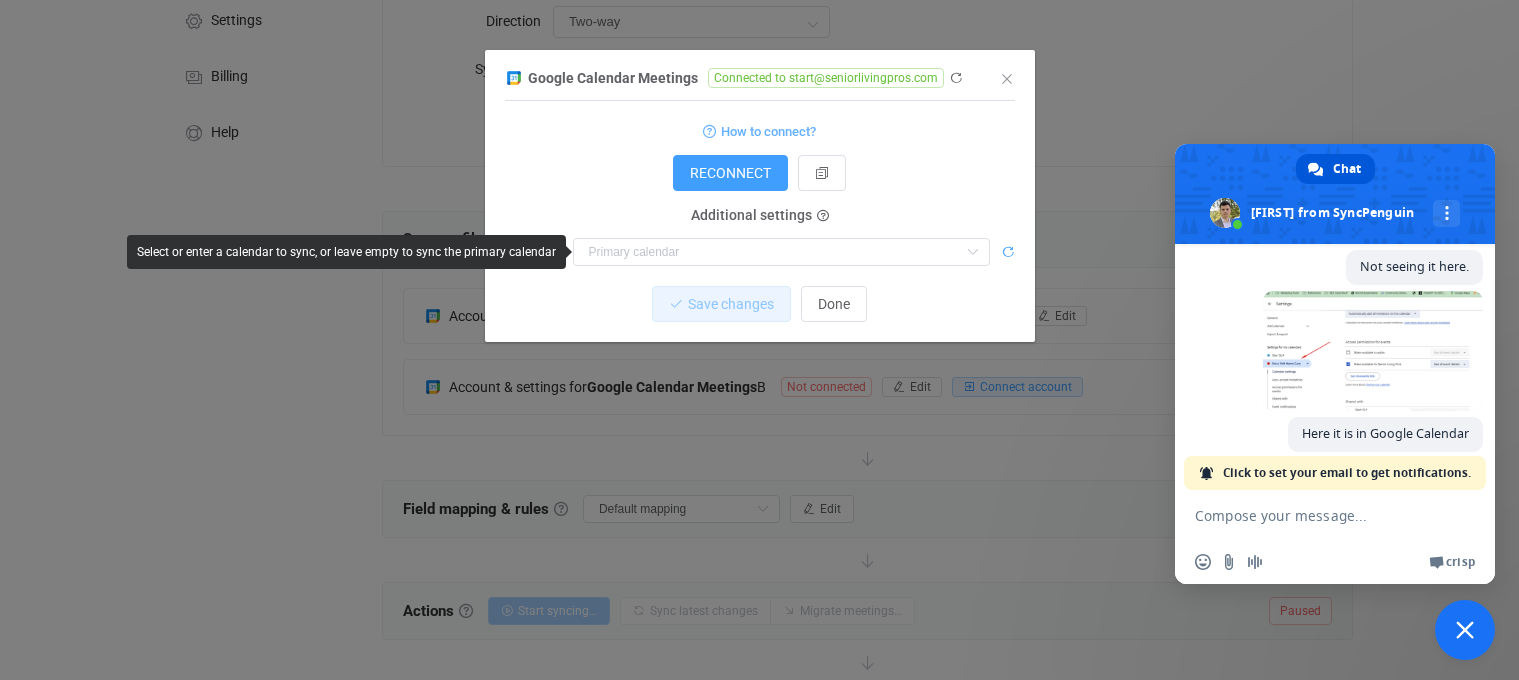 click at bounding box center (1008, 252) 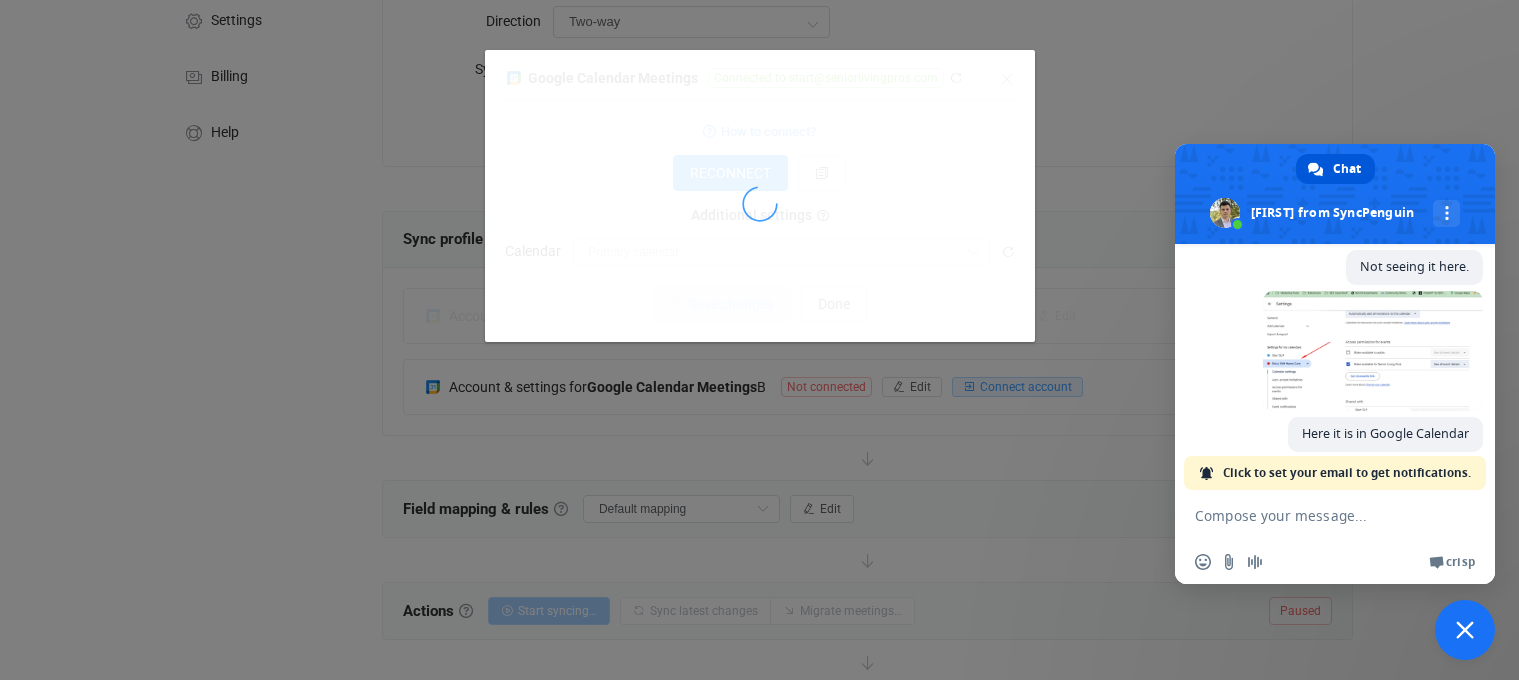 scroll, scrollTop: 194, scrollLeft: 0, axis: vertical 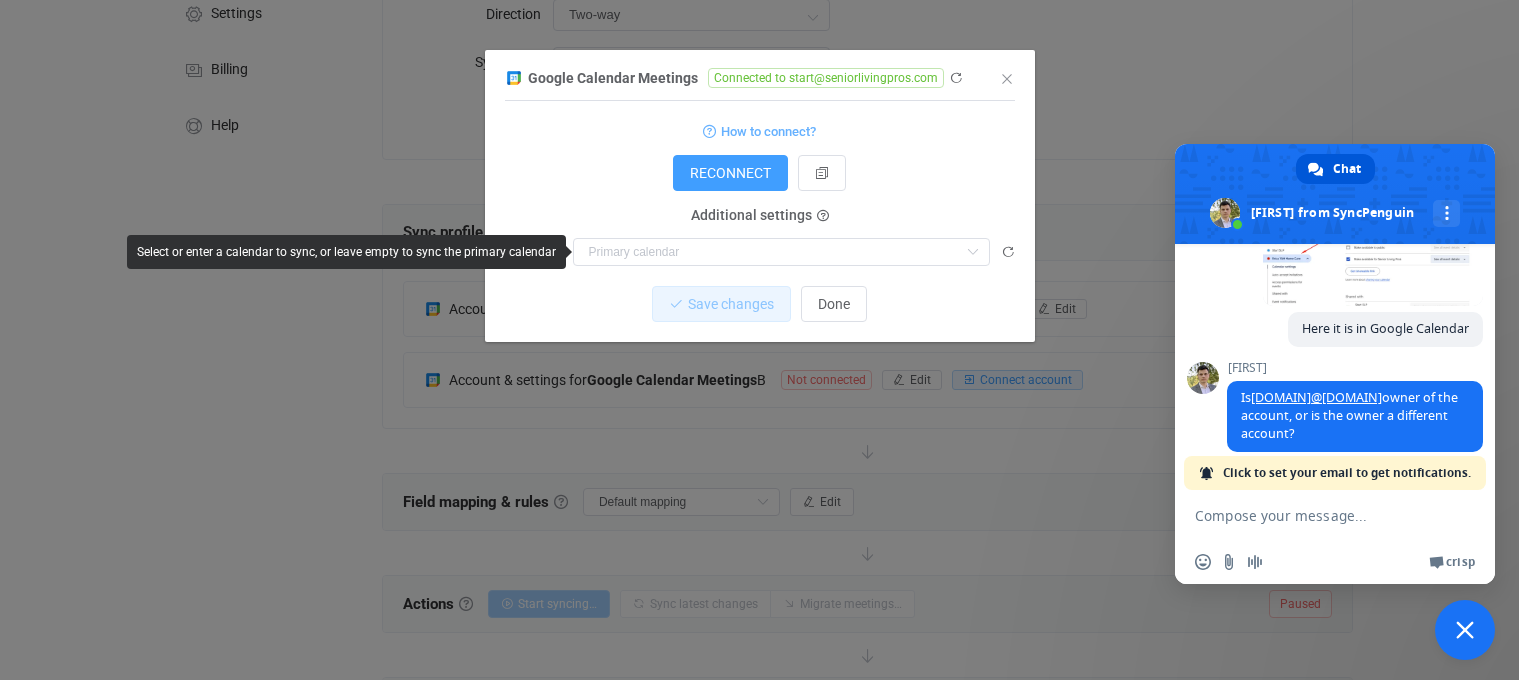 click at bounding box center (1315, 515) 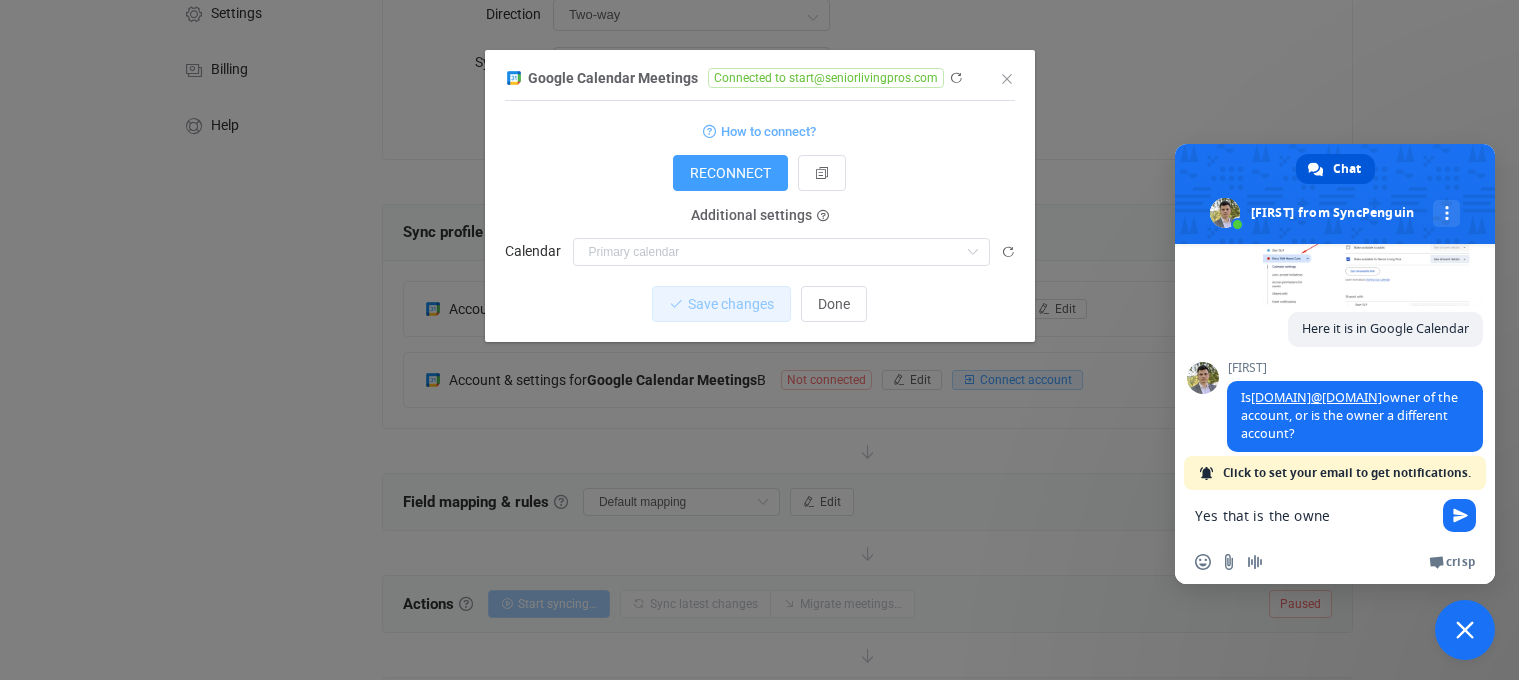 type on "Yes that is the owner" 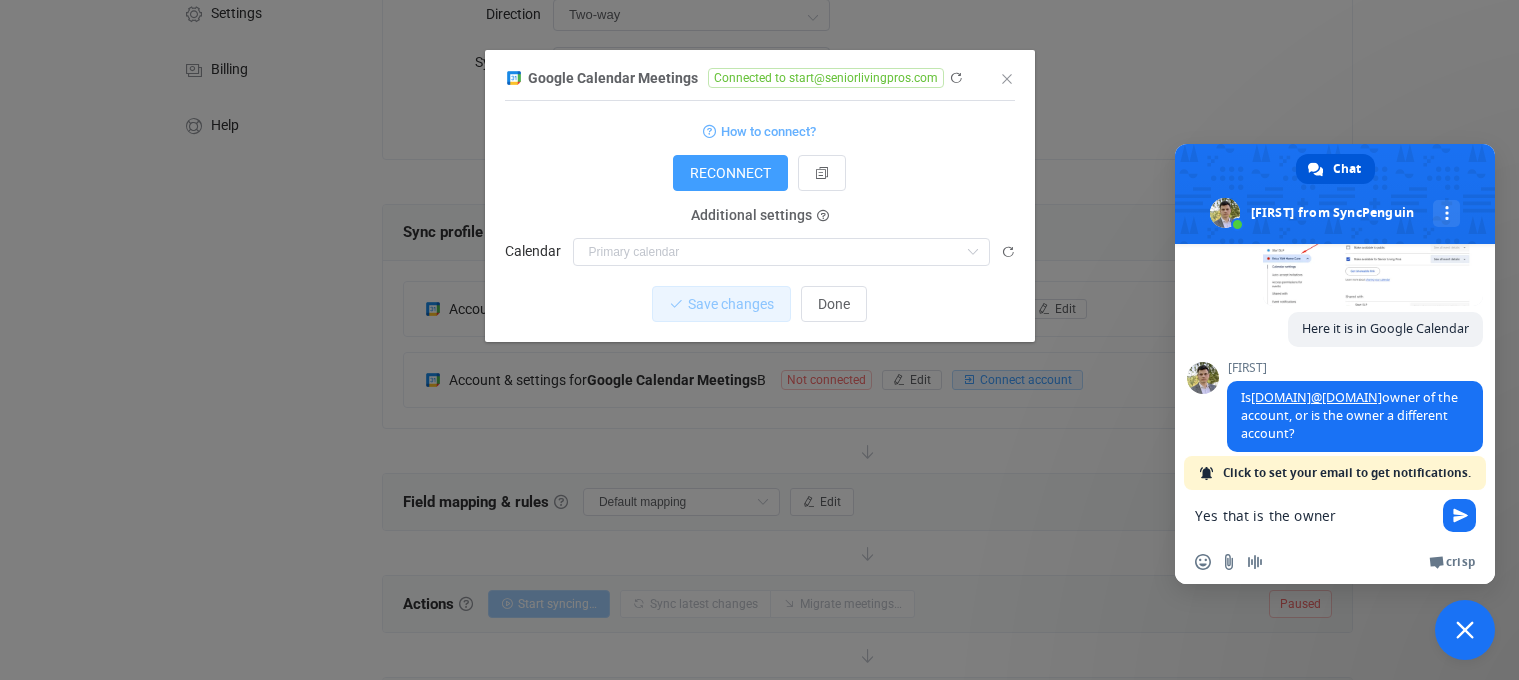 type 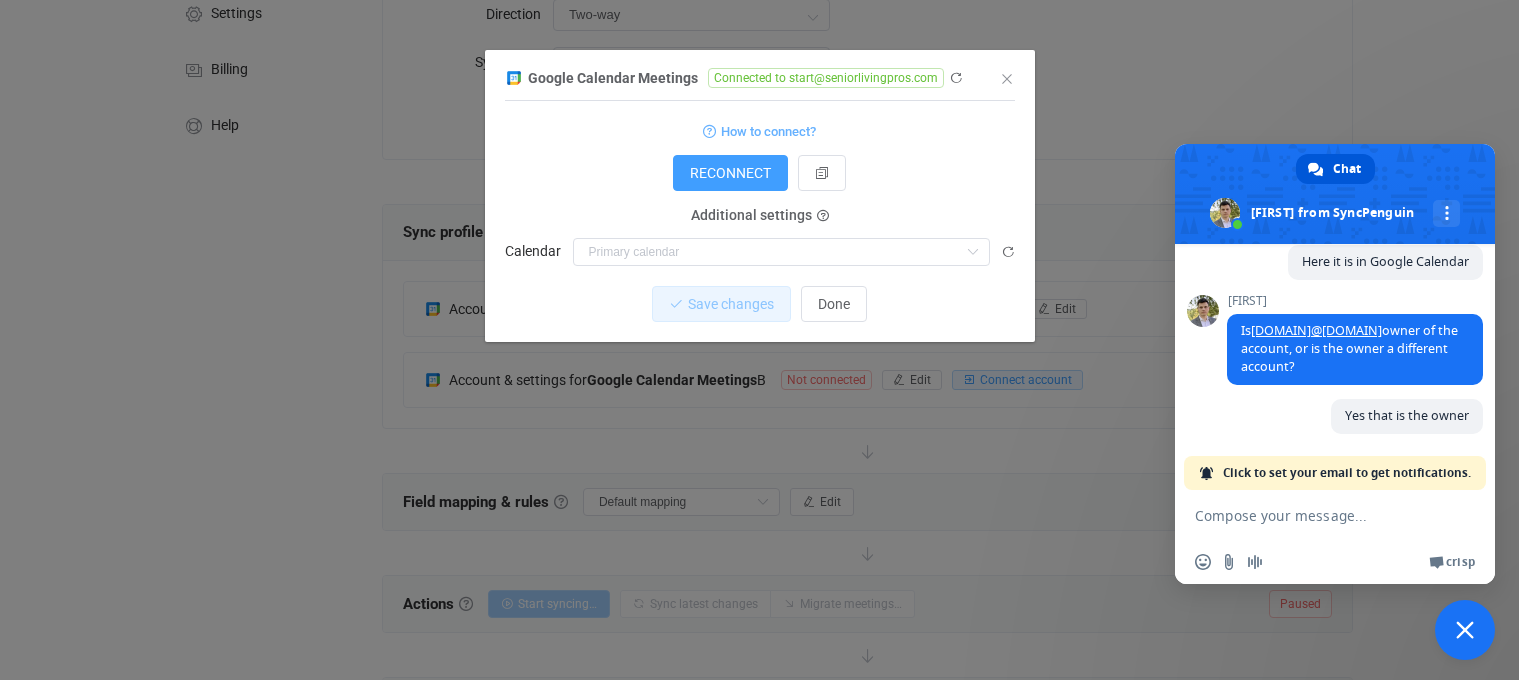 scroll, scrollTop: 927, scrollLeft: 0, axis: vertical 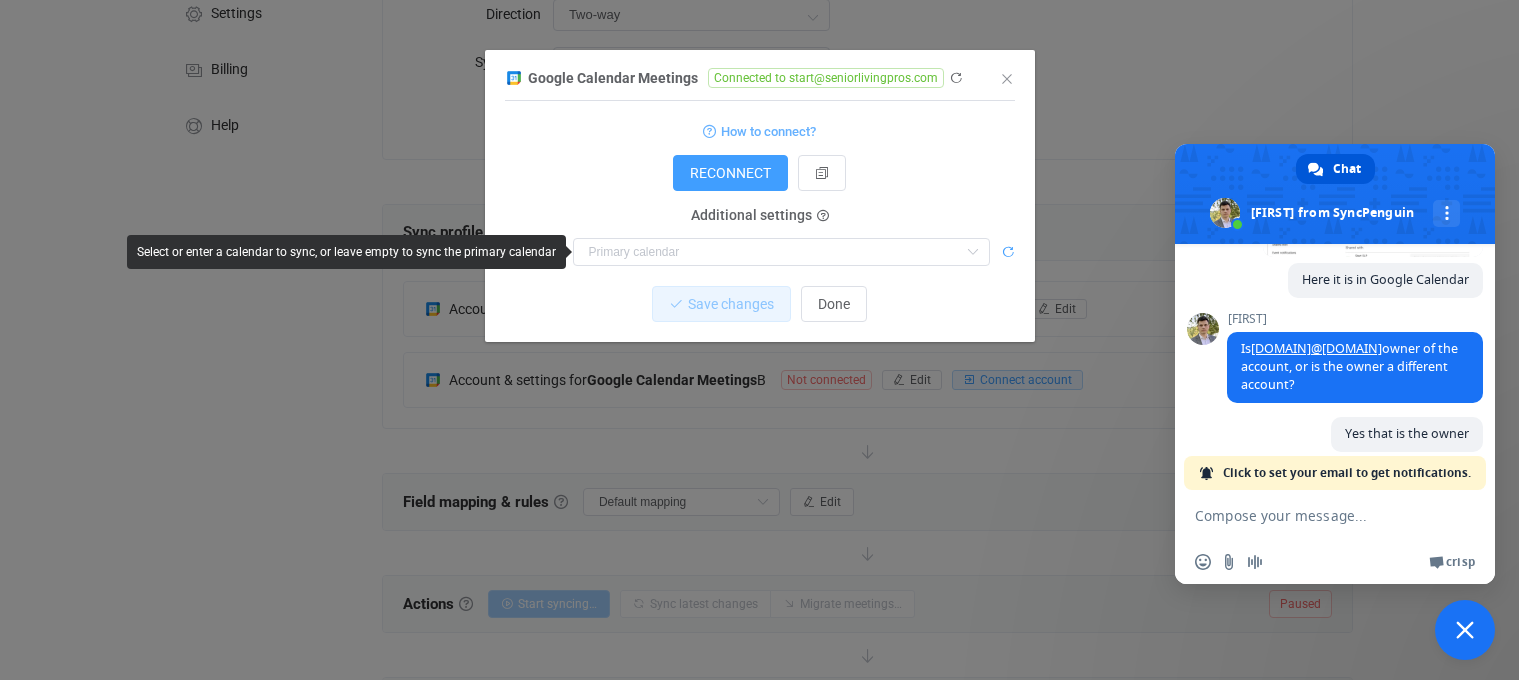 click at bounding box center [1008, 252] 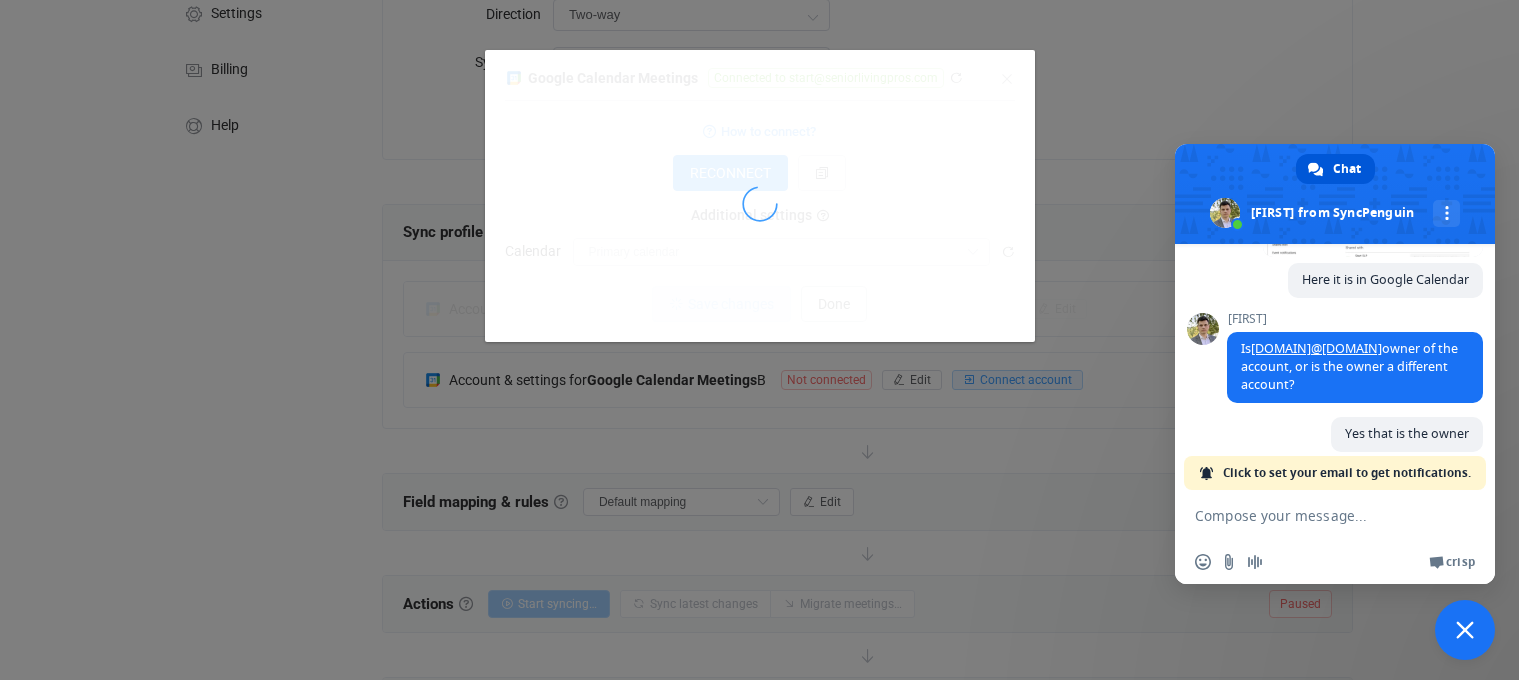 scroll, scrollTop: 197, scrollLeft: 0, axis: vertical 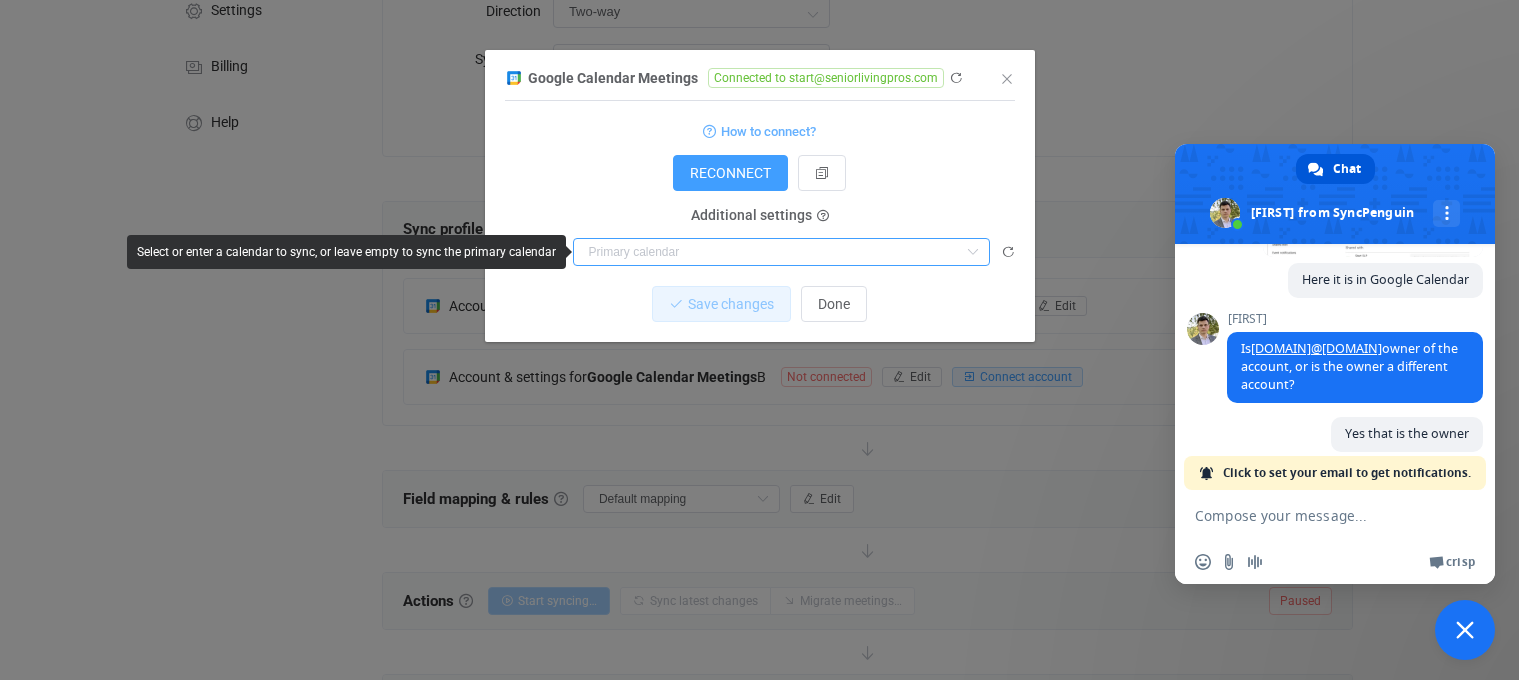 click at bounding box center (781, 252) 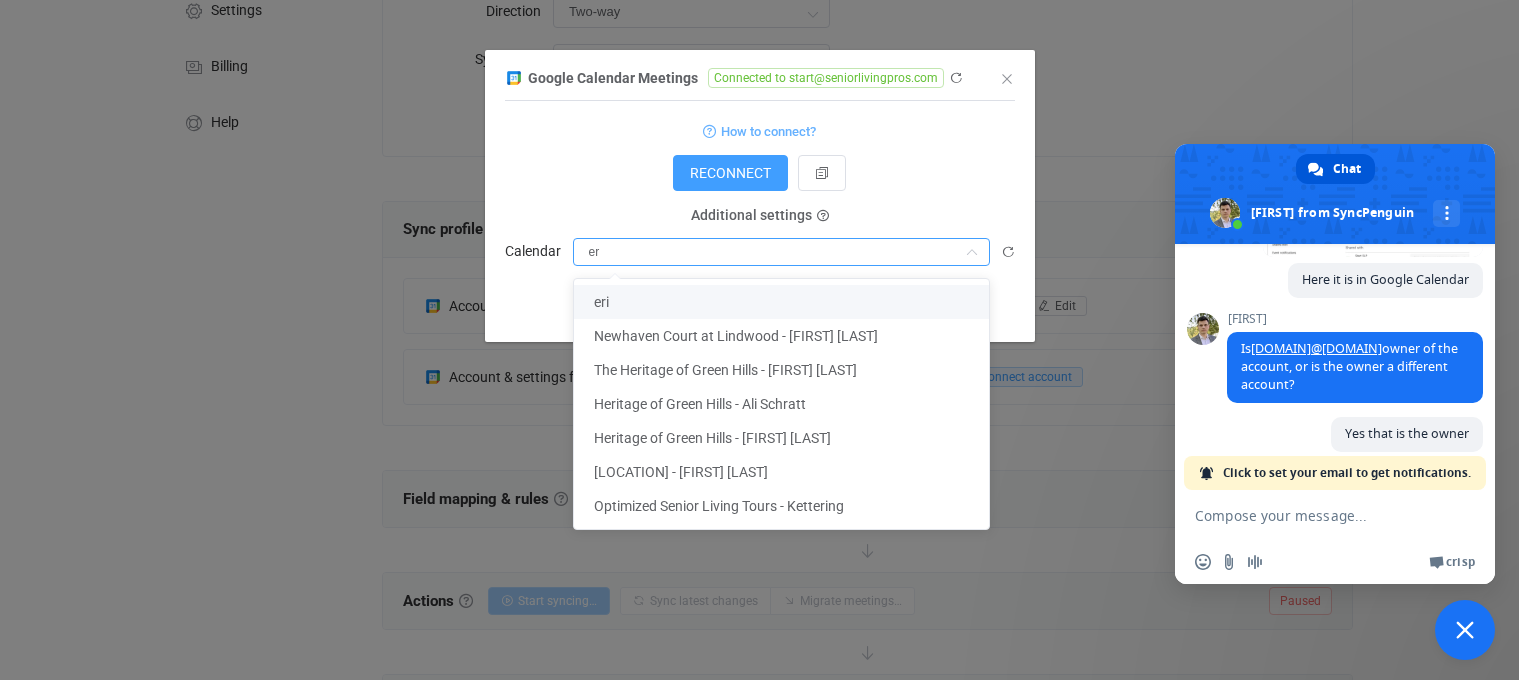 type on "e" 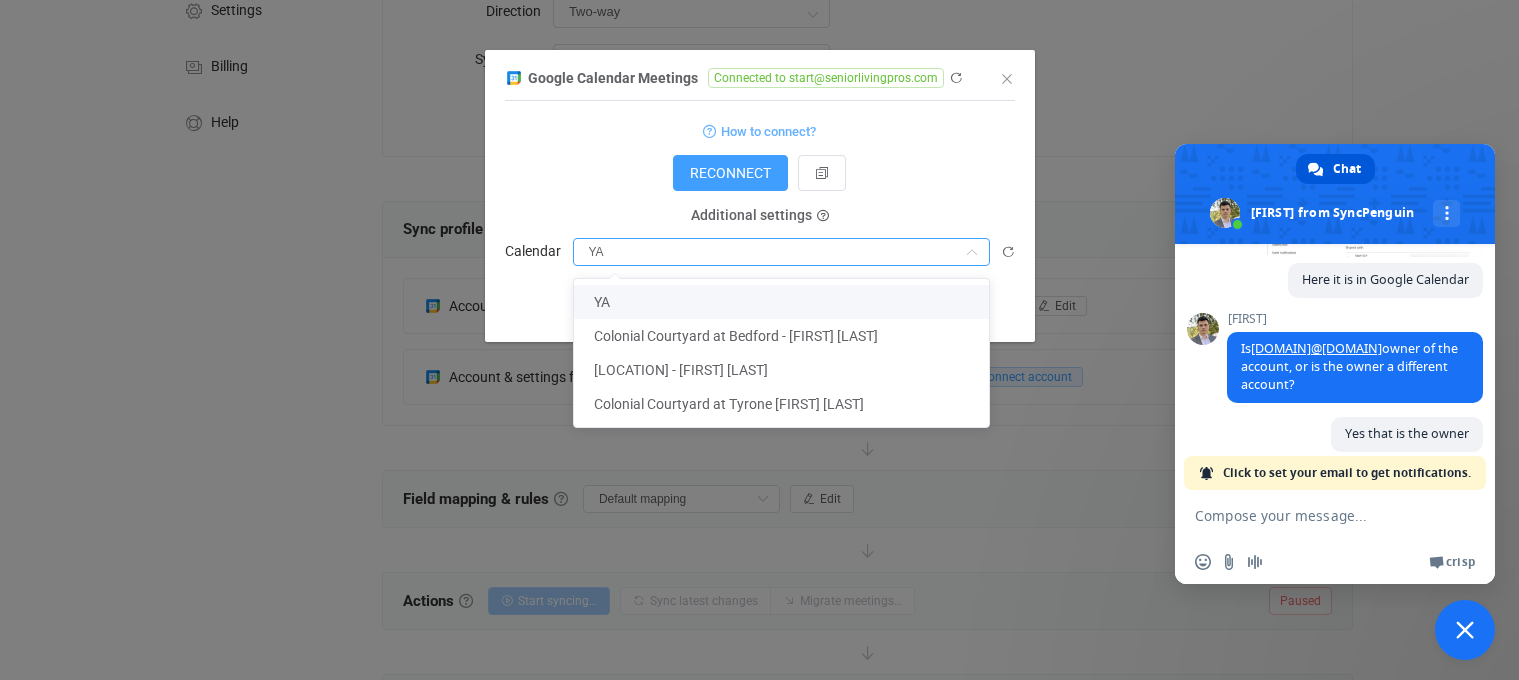 type on "Y" 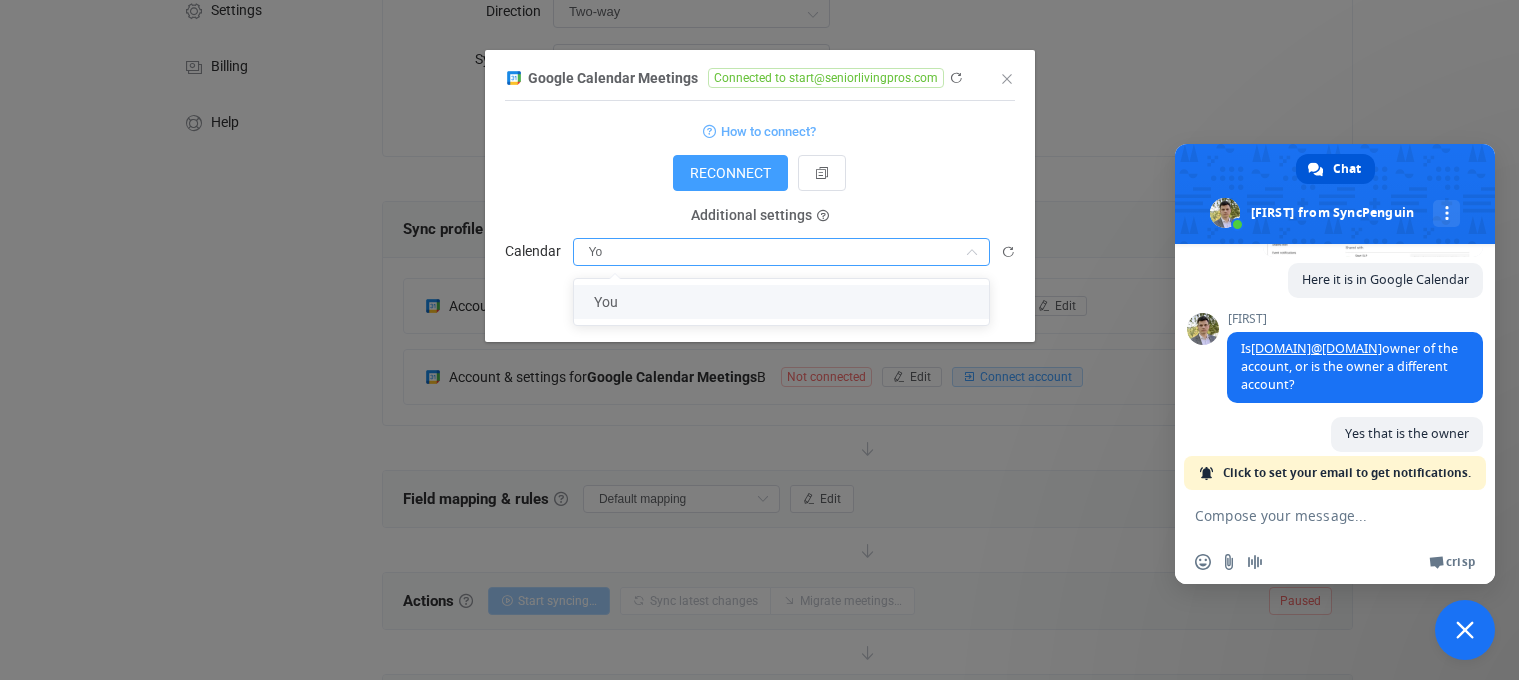 type on "Y" 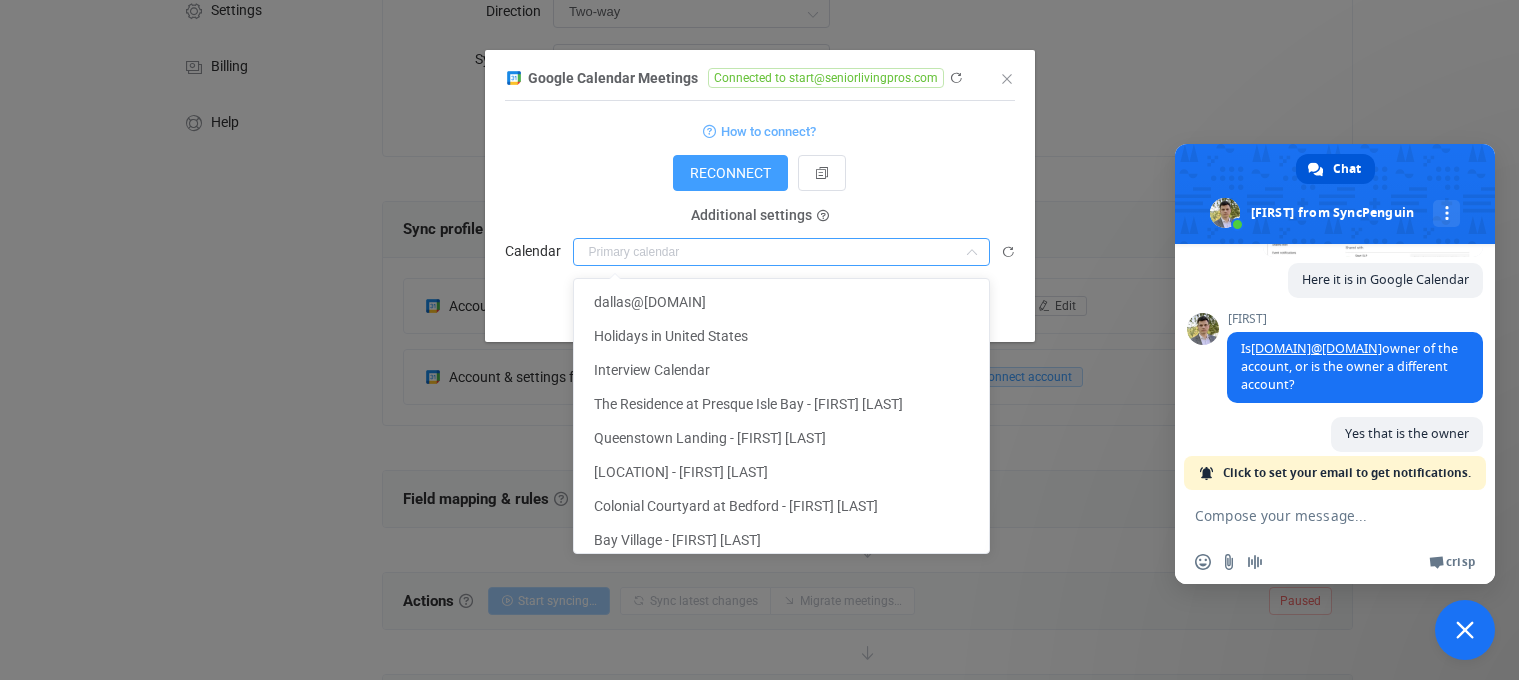 click on "RECONNECT" at bounding box center (760, 173) 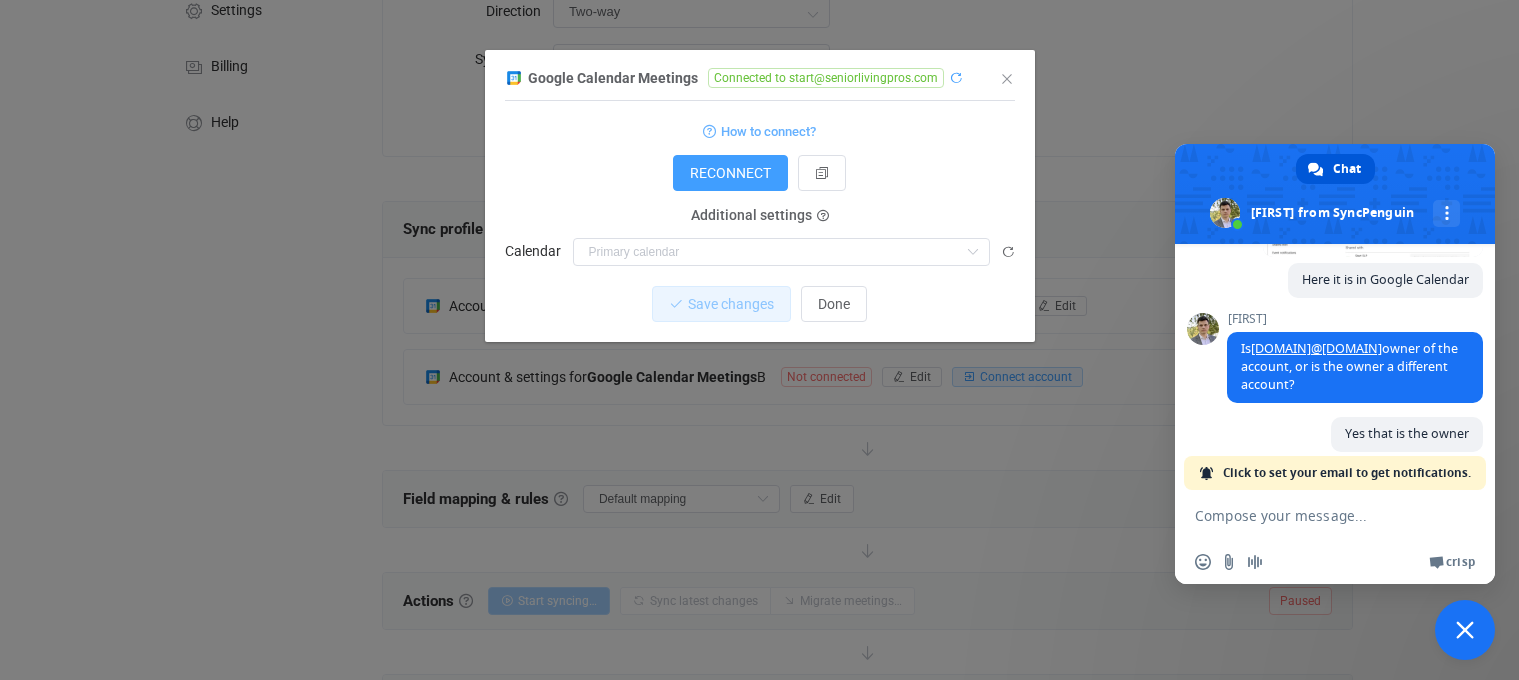 click at bounding box center (956, 78) 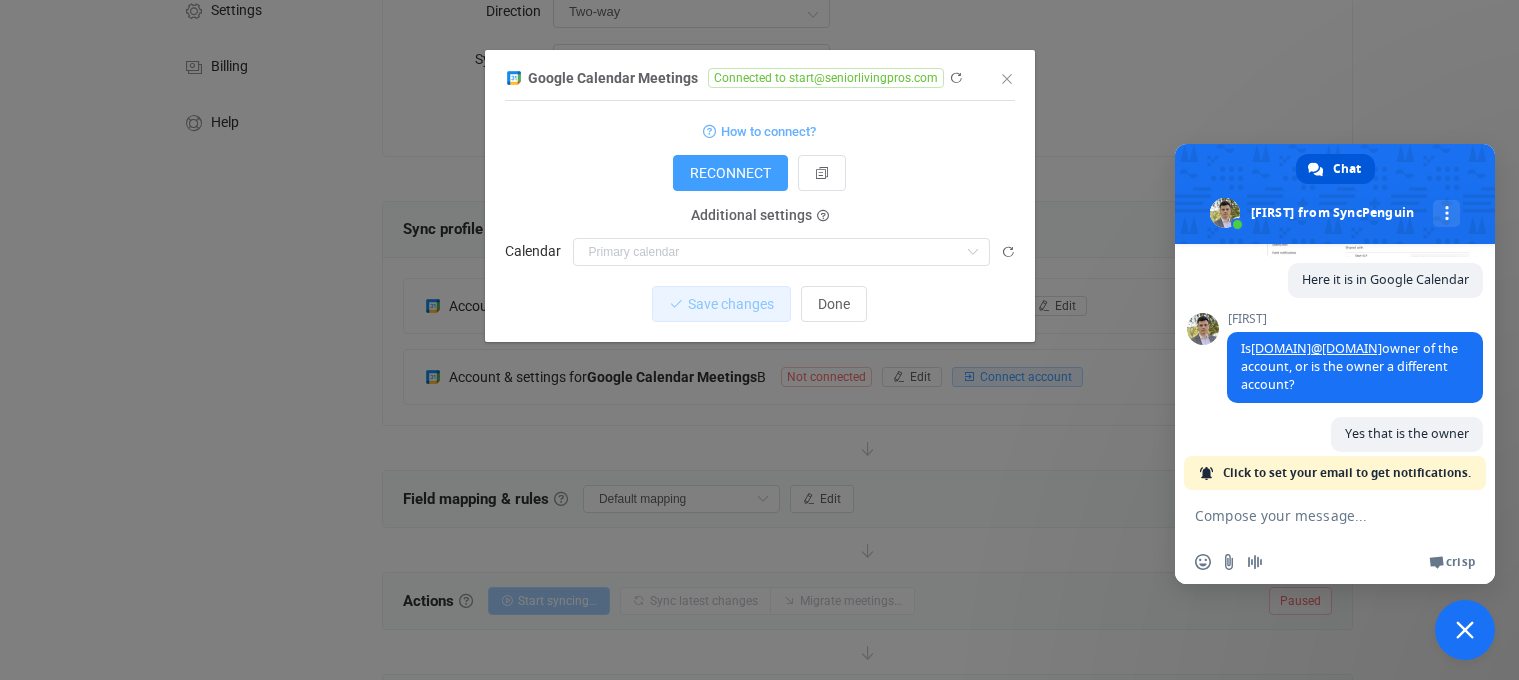 scroll, scrollTop: 198, scrollLeft: 0, axis: vertical 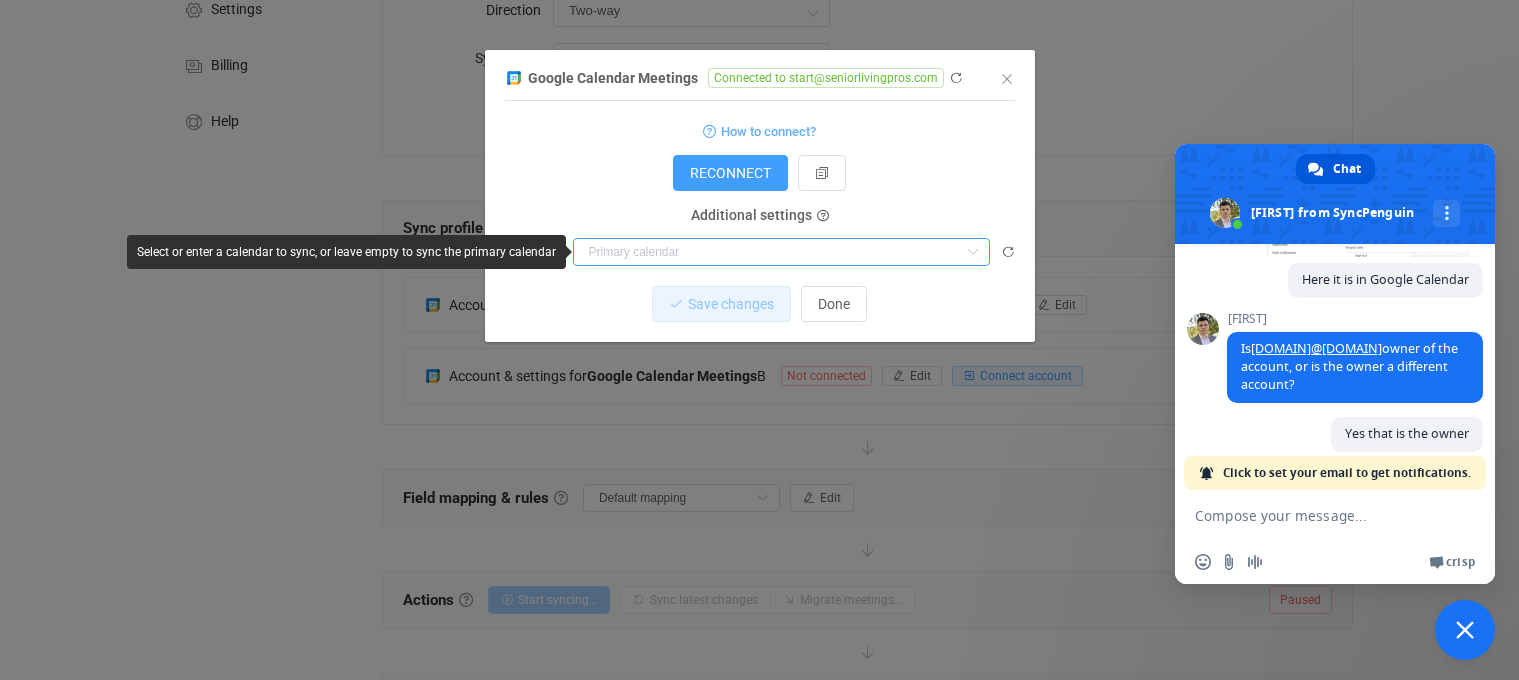 click at bounding box center [781, 252] 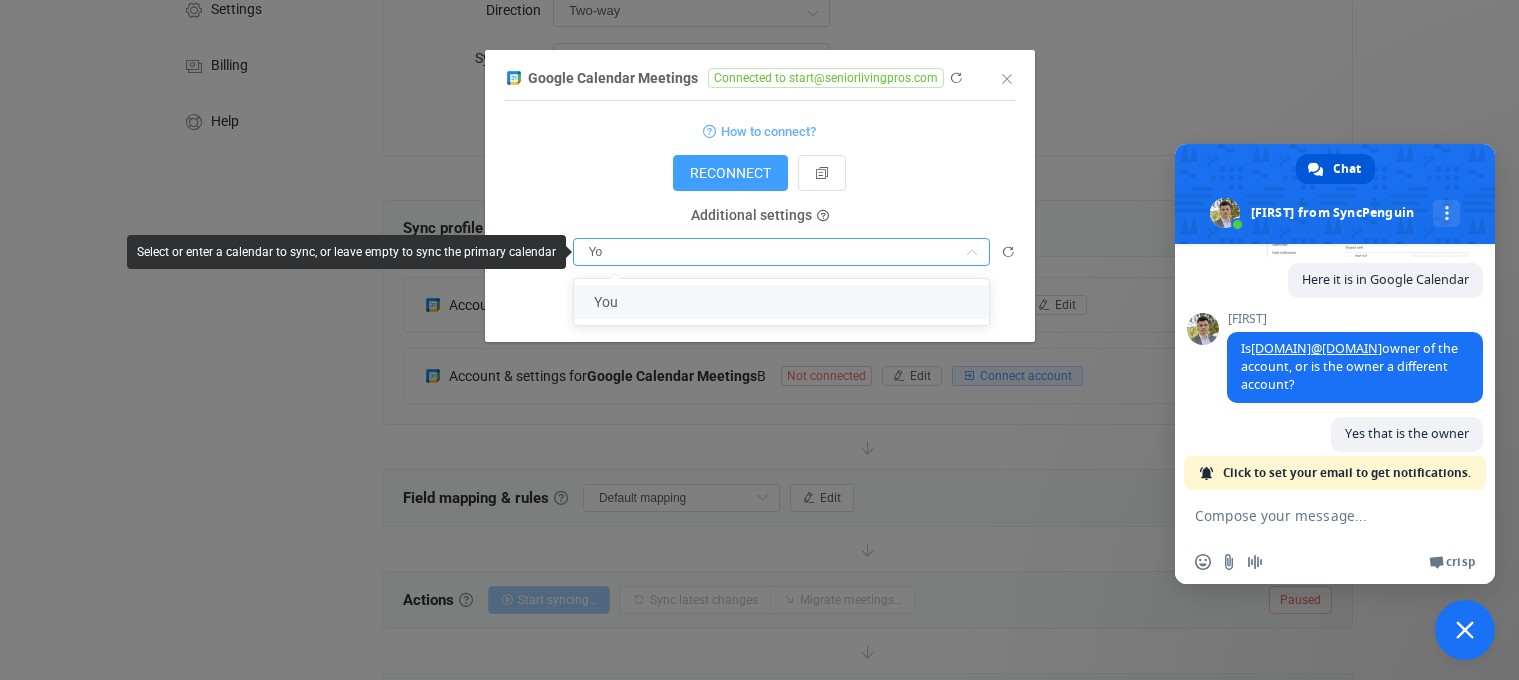 type on "Y" 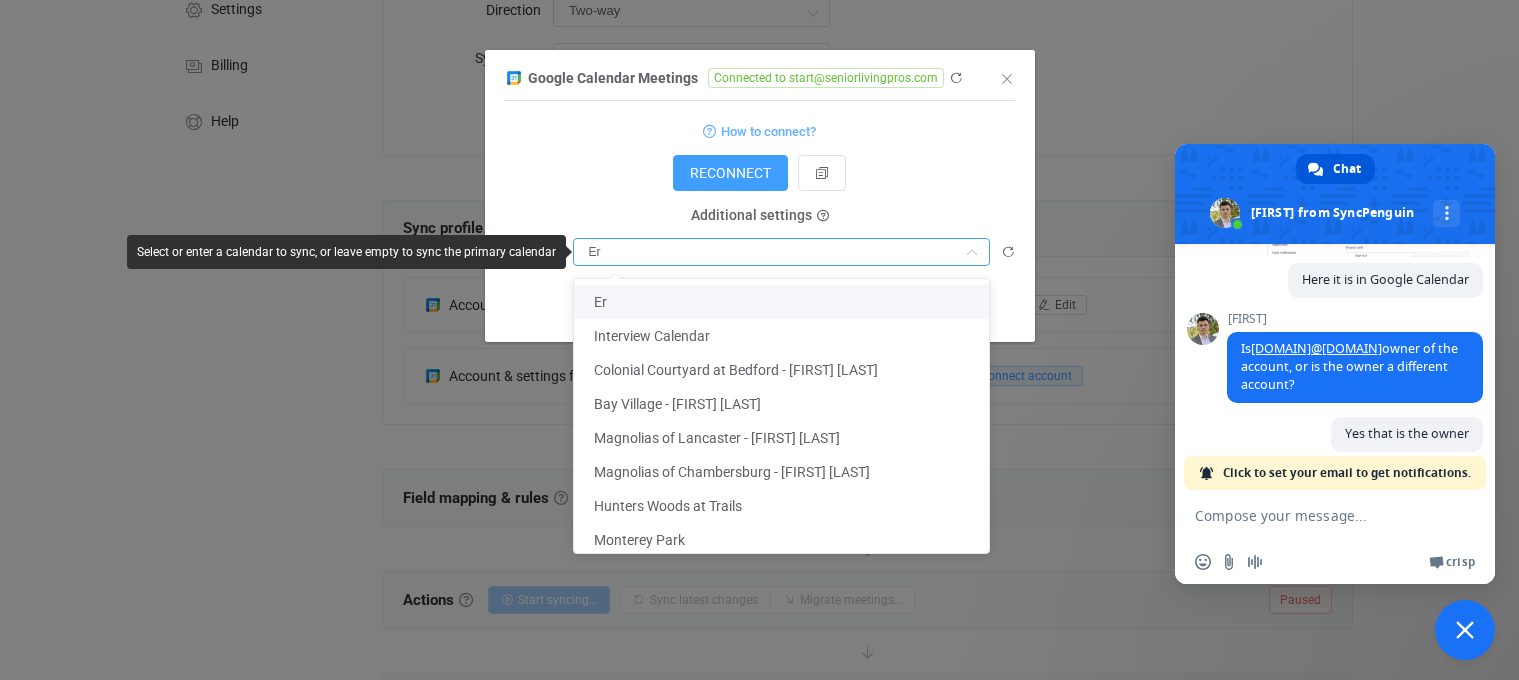 type on "E" 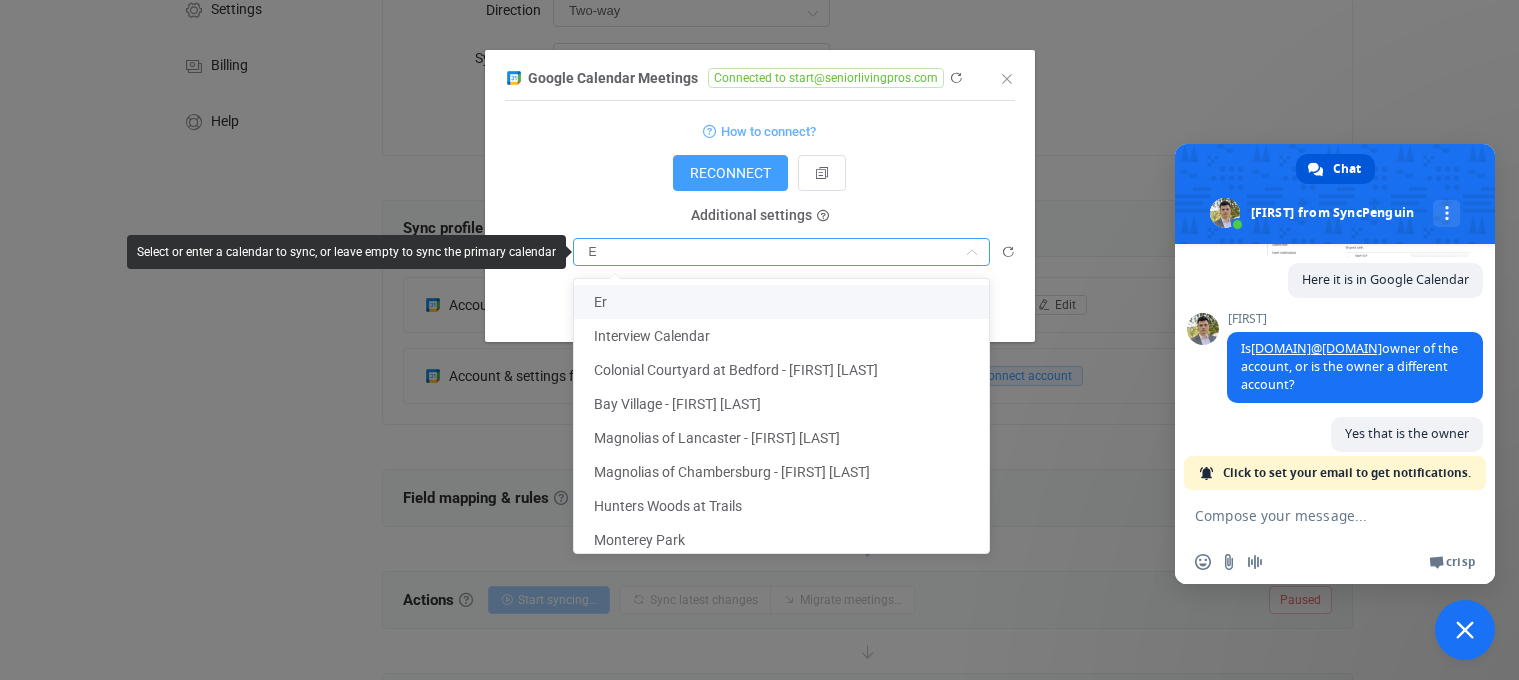 type 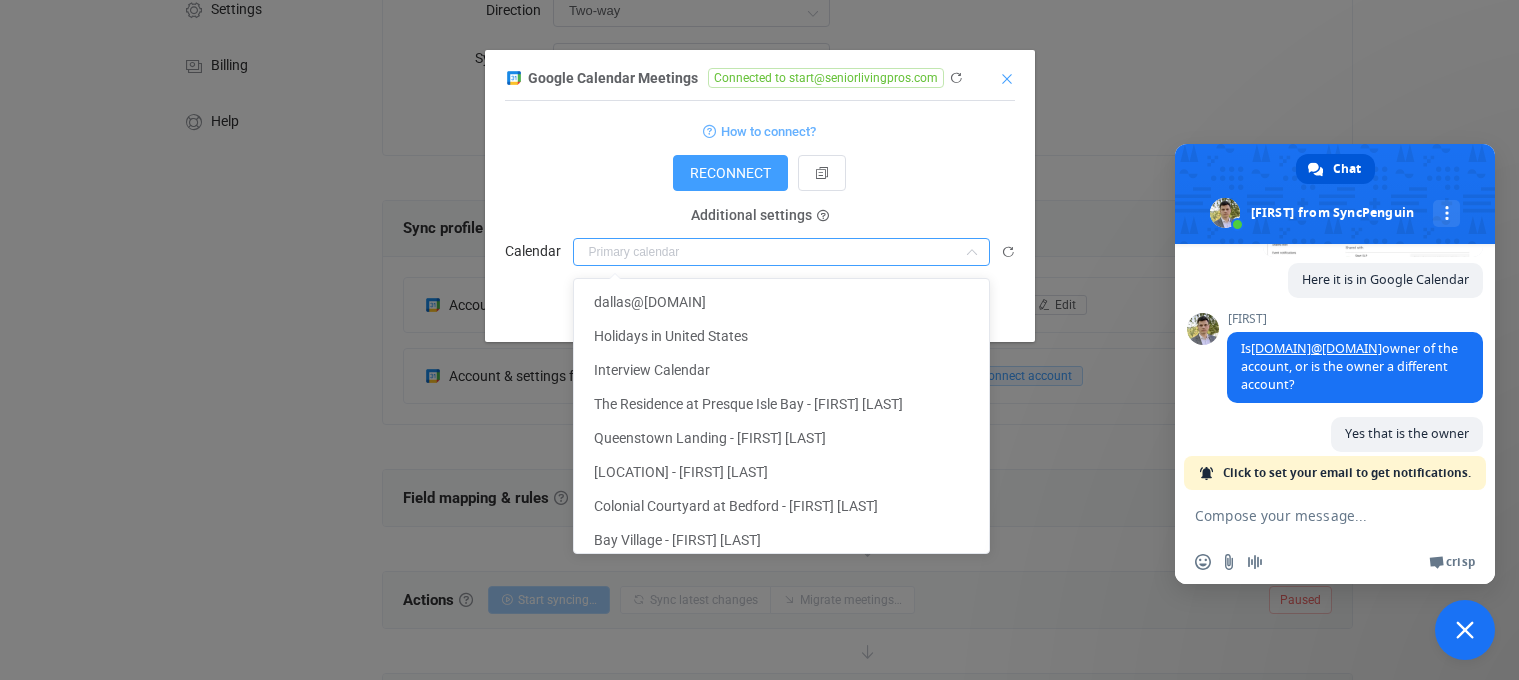 click on "Google Calendar Meetings Connected to start@[DOMAIN] 1 { {
"accessToken": "***",
"refreshToken": "***"
} Standard output:
Output saved to the file
How to connect?
RECONNECT Service account Service account JSON Service account Admin email User group User group
Nothing found or no access
Additional settings User email
Nothing found or no access
Additional settings Calendar Save changes Done" at bounding box center [760, 203] 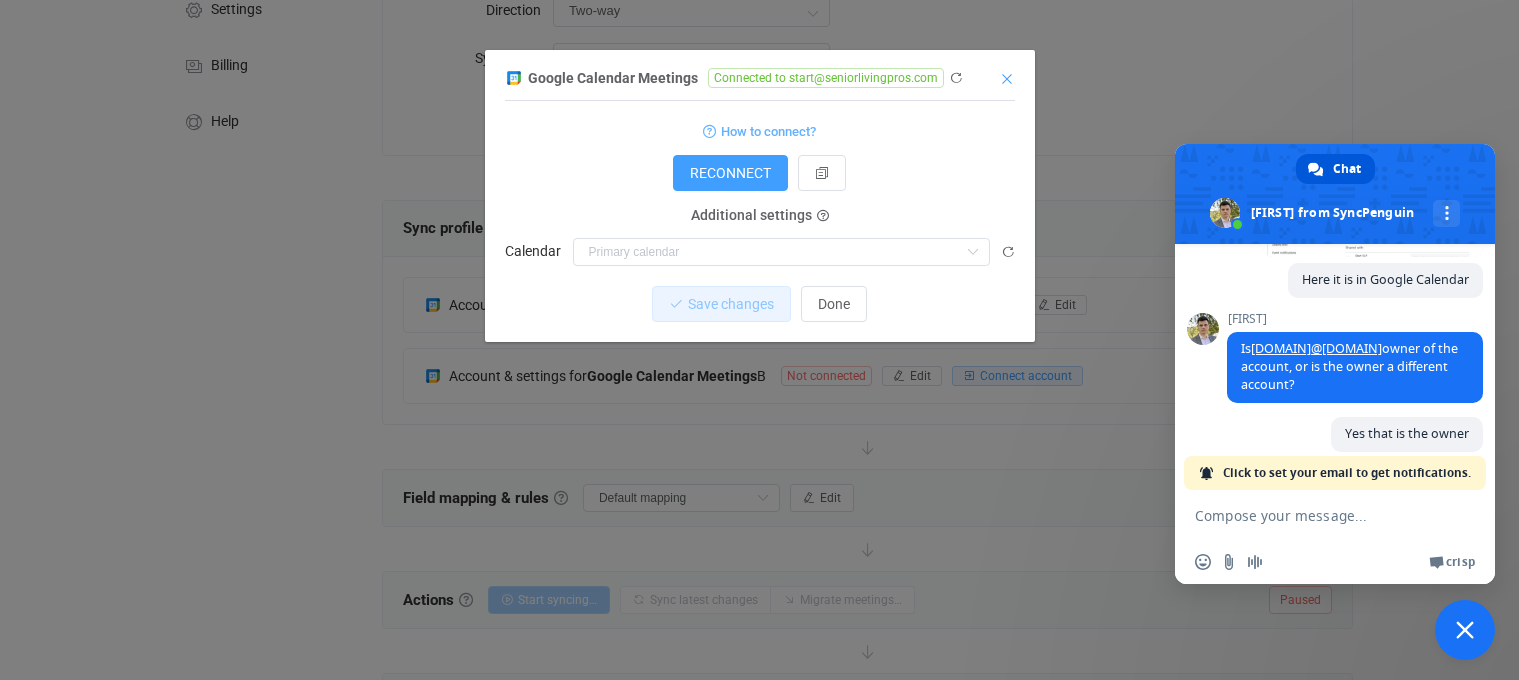 click at bounding box center (1007, 79) 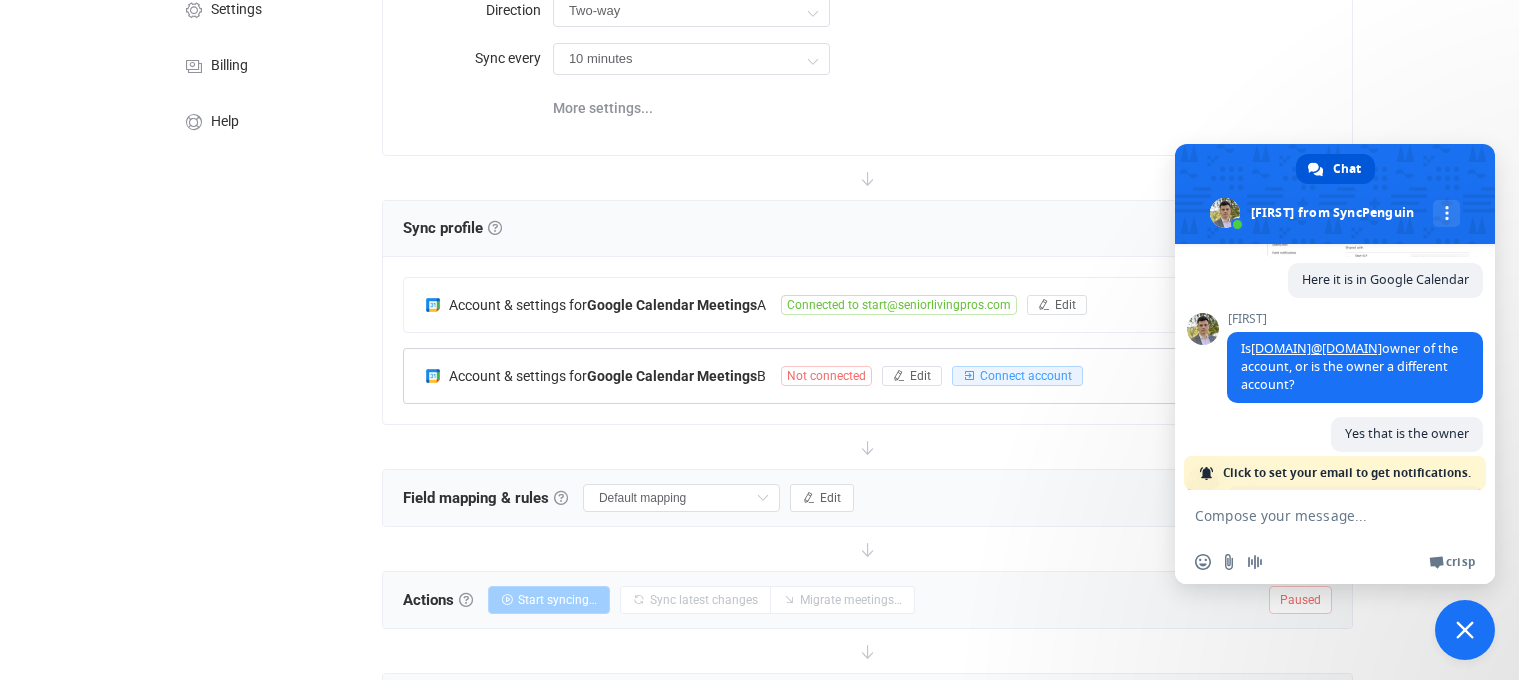 scroll, scrollTop: 1050, scrollLeft: 0, axis: vertical 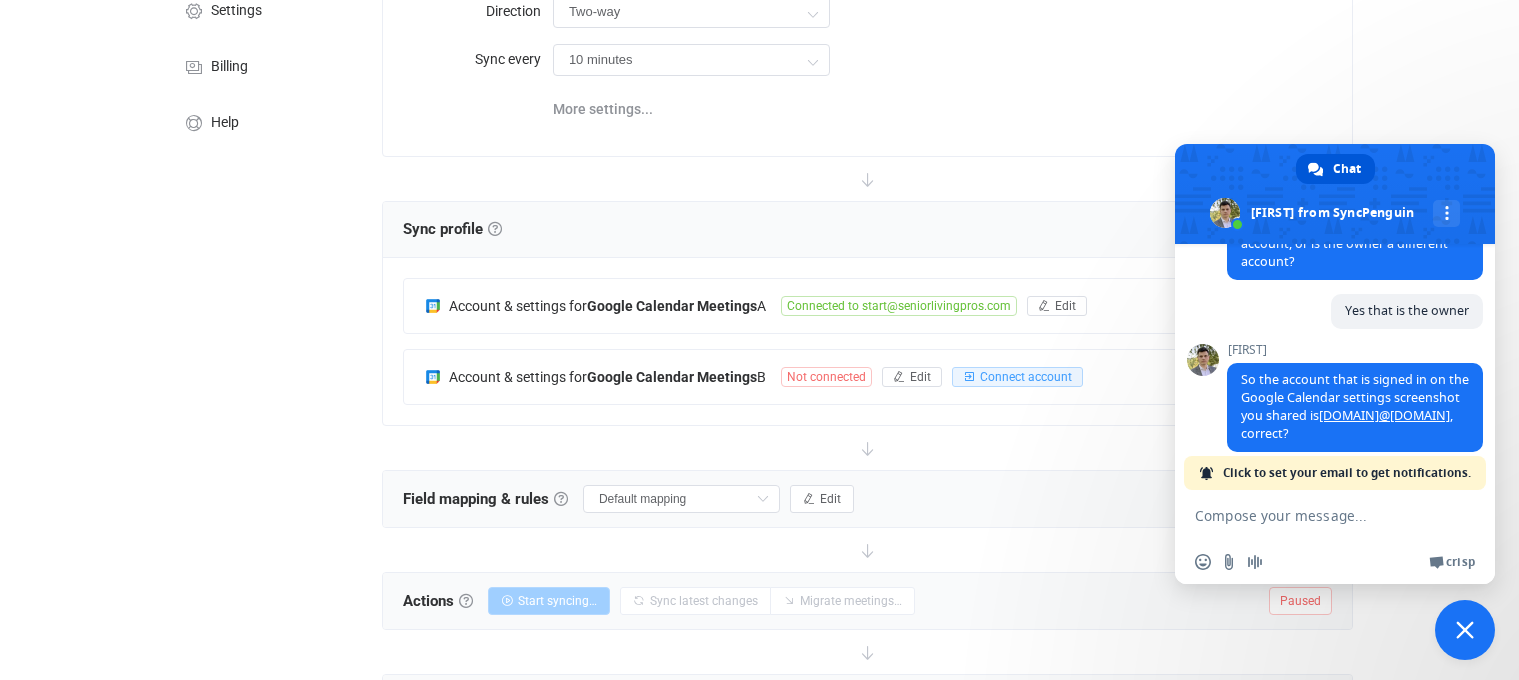 click at bounding box center (1315, 515) 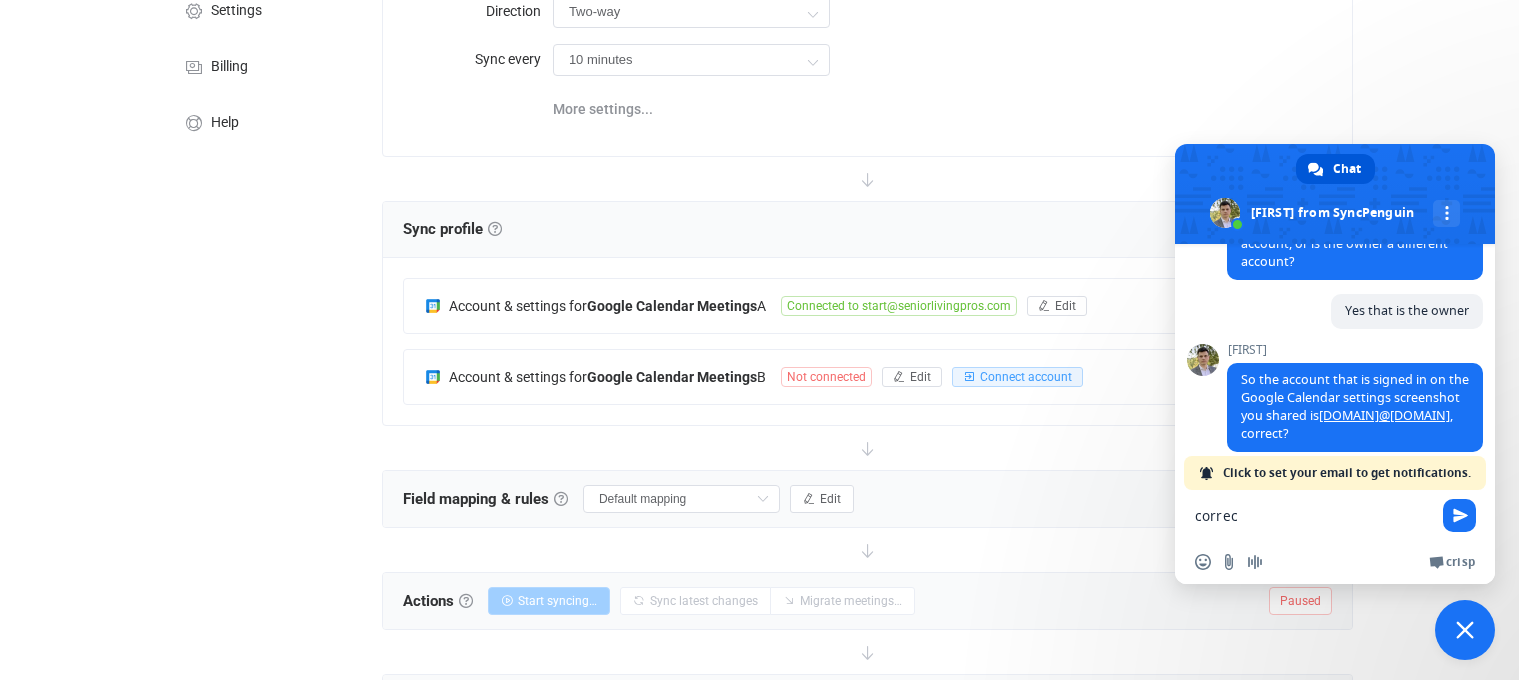 type on "correct" 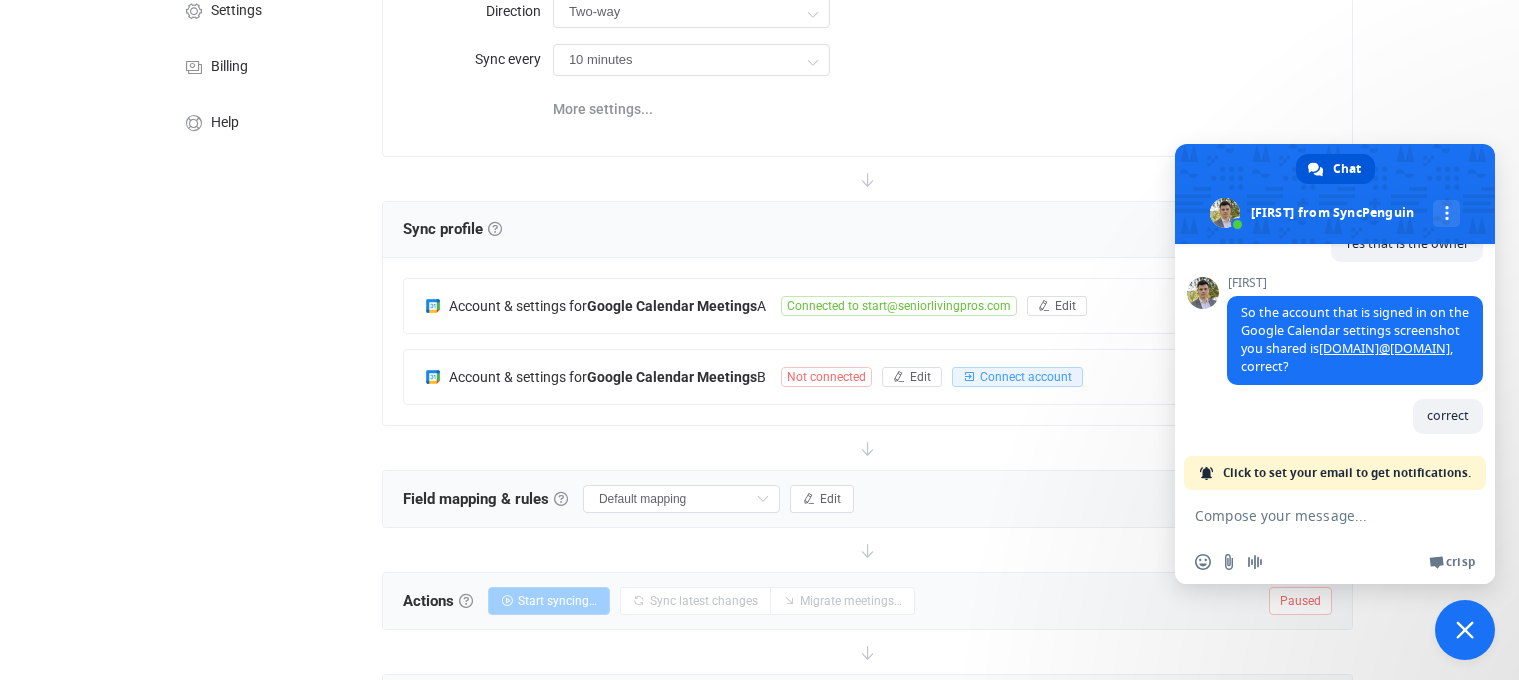 scroll, scrollTop: 1099, scrollLeft: 0, axis: vertical 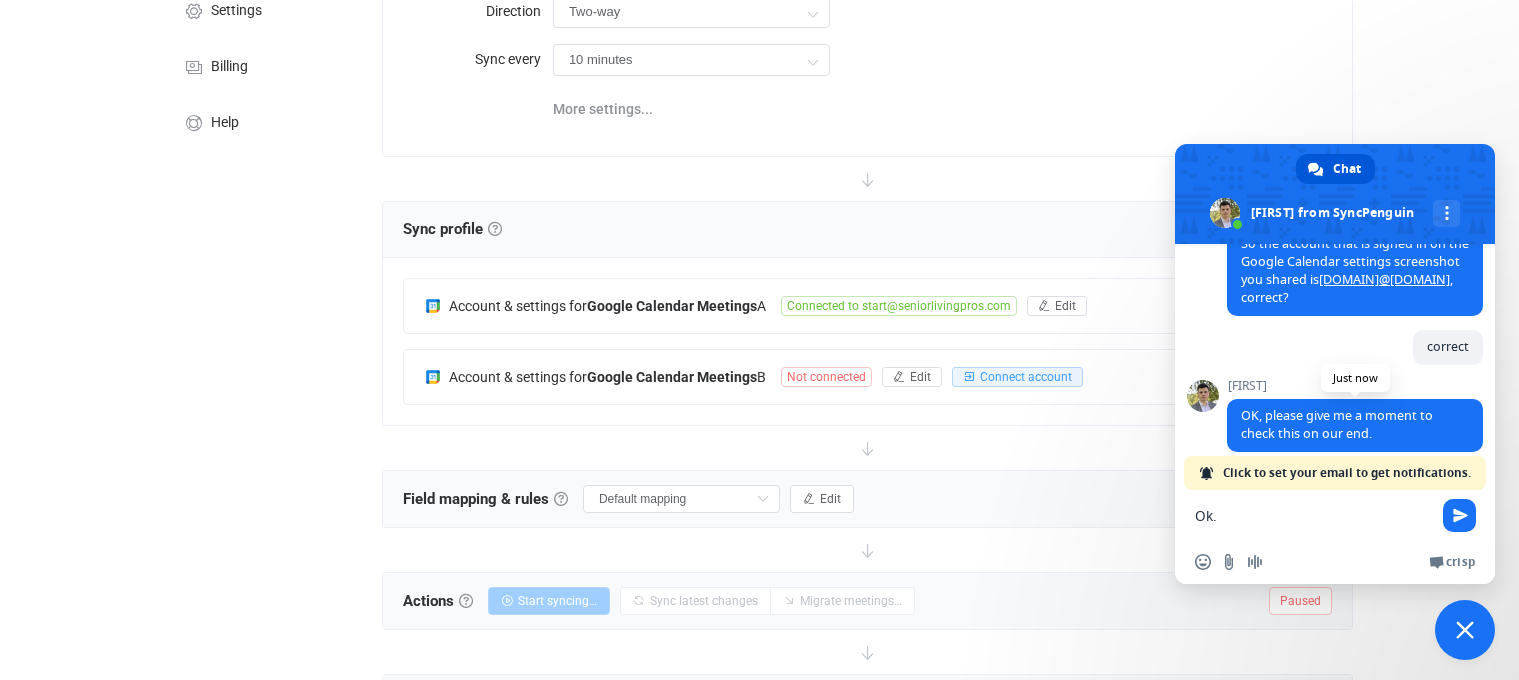 type on "Ok." 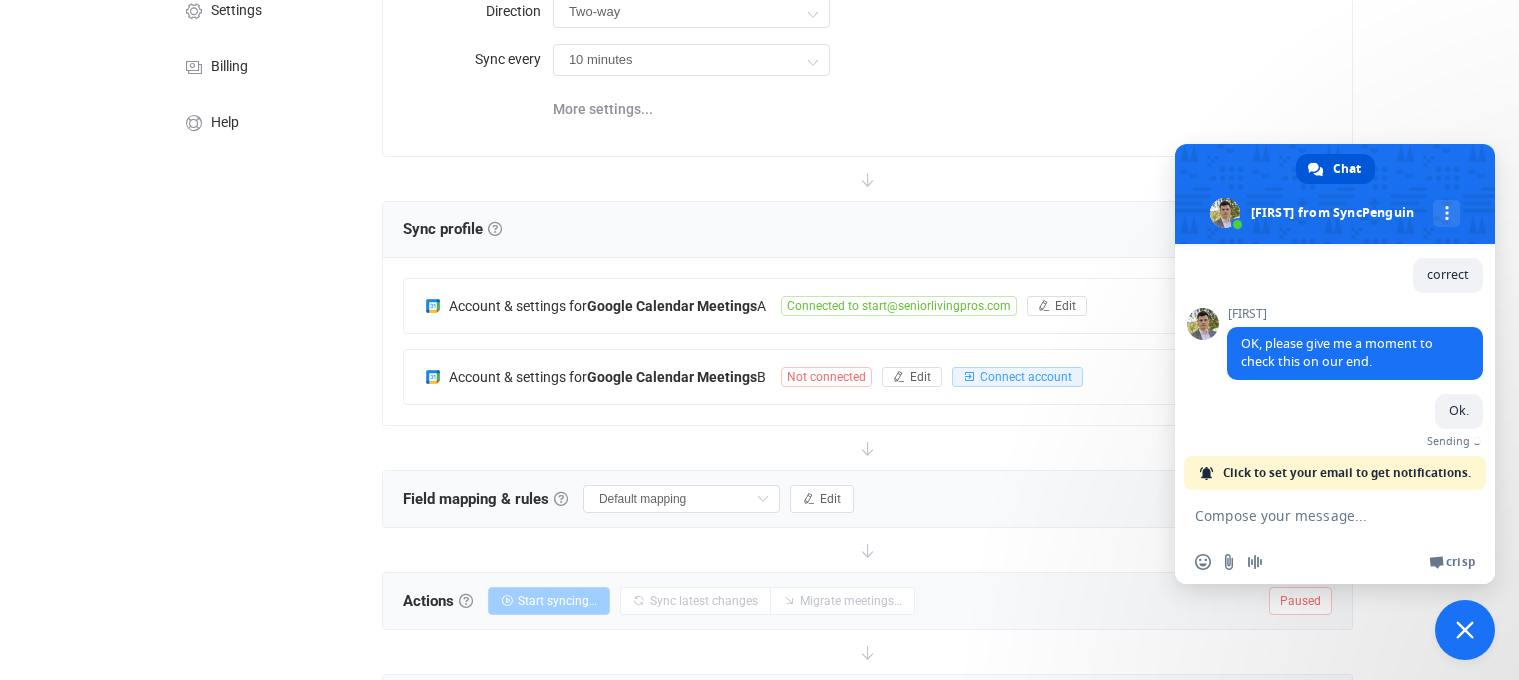 scroll, scrollTop: 1235, scrollLeft: 0, axis: vertical 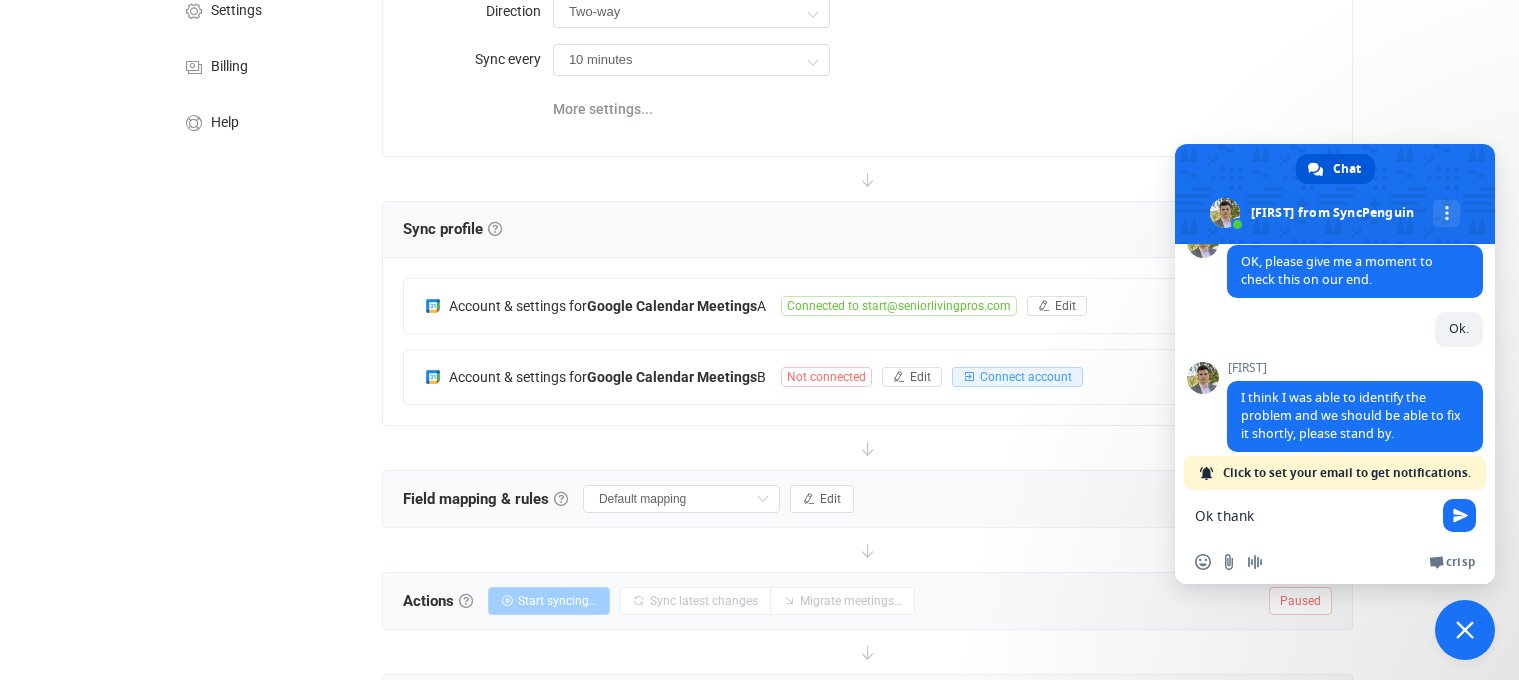 type on "Ok thanks" 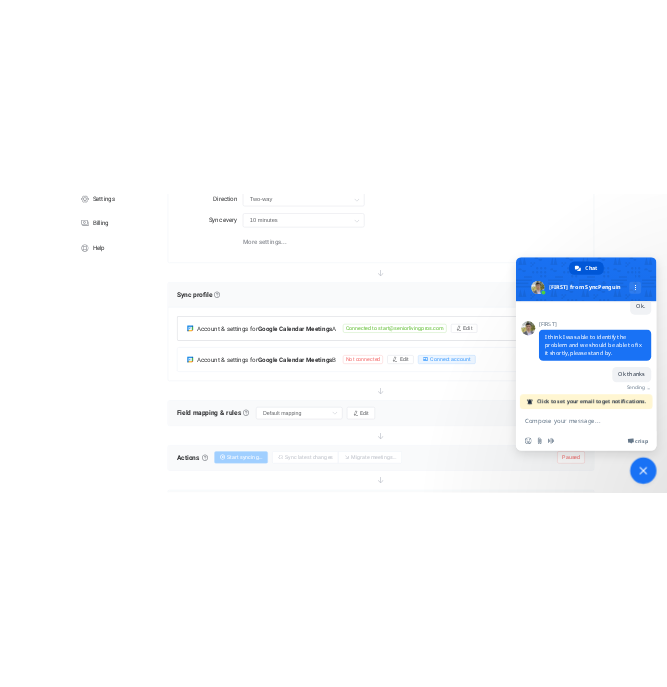 scroll, scrollTop: 1389, scrollLeft: 0, axis: vertical 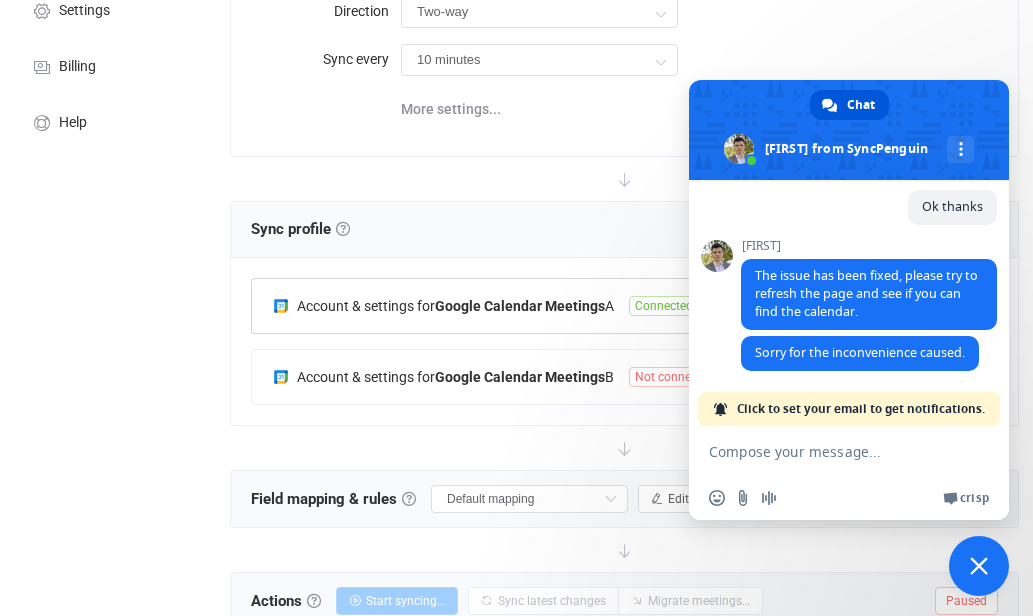 click on "Account & settings for Google Calendar Meetings A
Connected  to [DOMAIN] Edit" at bounding box center (624, 306) 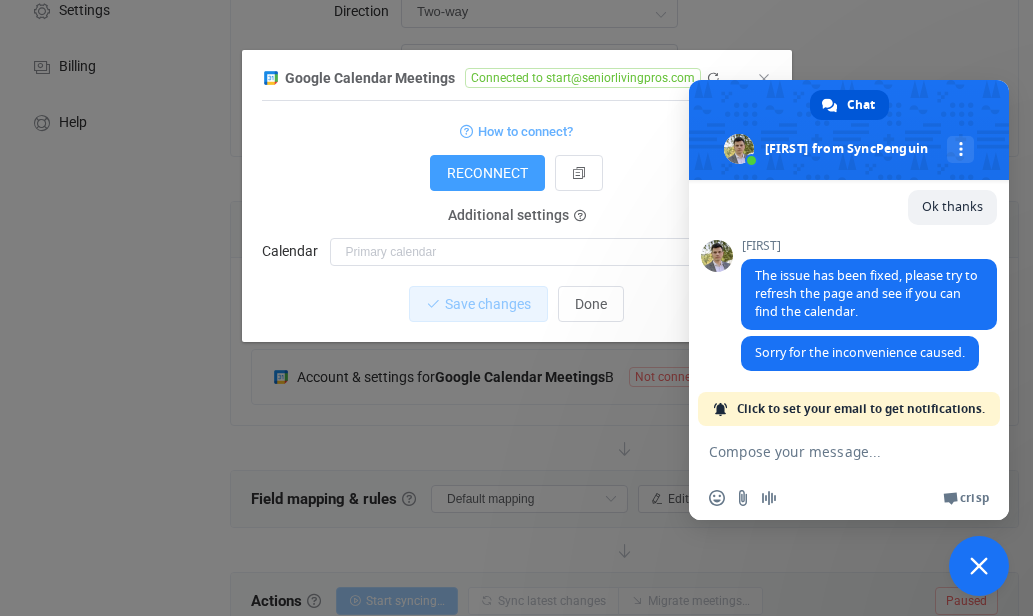 click at bounding box center (829, 451) 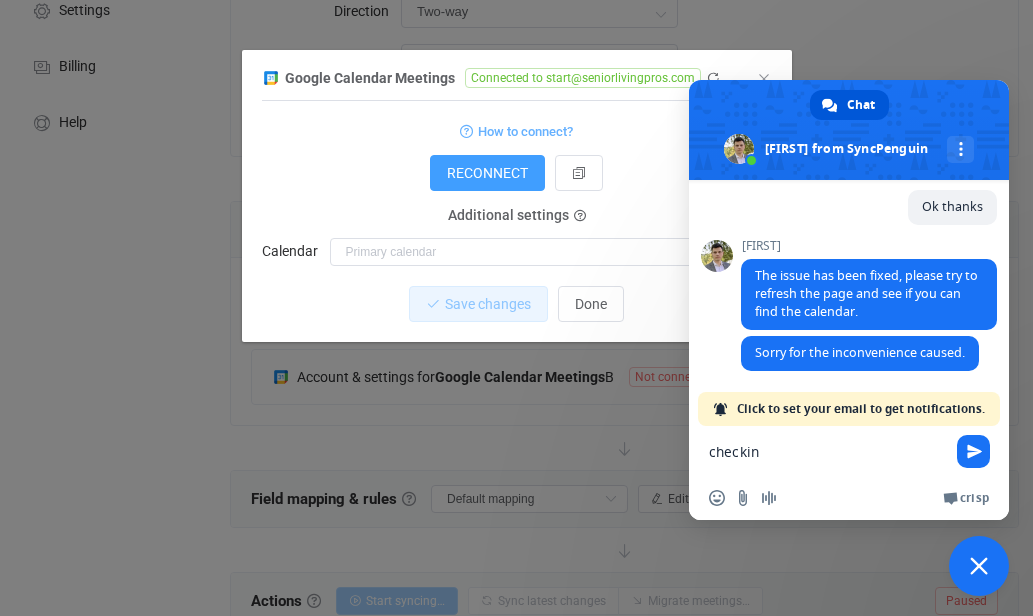 type on "checking" 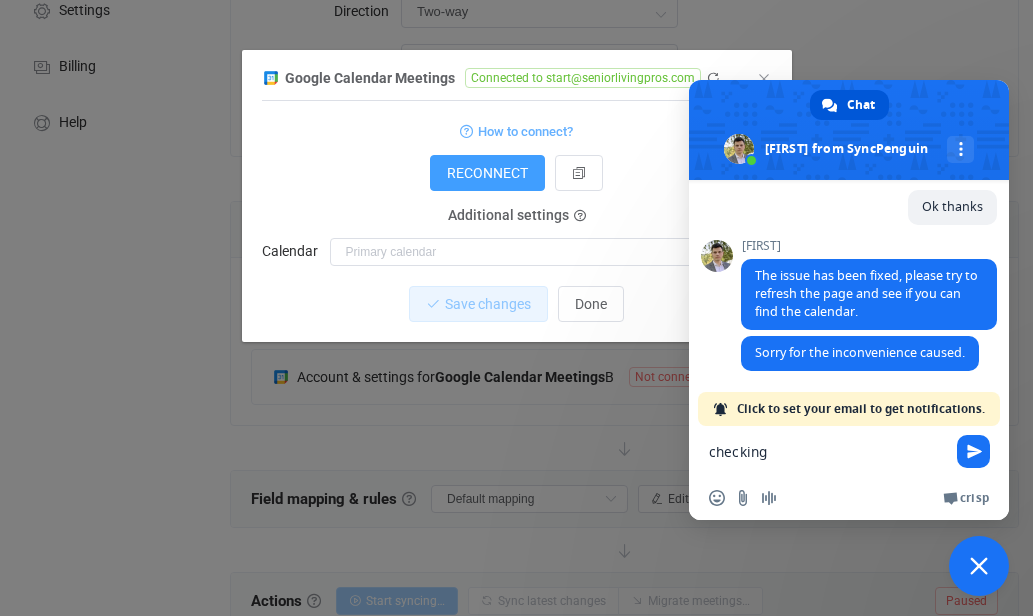 type 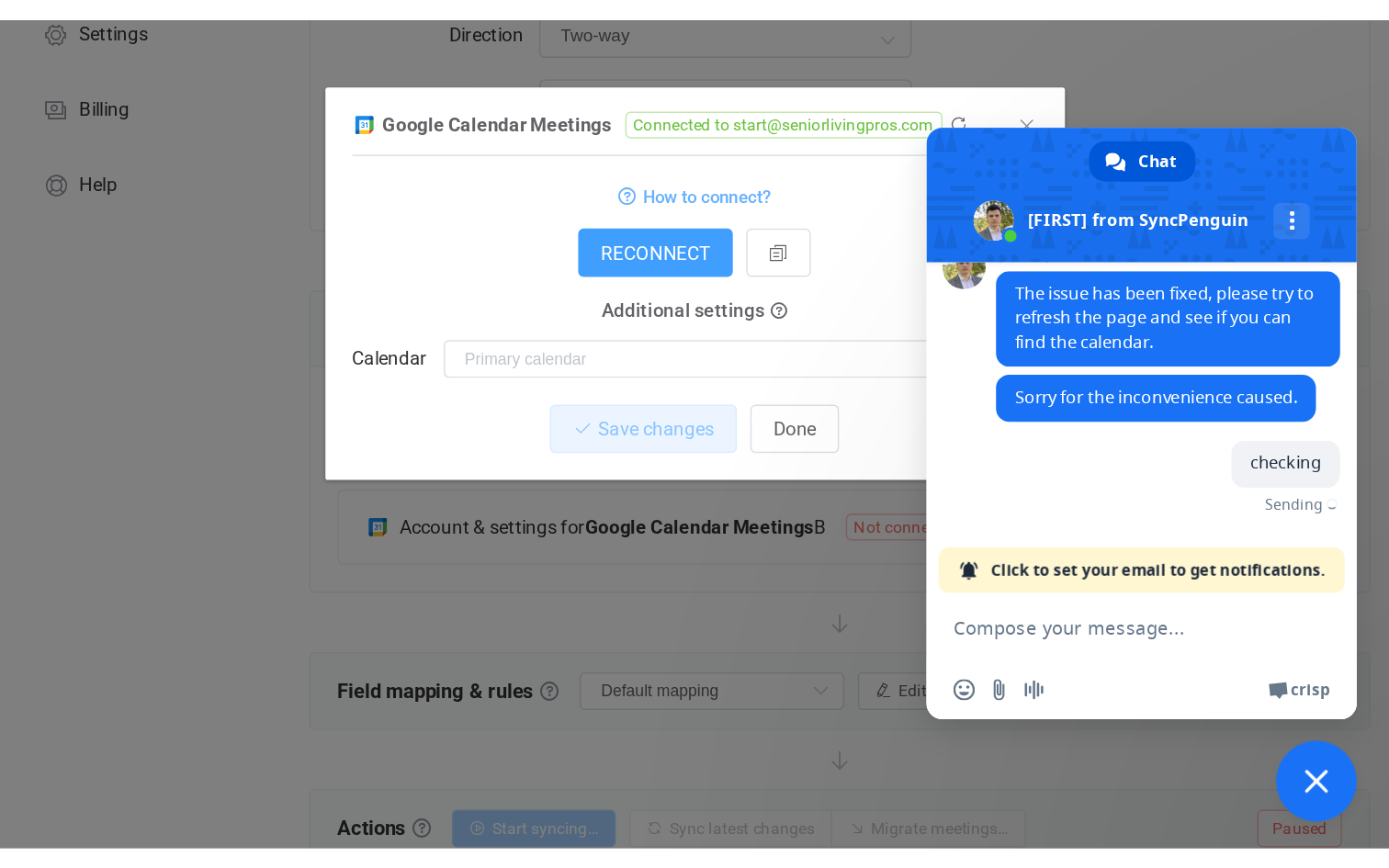 scroll, scrollTop: 1471, scrollLeft: 0, axis: vertical 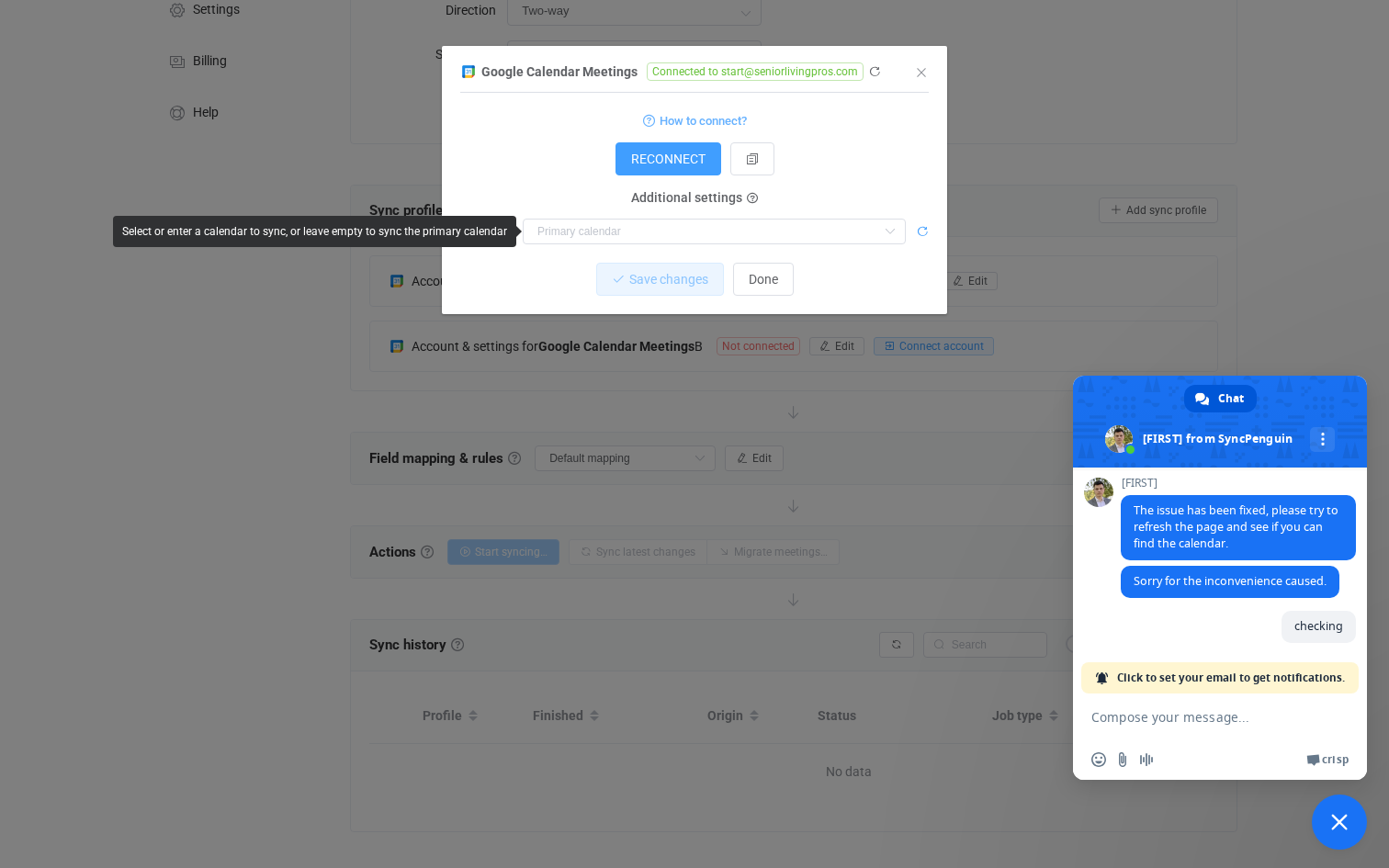 click at bounding box center [922, 231] 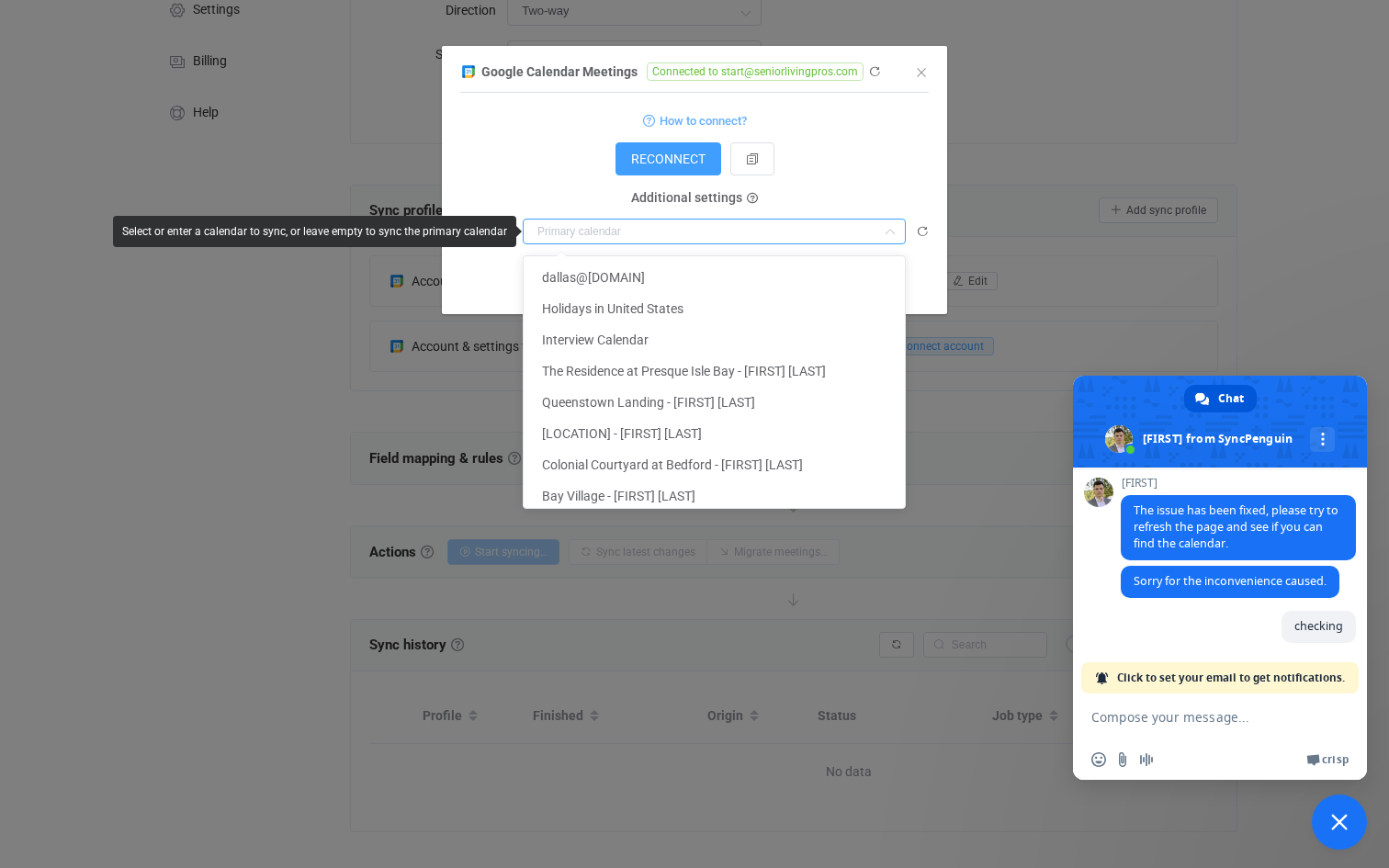 click at bounding box center [714, 231] 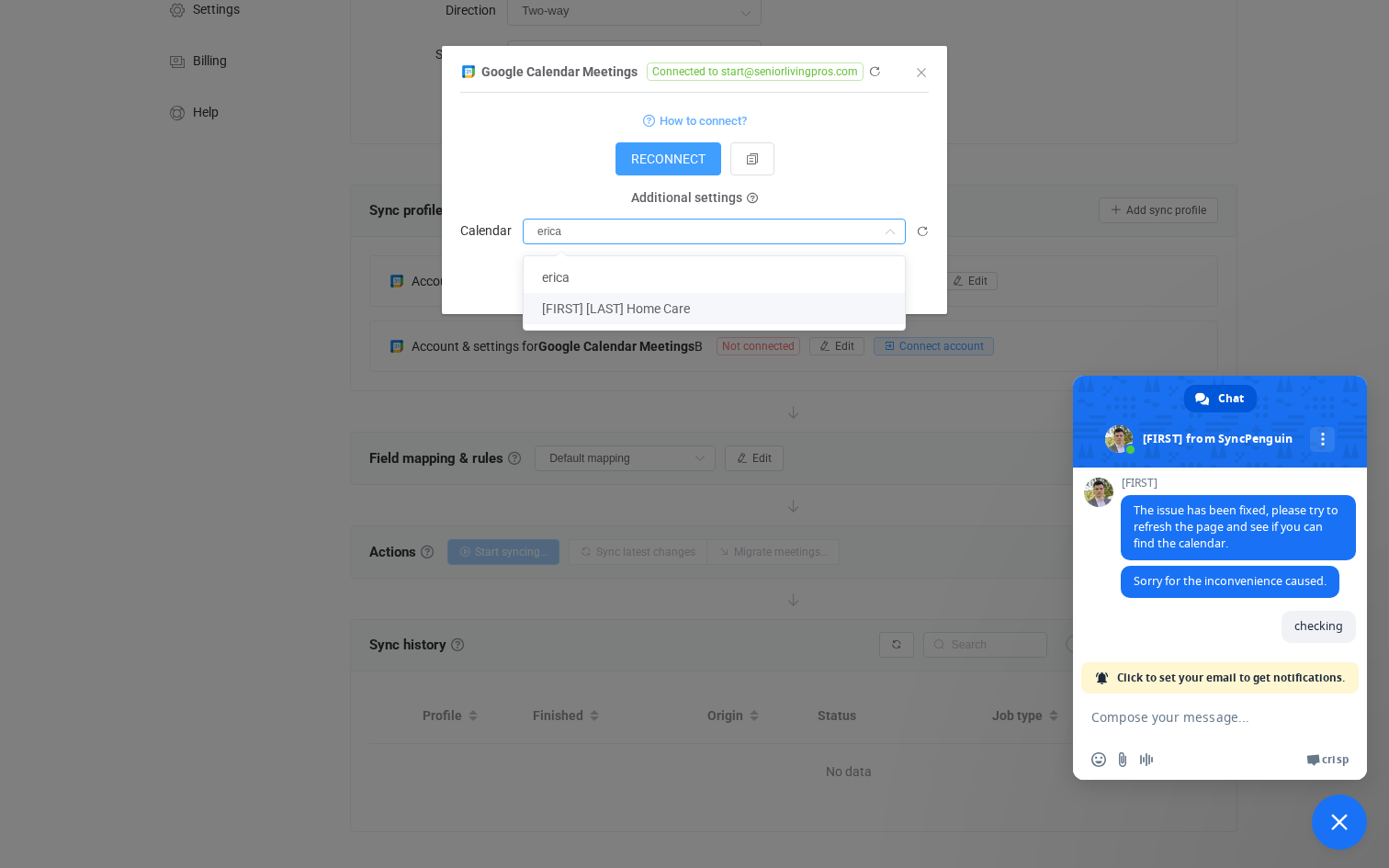click on "[FIRST] [LAST] Home Care" at bounding box center (615, 309) 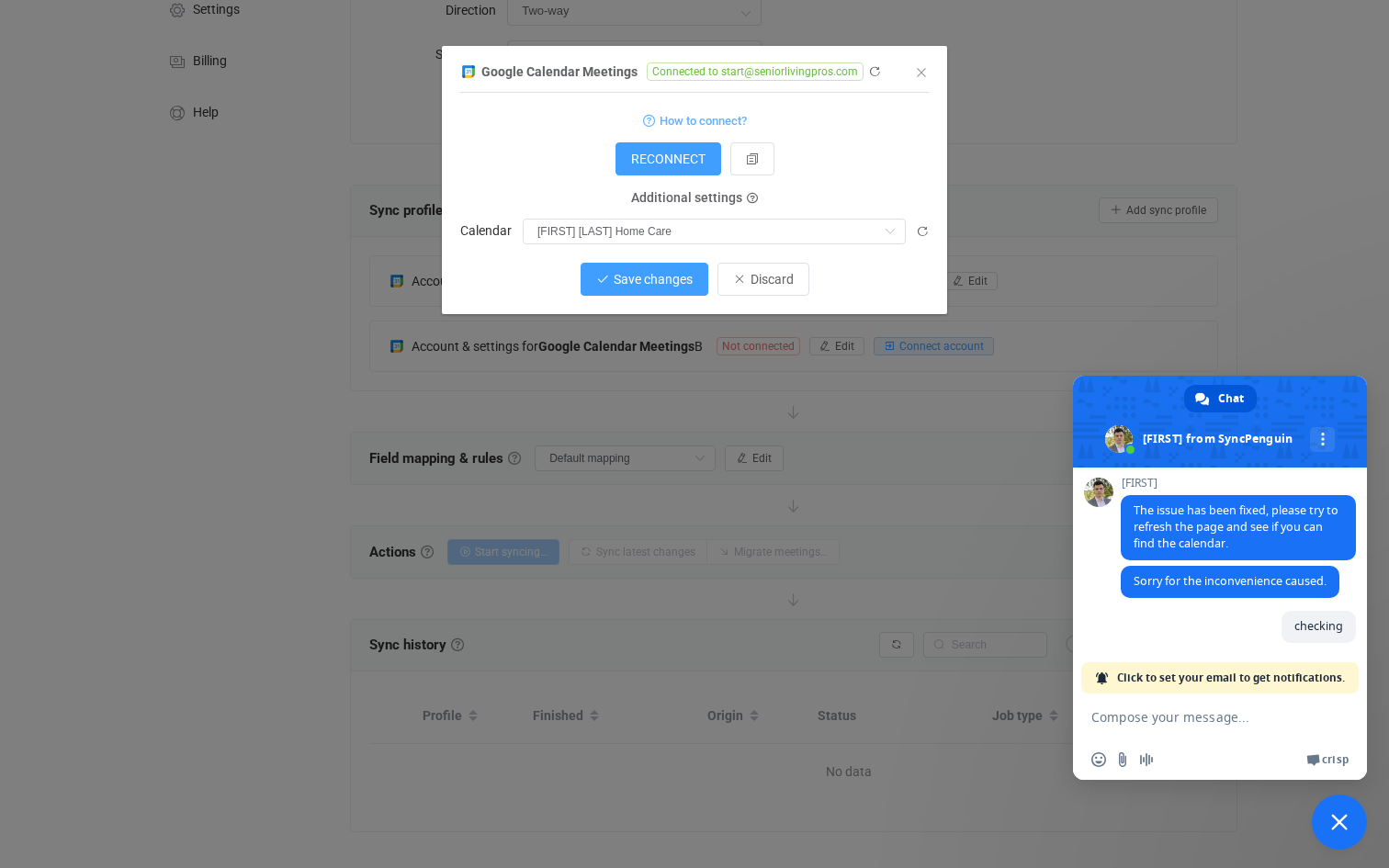click on "Save changes" at bounding box center [653, 279] 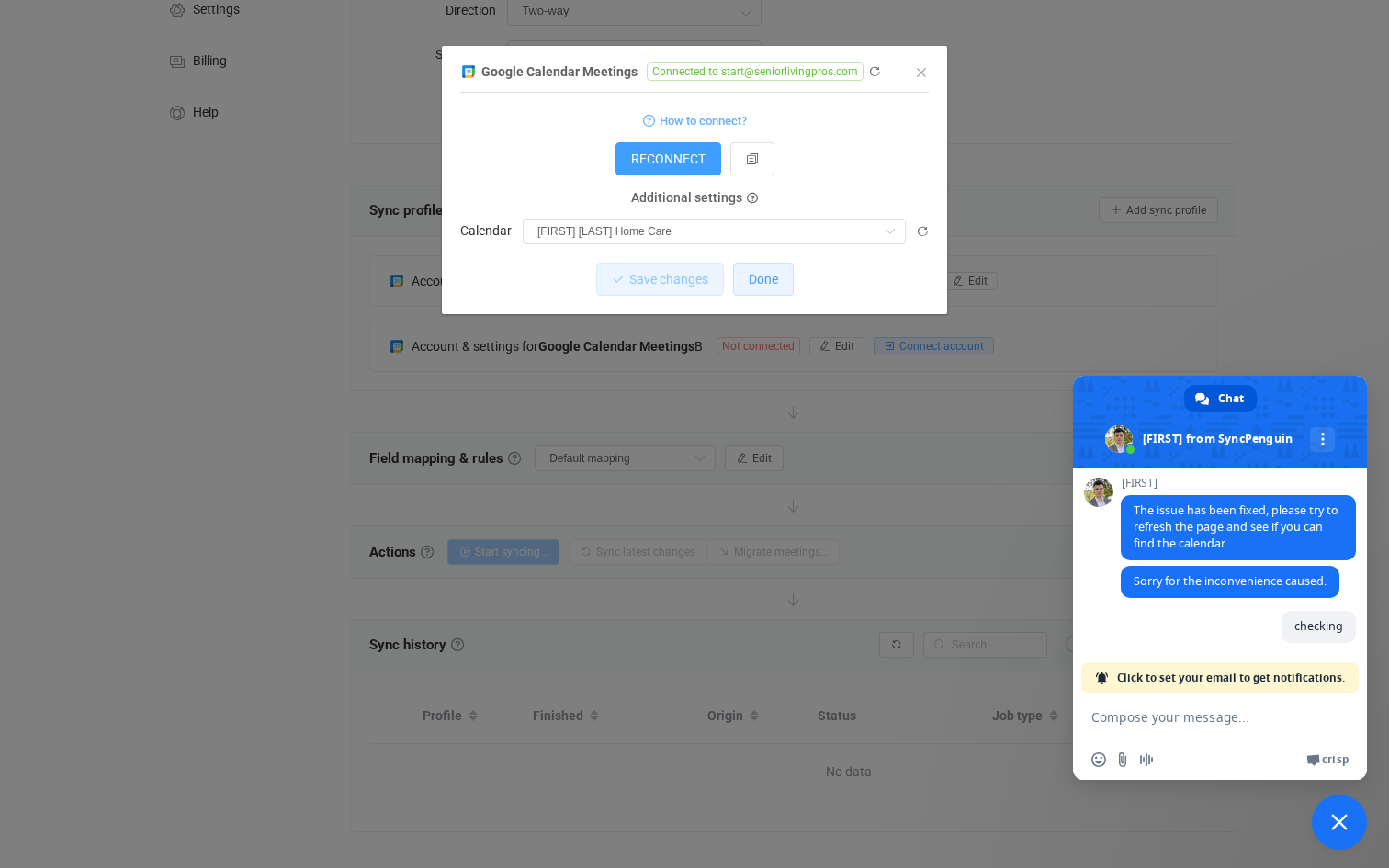 click on "Done" at bounding box center [763, 279] 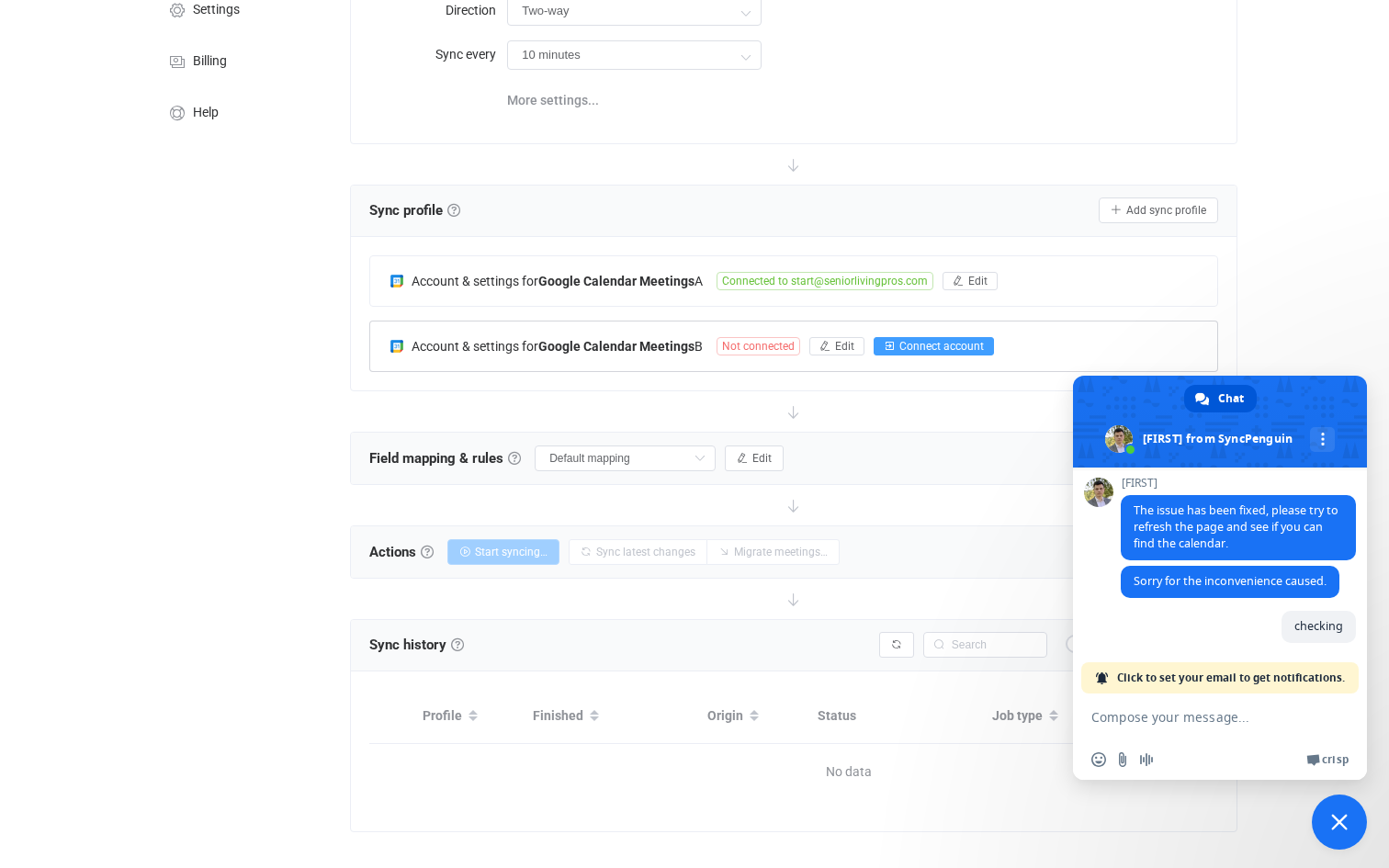click on "Connect account" at bounding box center [942, 346] 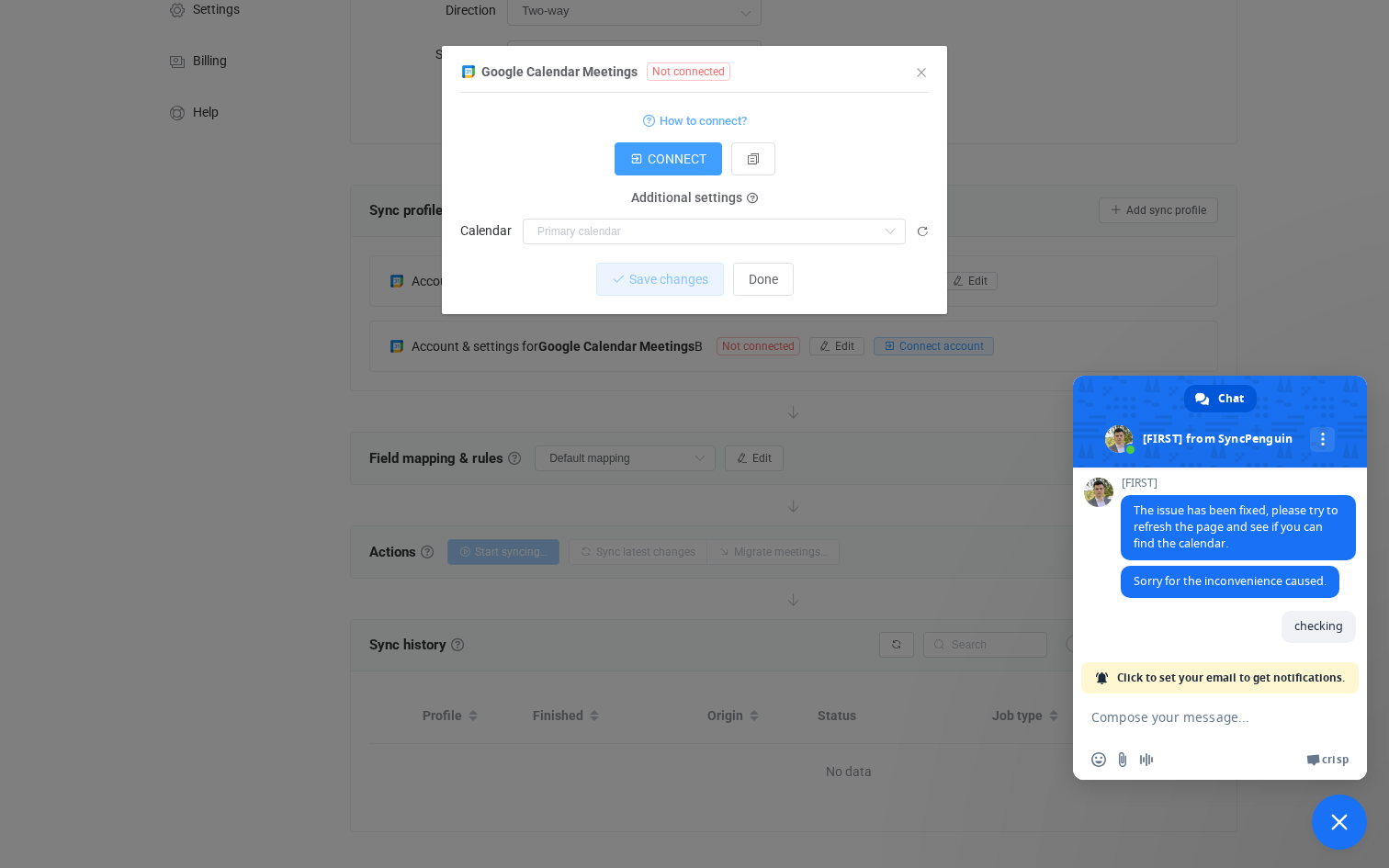 click on "How to connect?
CONNECT Service account Service account JSON Service account Admin email User group User group
Nothing found or no access
Additional settings User email Additional settings Calendar
Nothing found or no access" at bounding box center (694, 176) 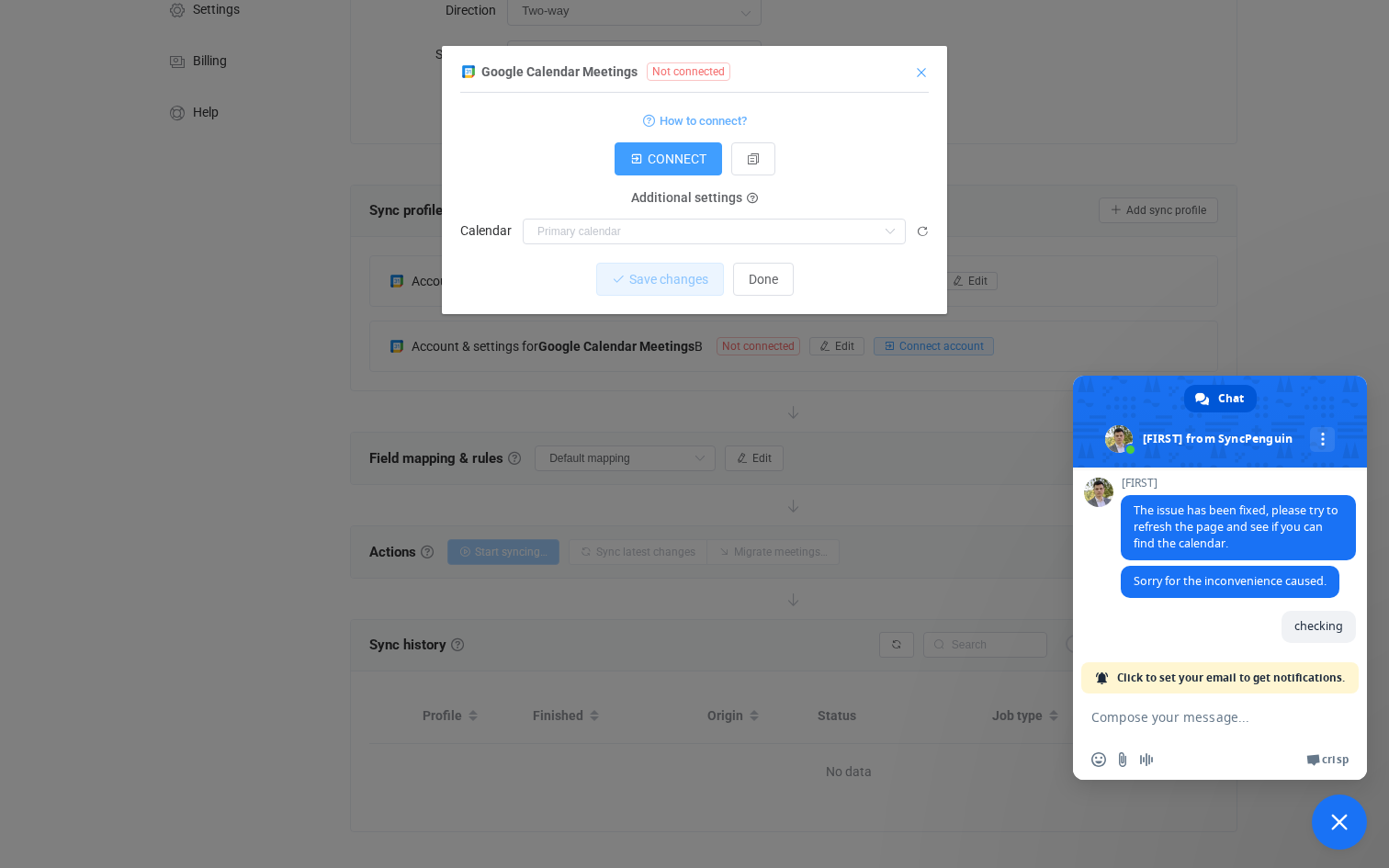 click at bounding box center (921, 73) 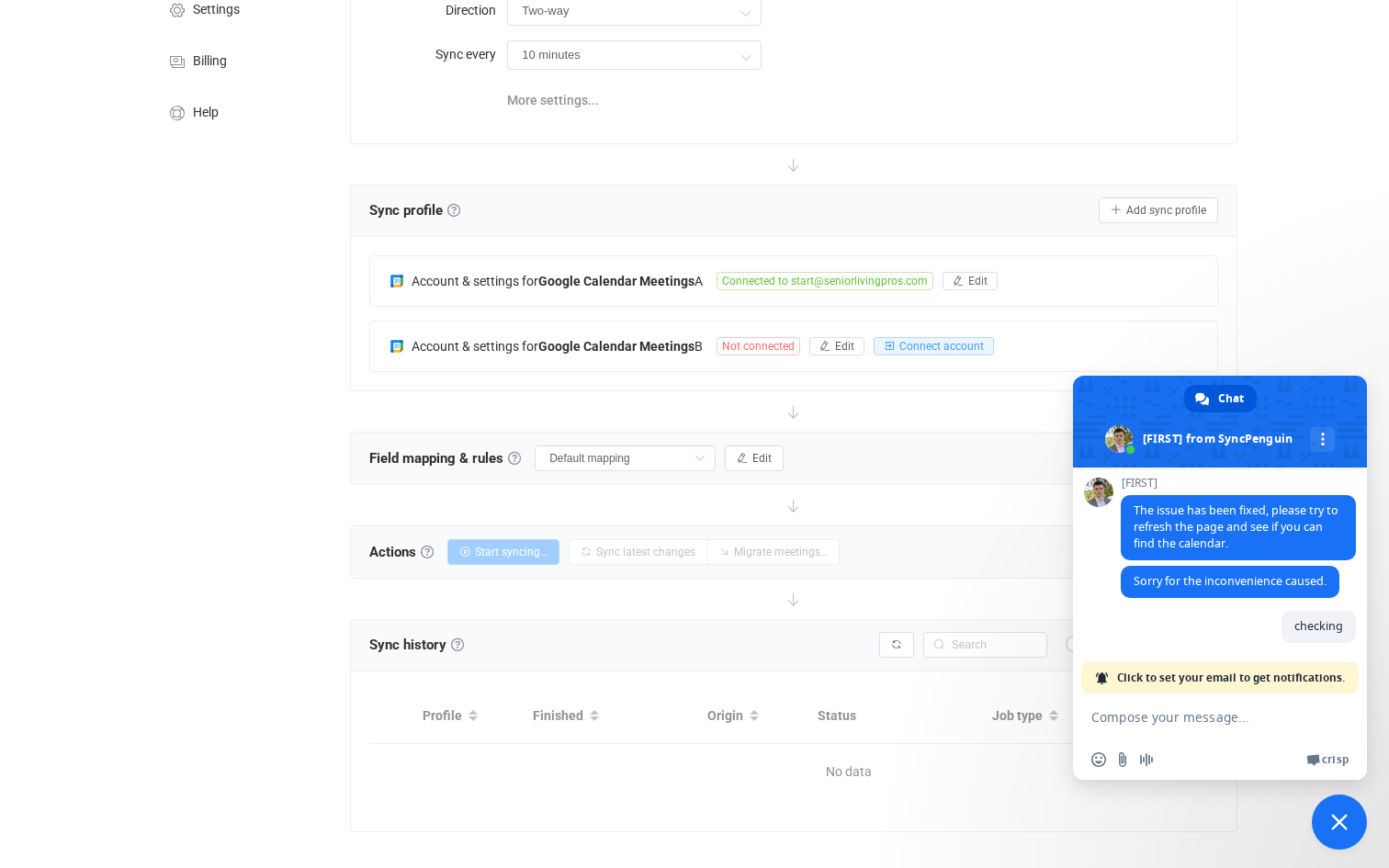 click on "Google Calendar Meetings" at bounding box center (616, 346) 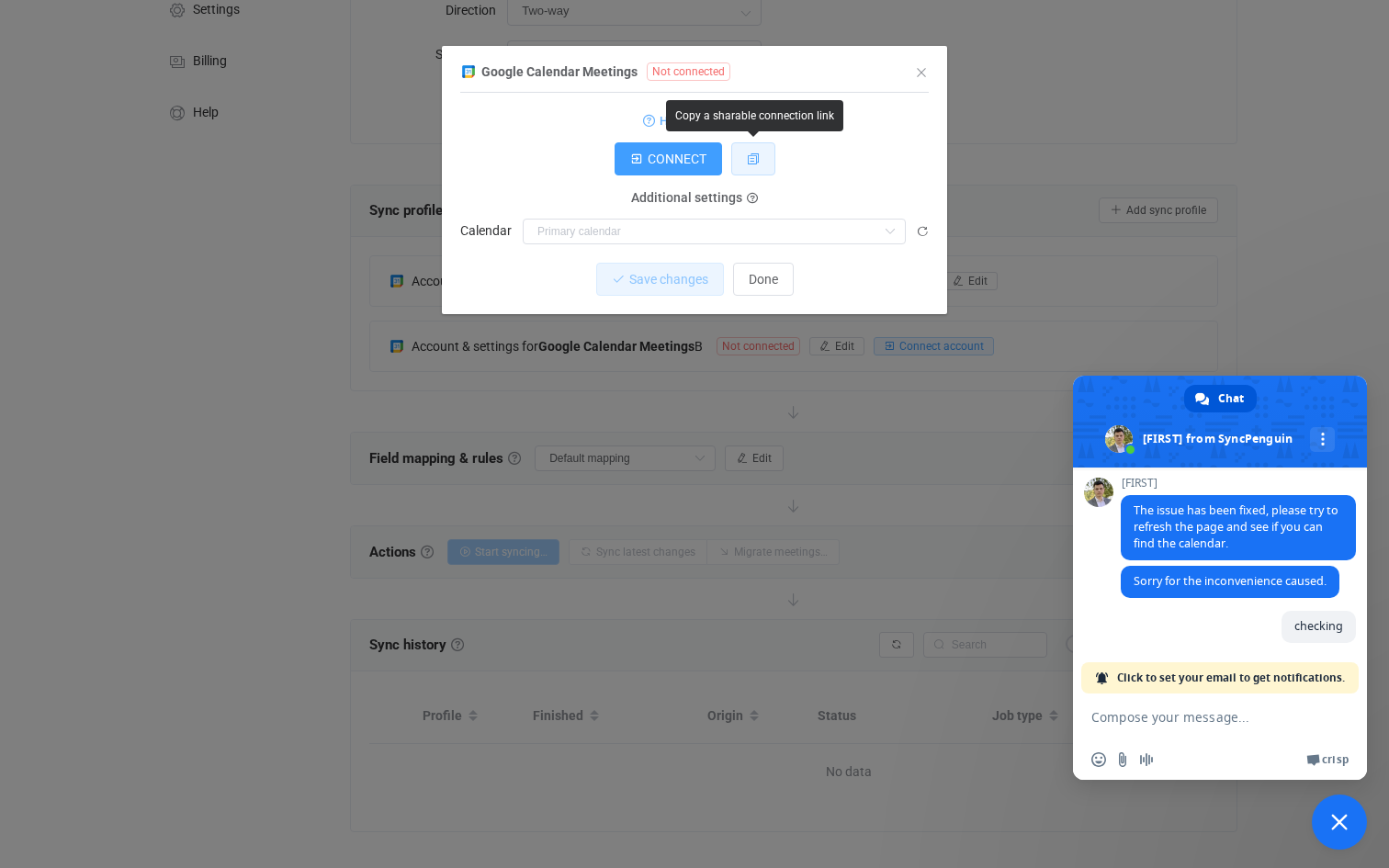 click at bounding box center [753, 159] 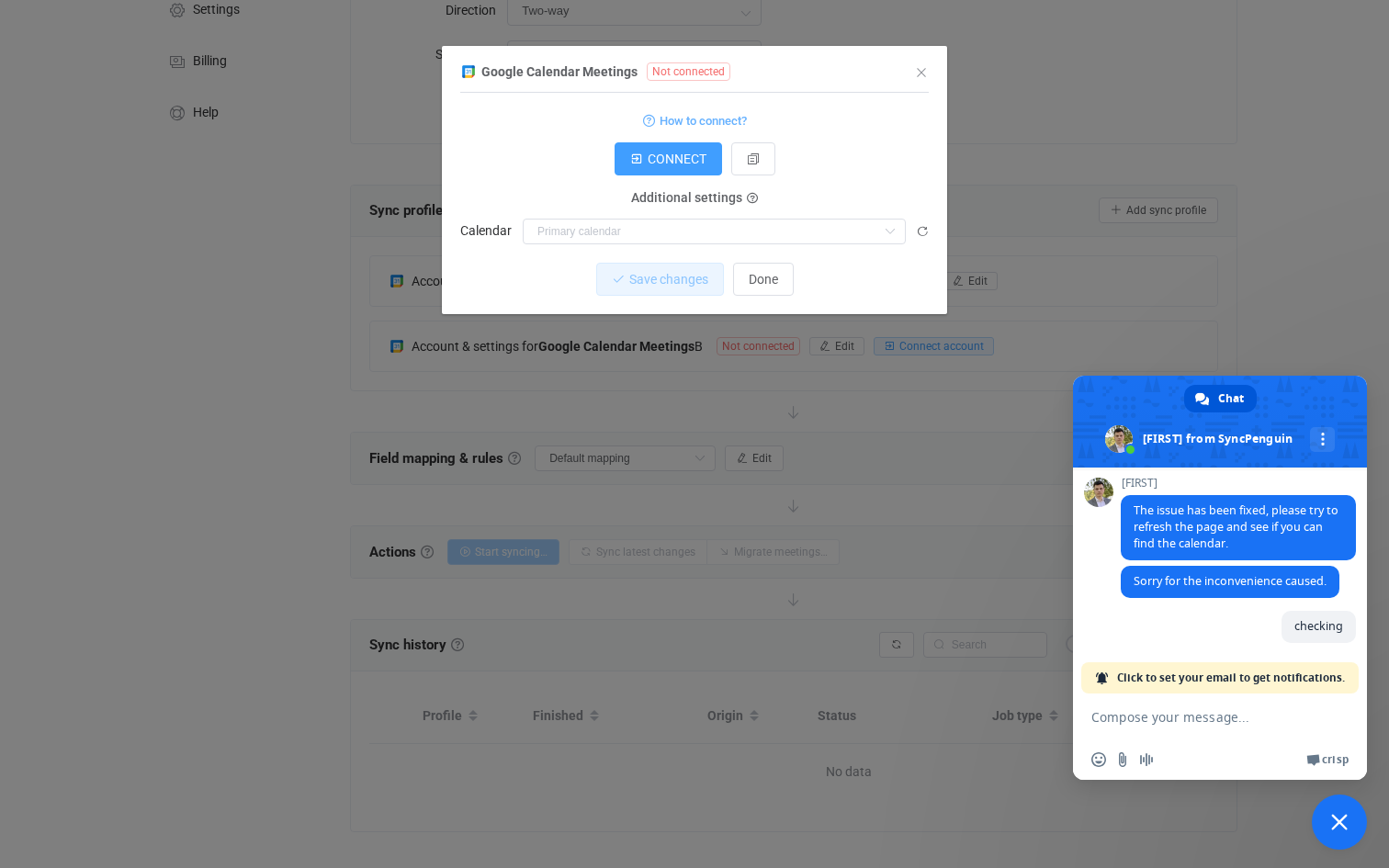 click at bounding box center [1202, 716] 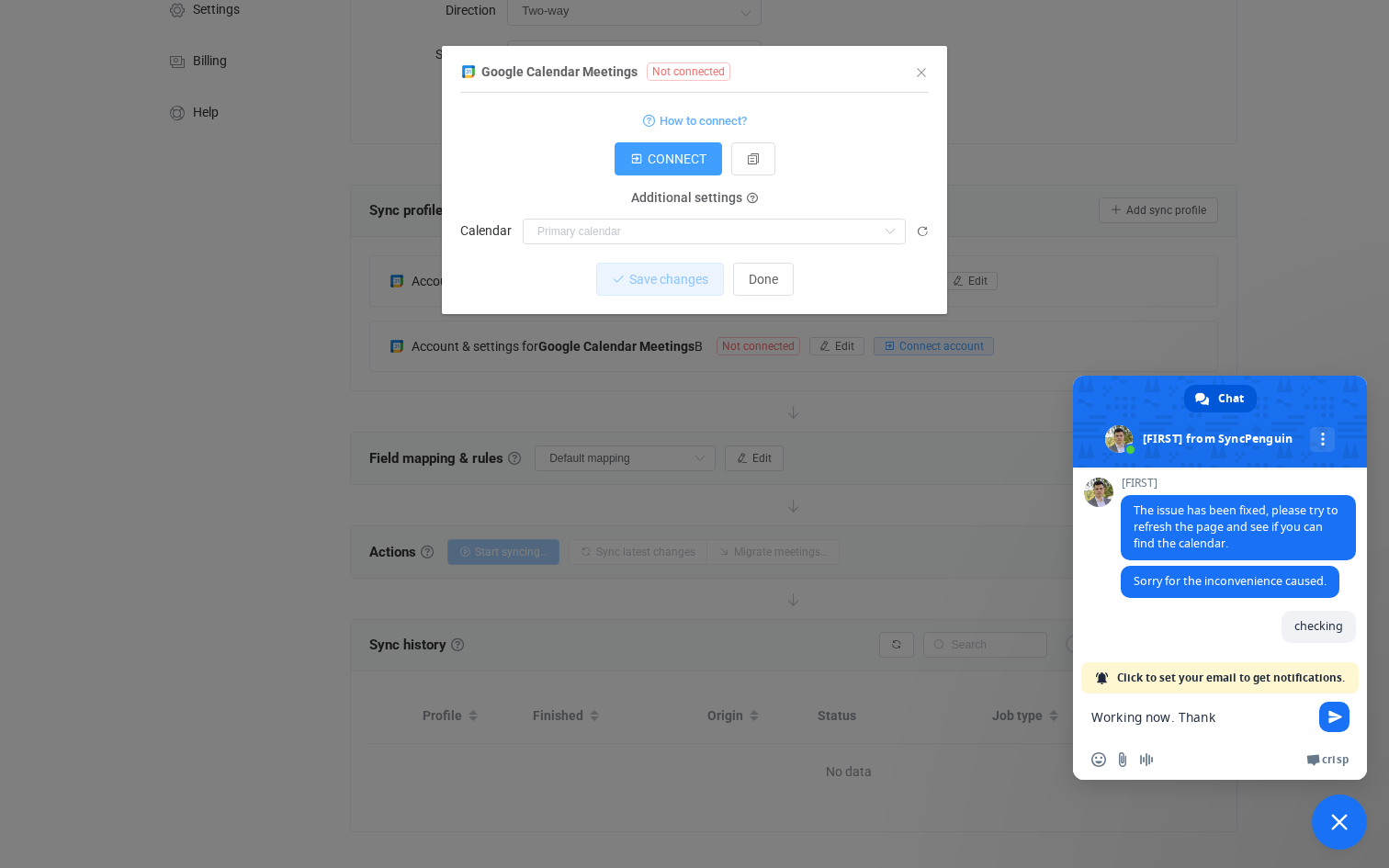 type on "Working now. Thanks" 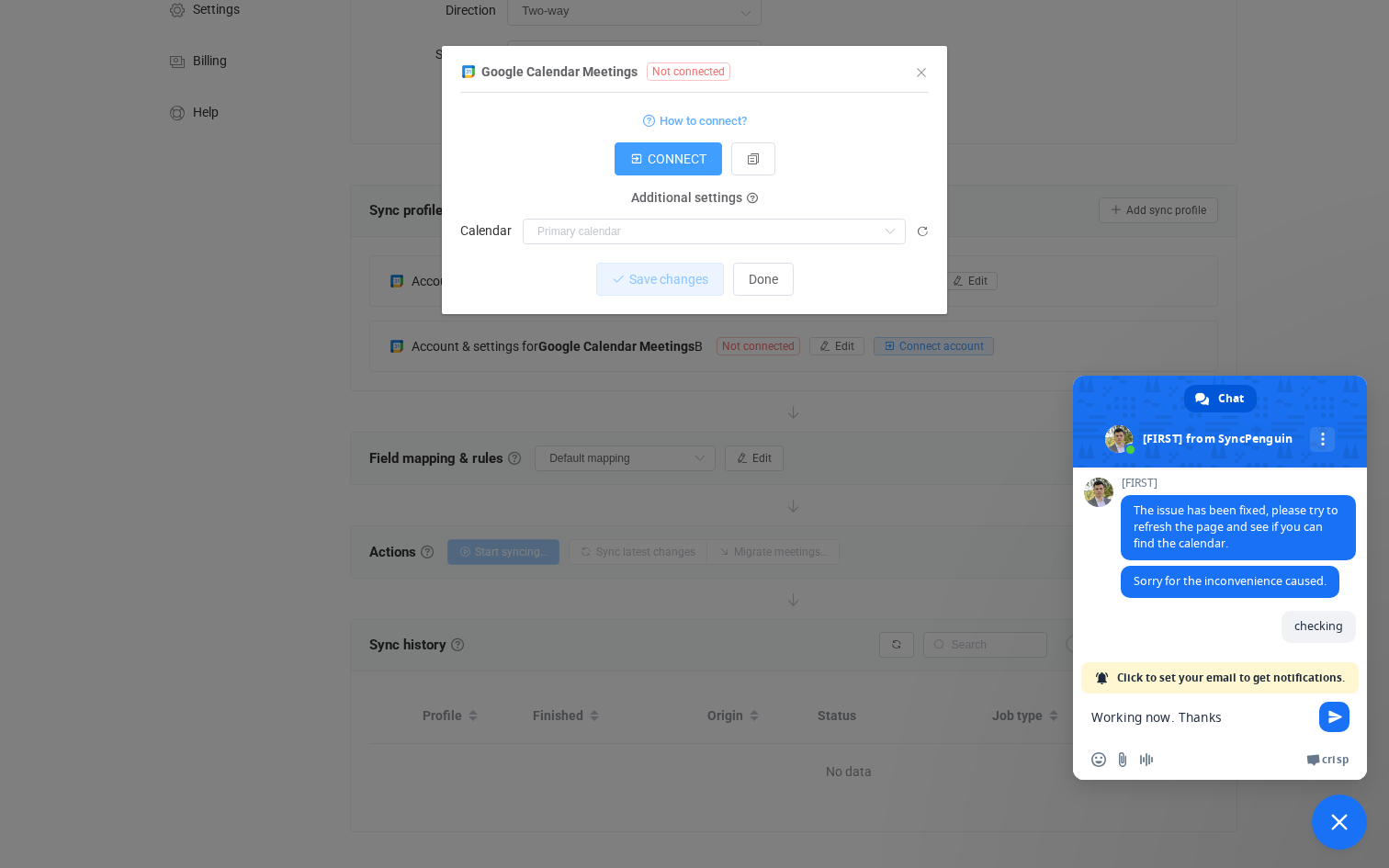 type 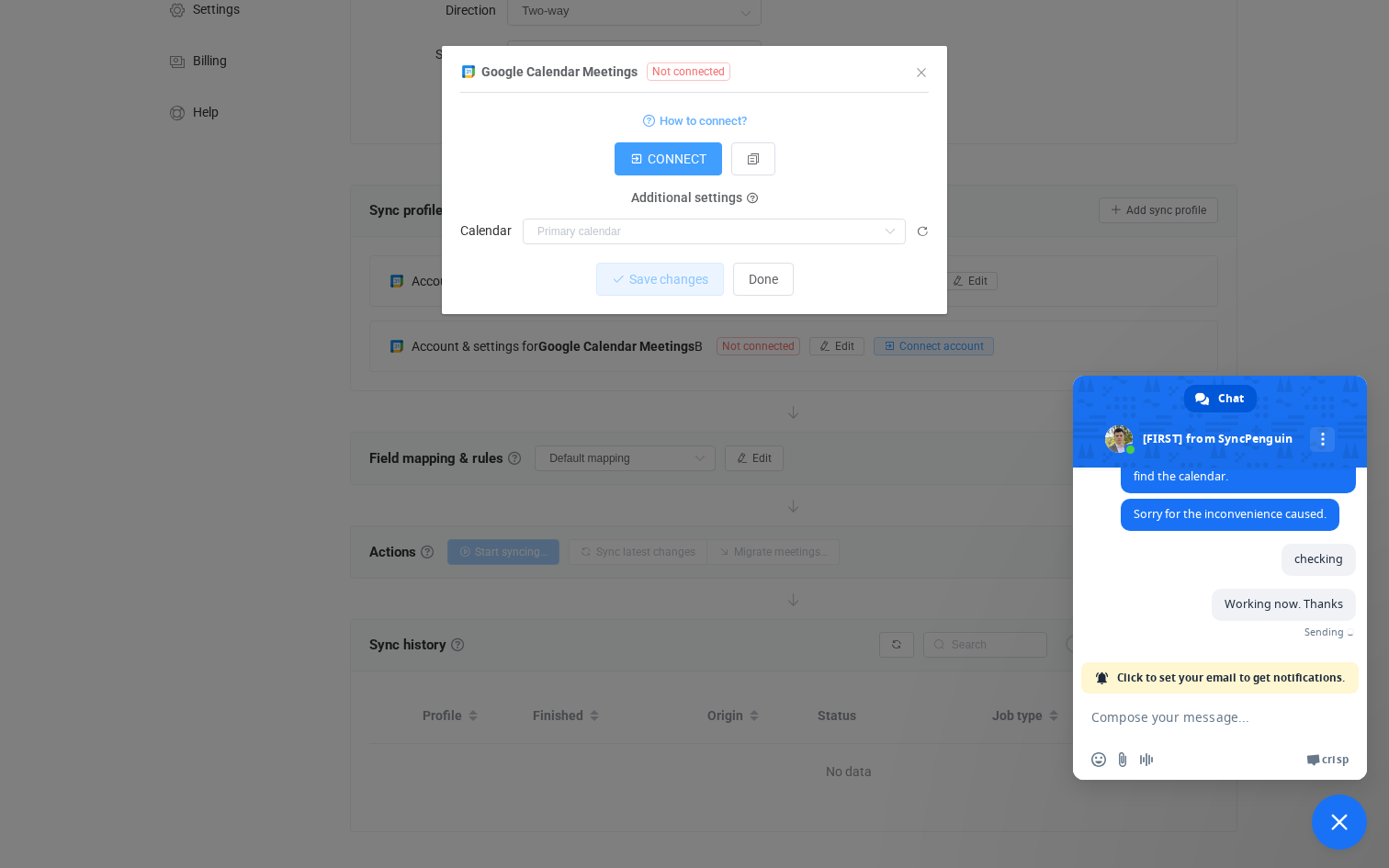 scroll, scrollTop: 1509, scrollLeft: 0, axis: vertical 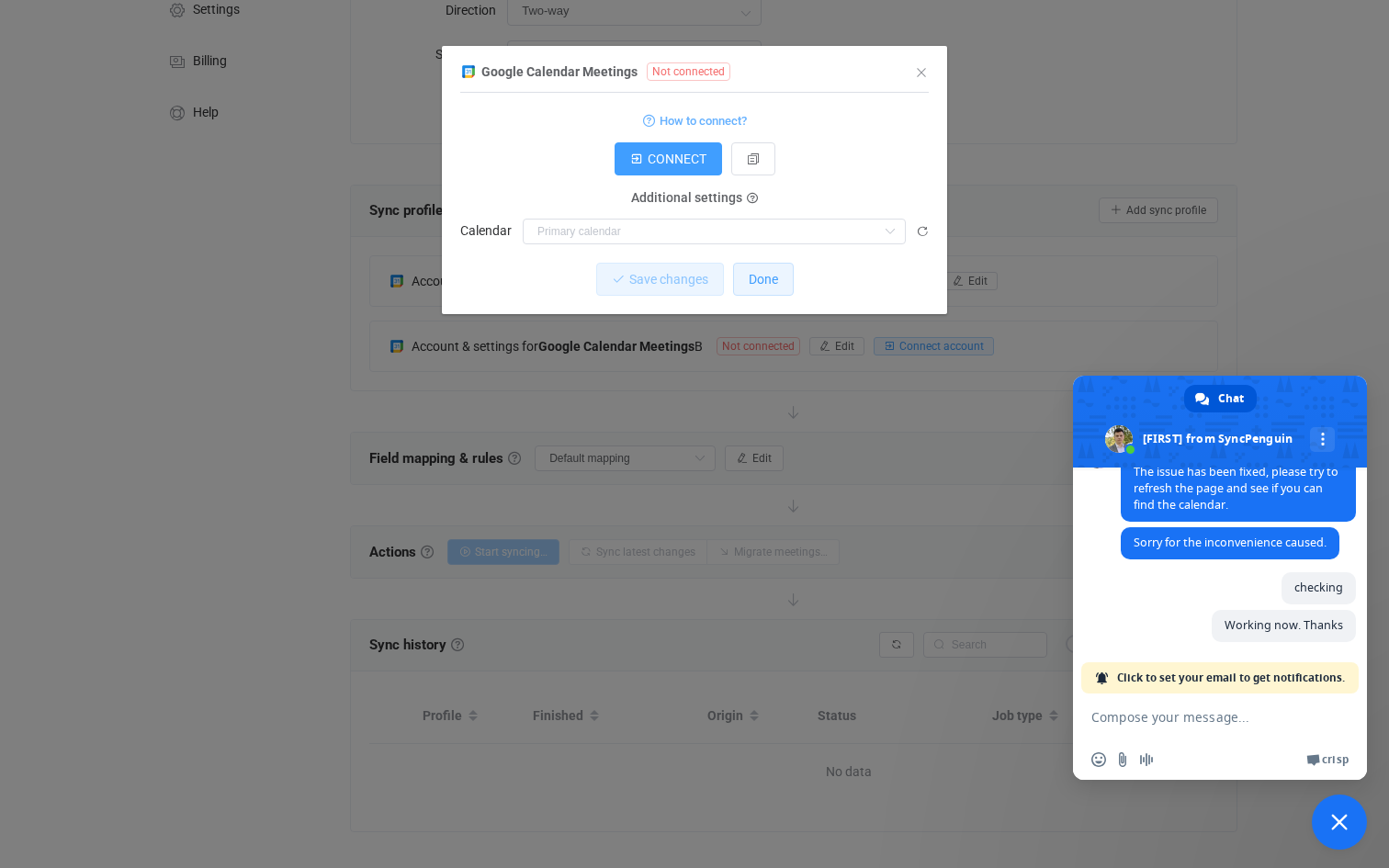 click on "Done" at bounding box center (763, 279) 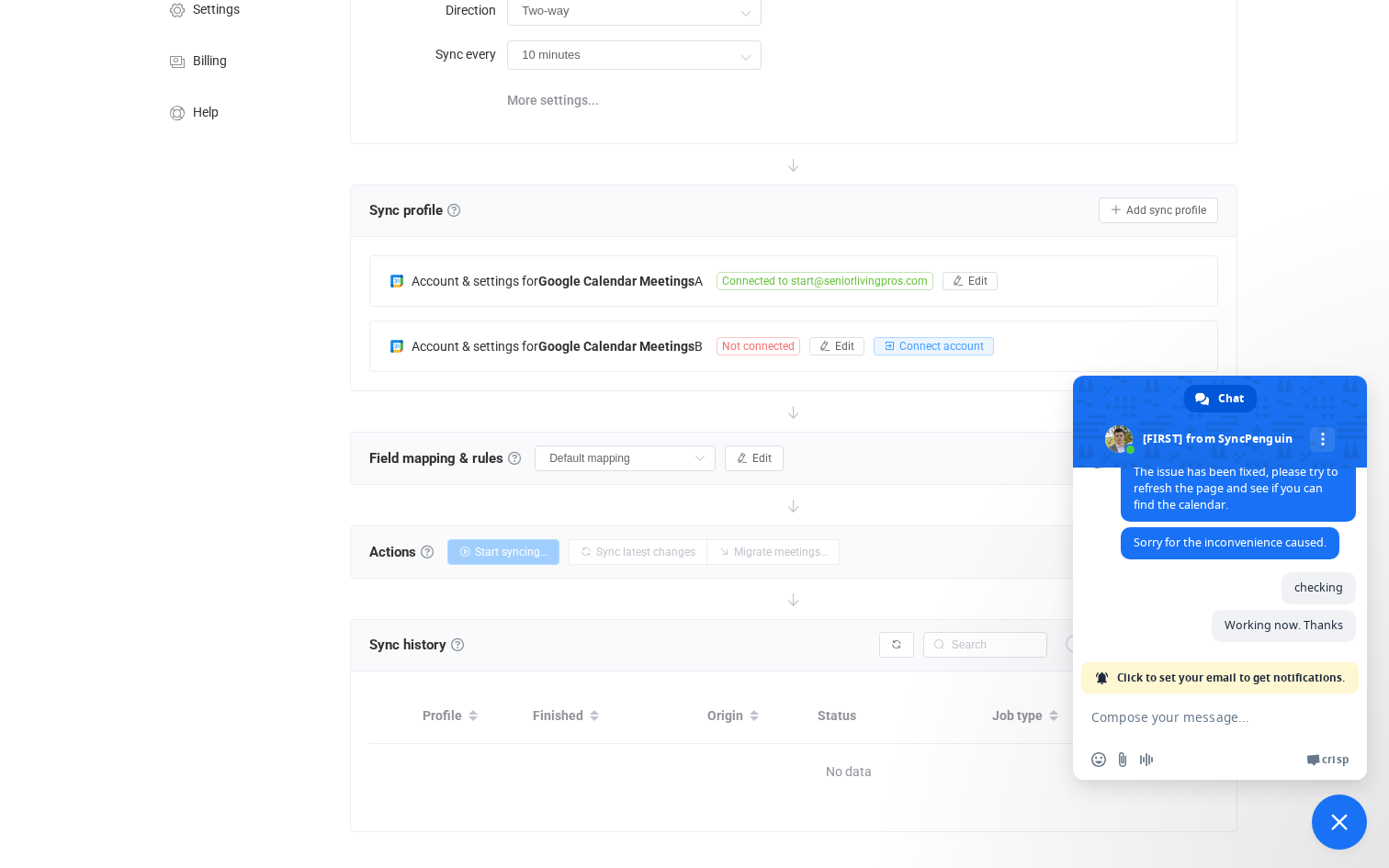 click at bounding box center (1339, 822) 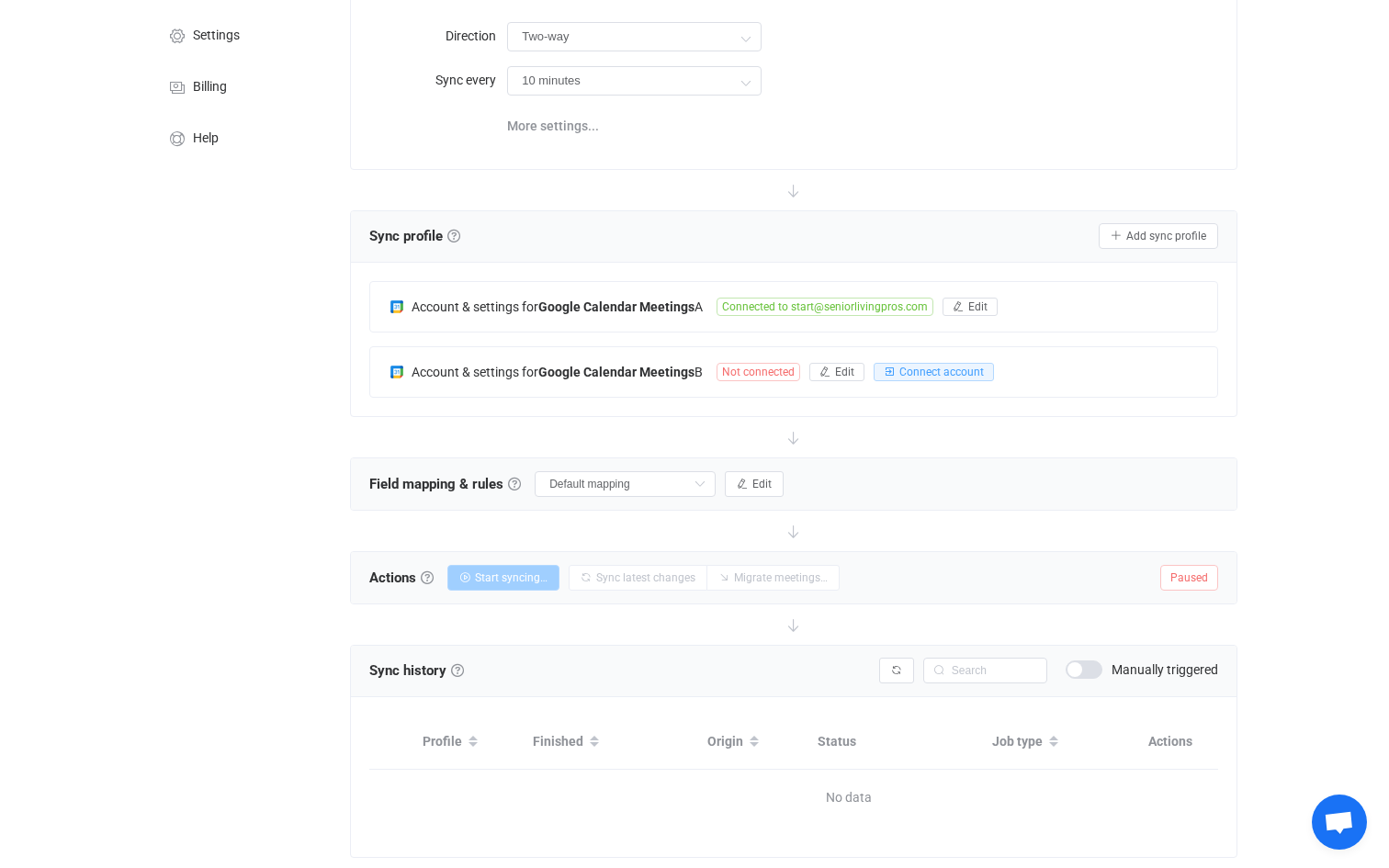 scroll, scrollTop: 0, scrollLeft: 0, axis: both 